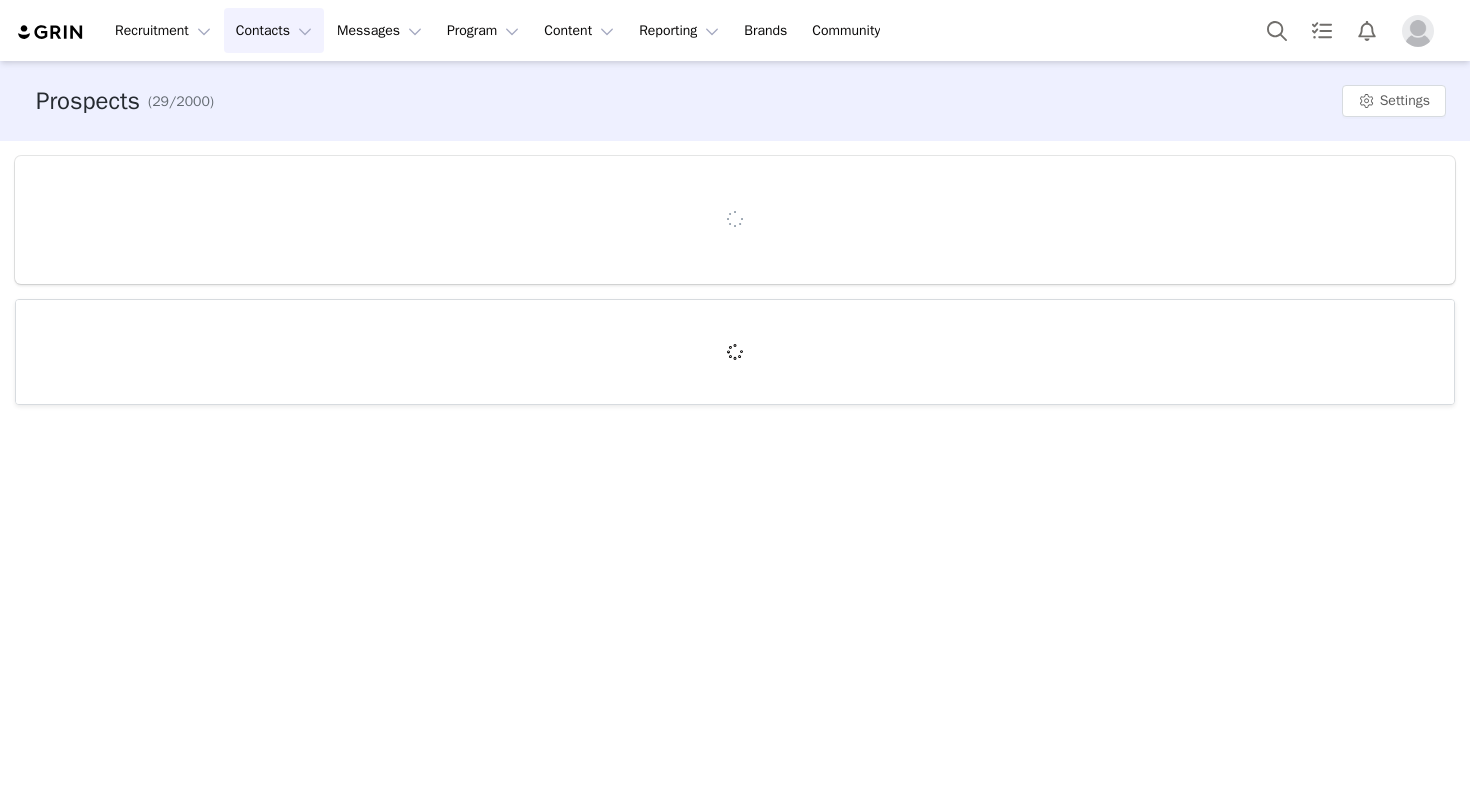 scroll, scrollTop: 0, scrollLeft: 0, axis: both 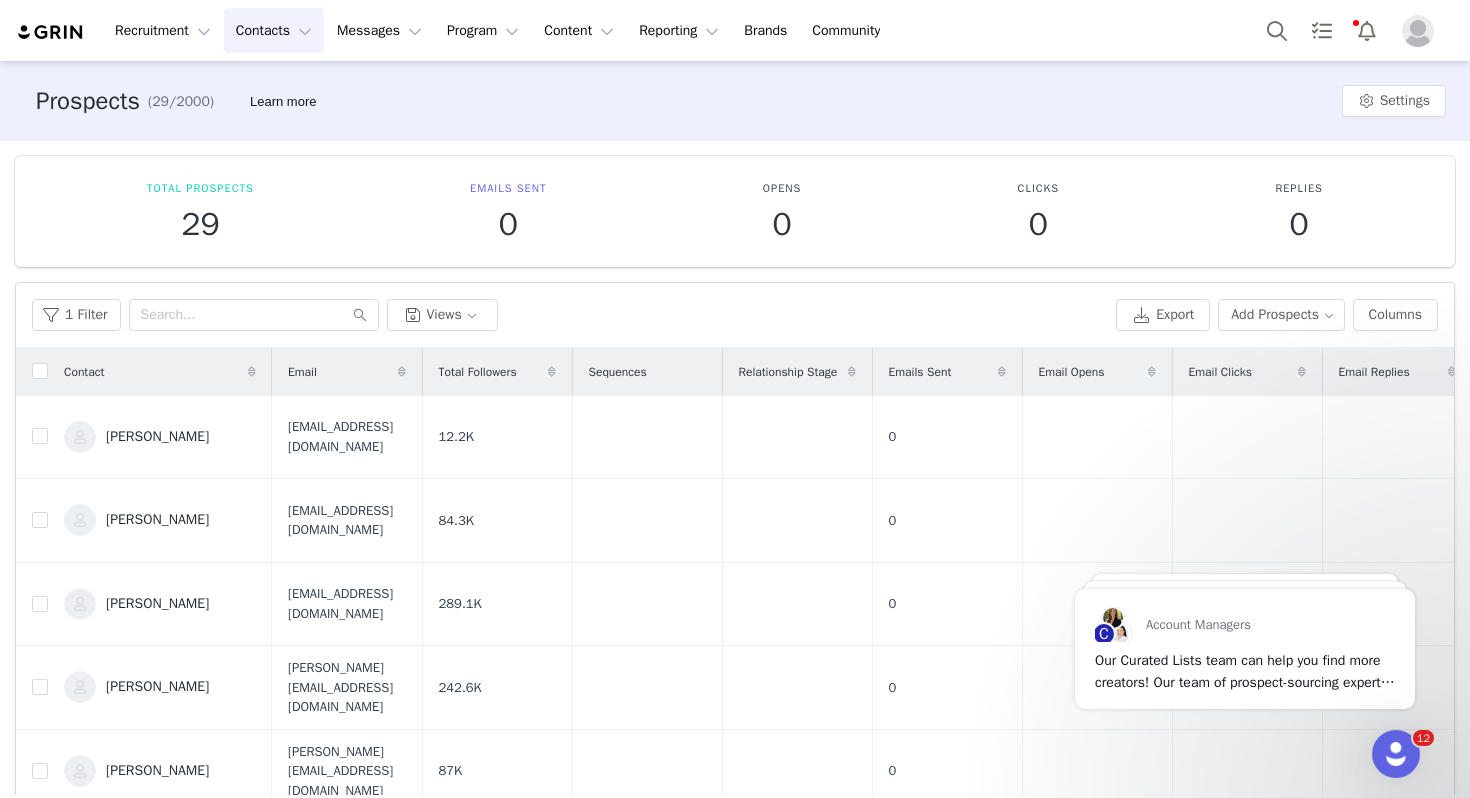 click on "Contacts Contacts" at bounding box center (274, 30) 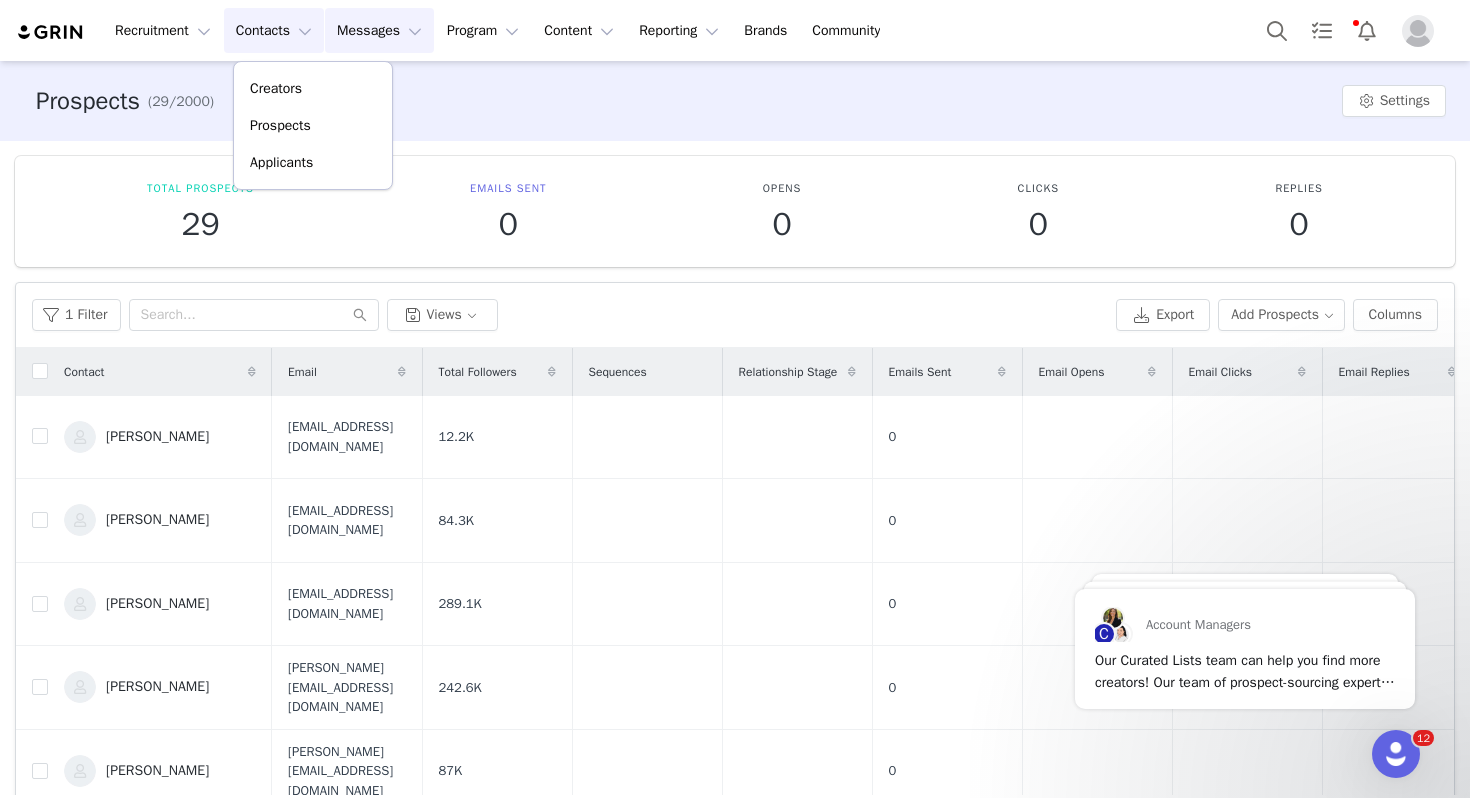 click on "Messages Messages" at bounding box center [379, 30] 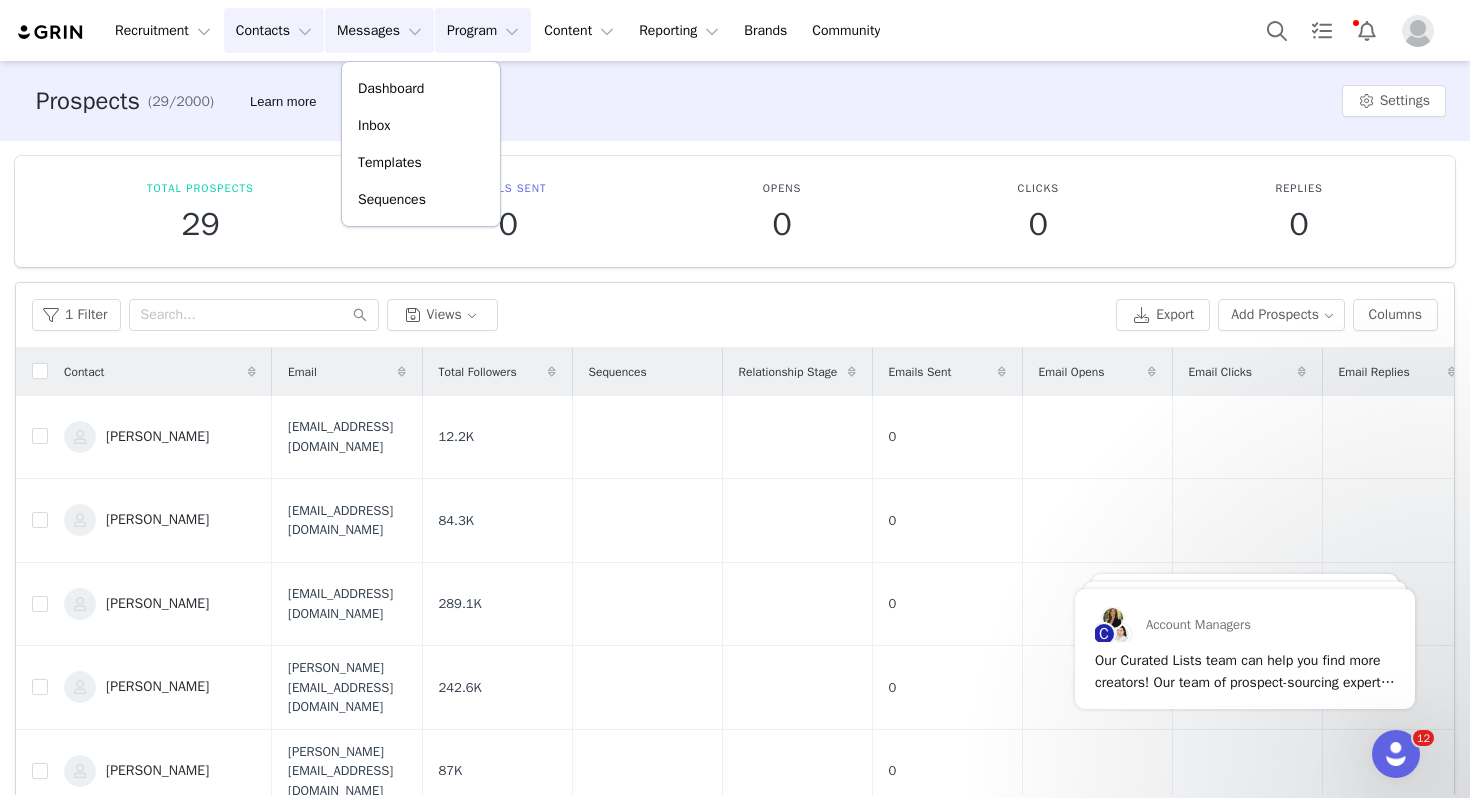click on "Program Program" at bounding box center [483, 30] 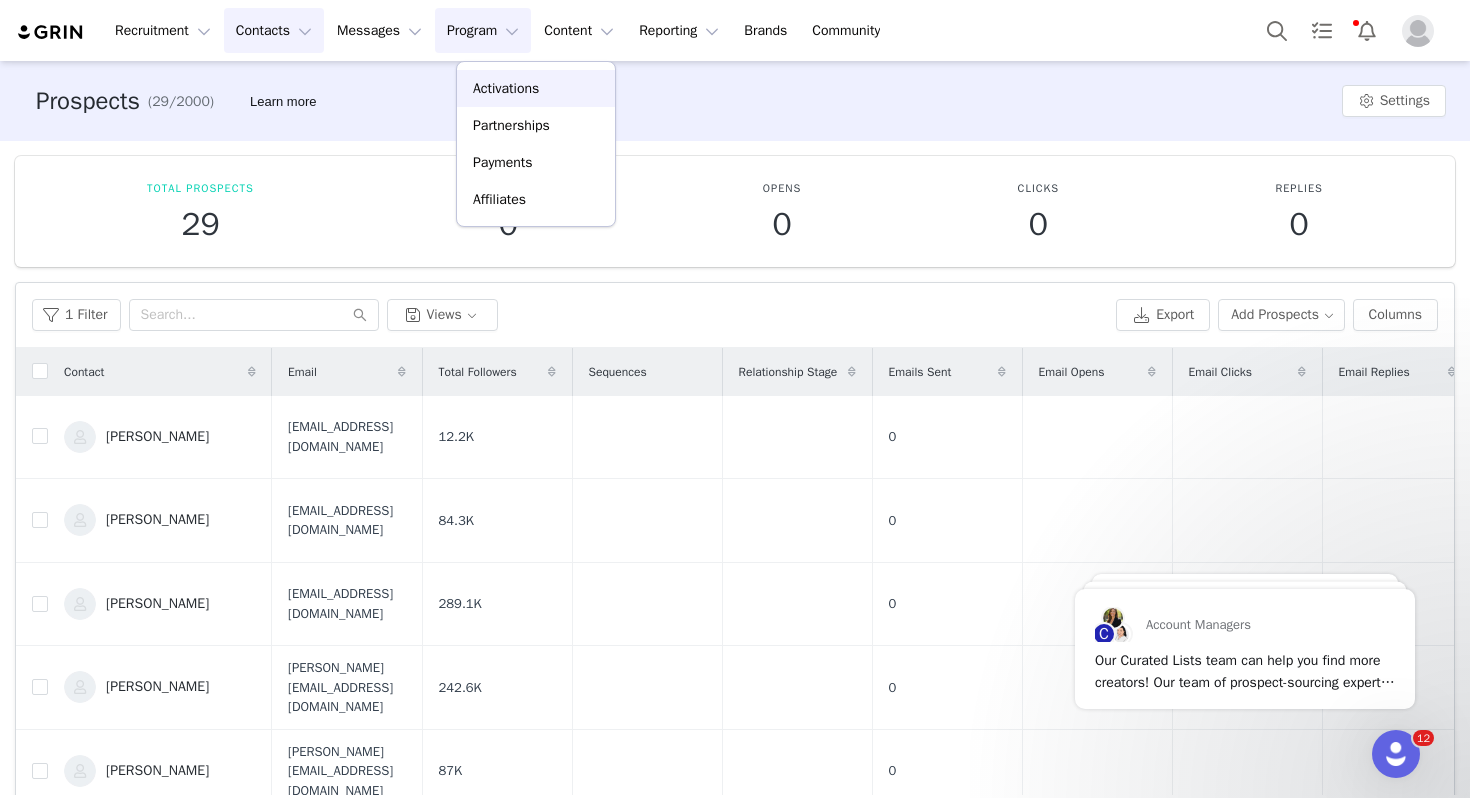 click on "Activations" at bounding box center (506, 88) 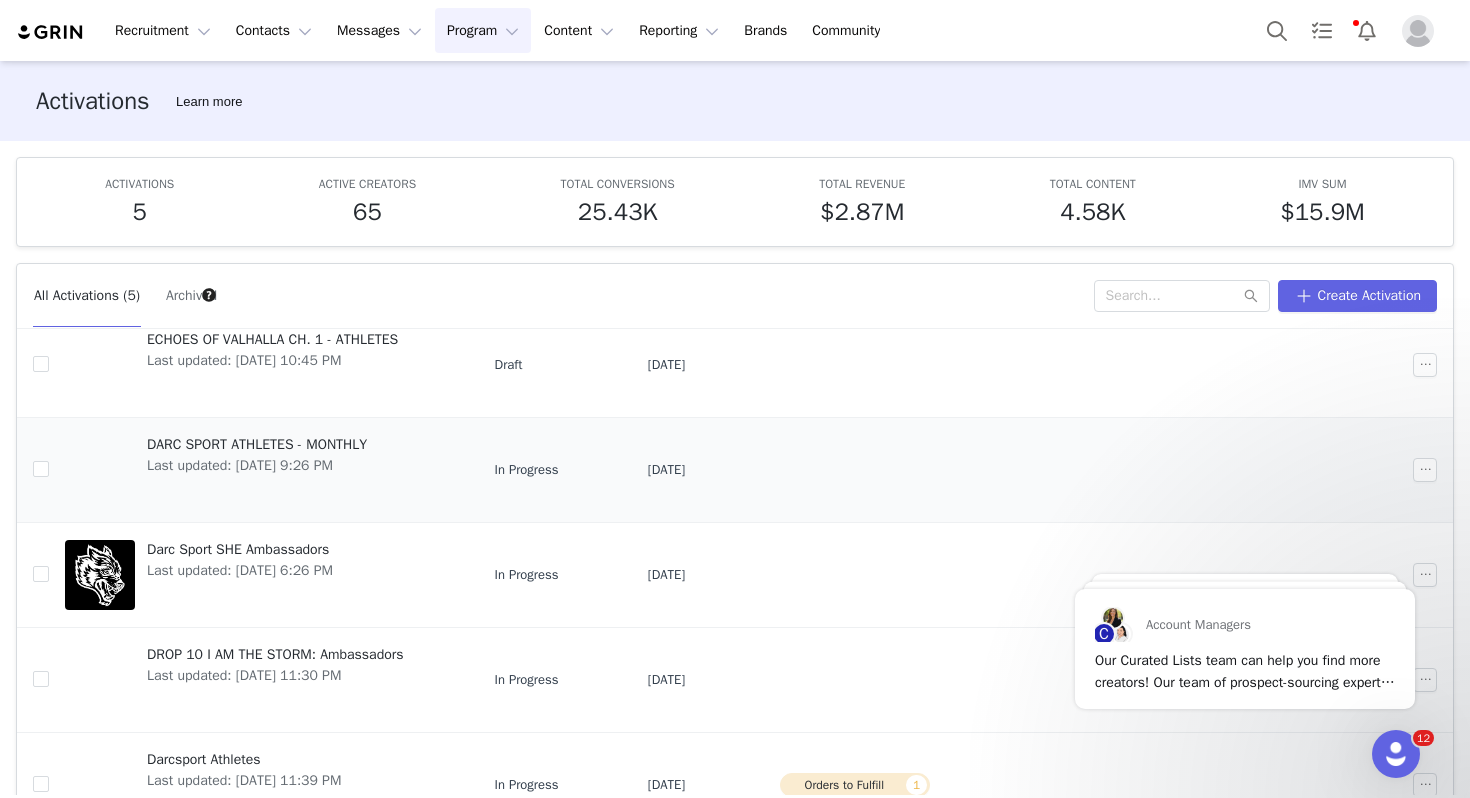 scroll, scrollTop: 75, scrollLeft: 0, axis: vertical 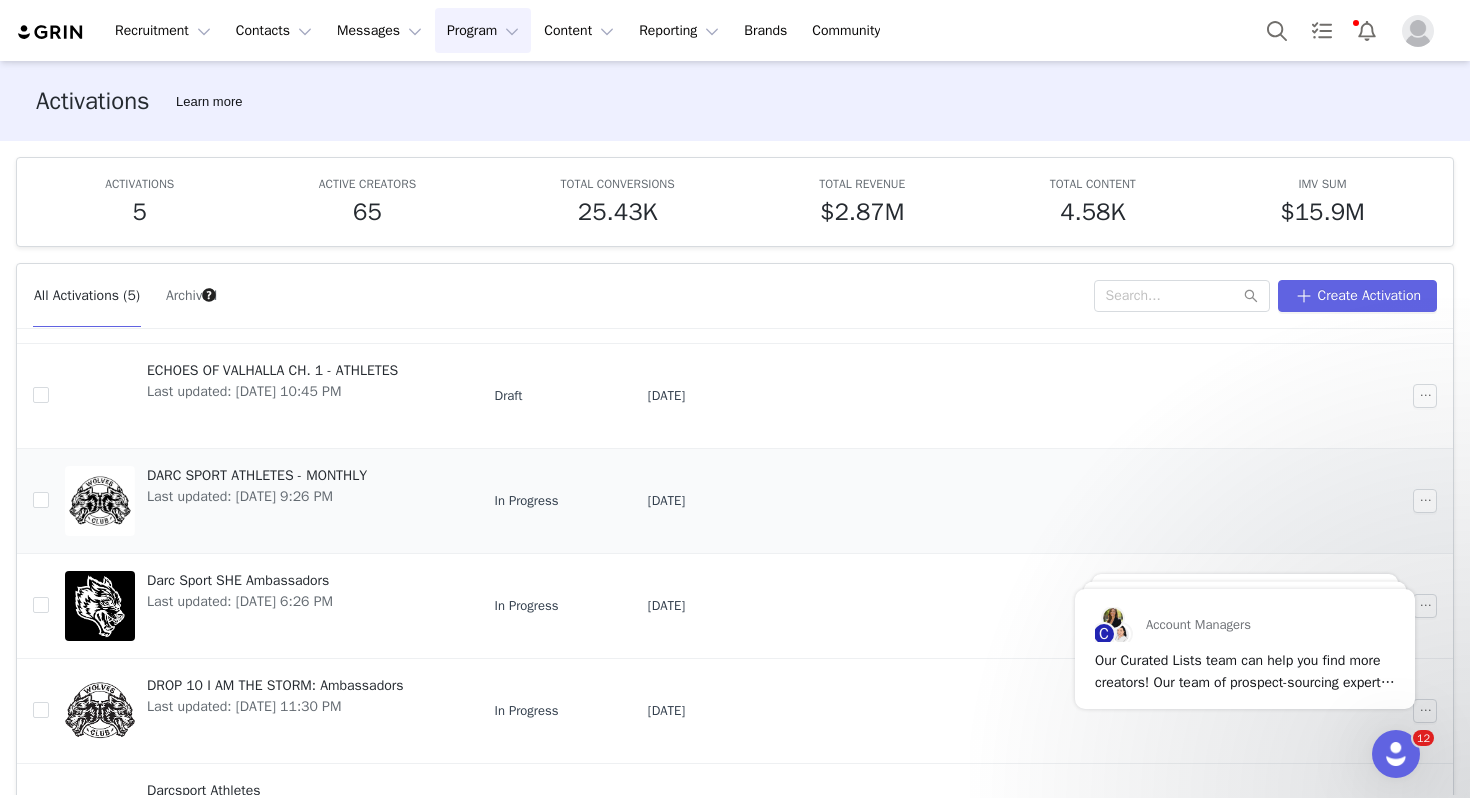 click on "DARC SPORT ATHLETES - MONTHLY" at bounding box center [257, 475] 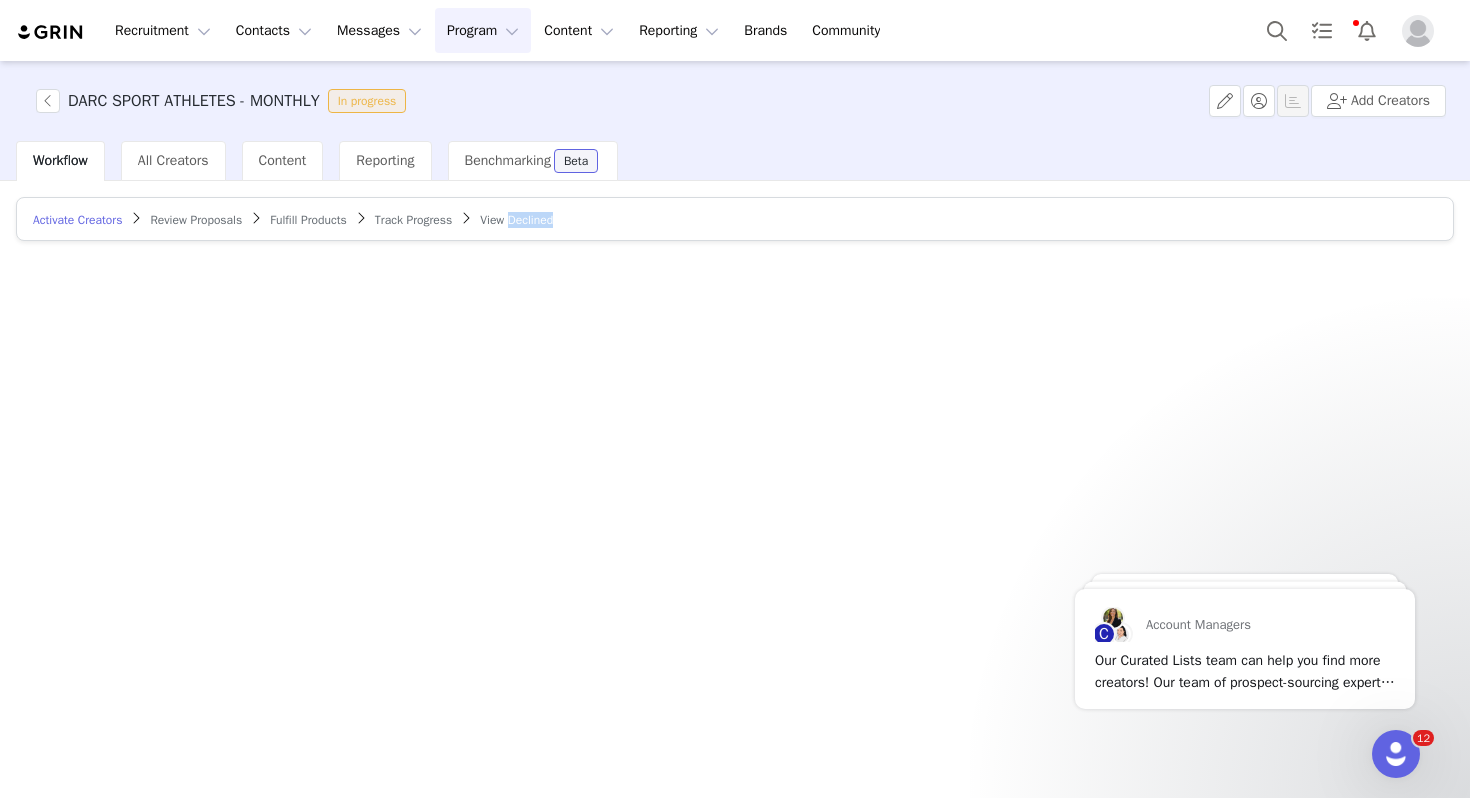 click on "Activate Creators Review Proposals Fulfill Products Track Progress View Declined" at bounding box center (735, 488) 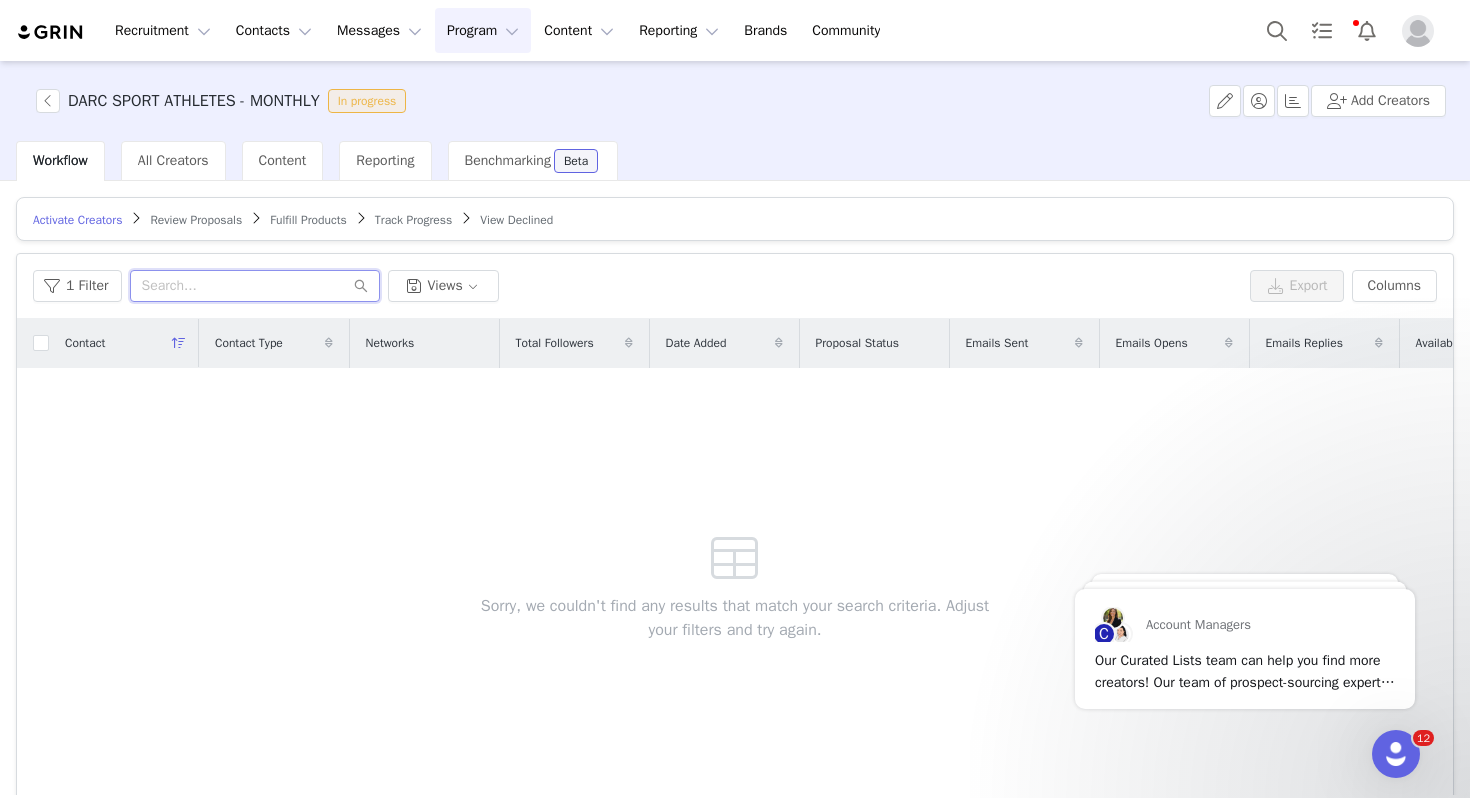 click at bounding box center (255, 286) 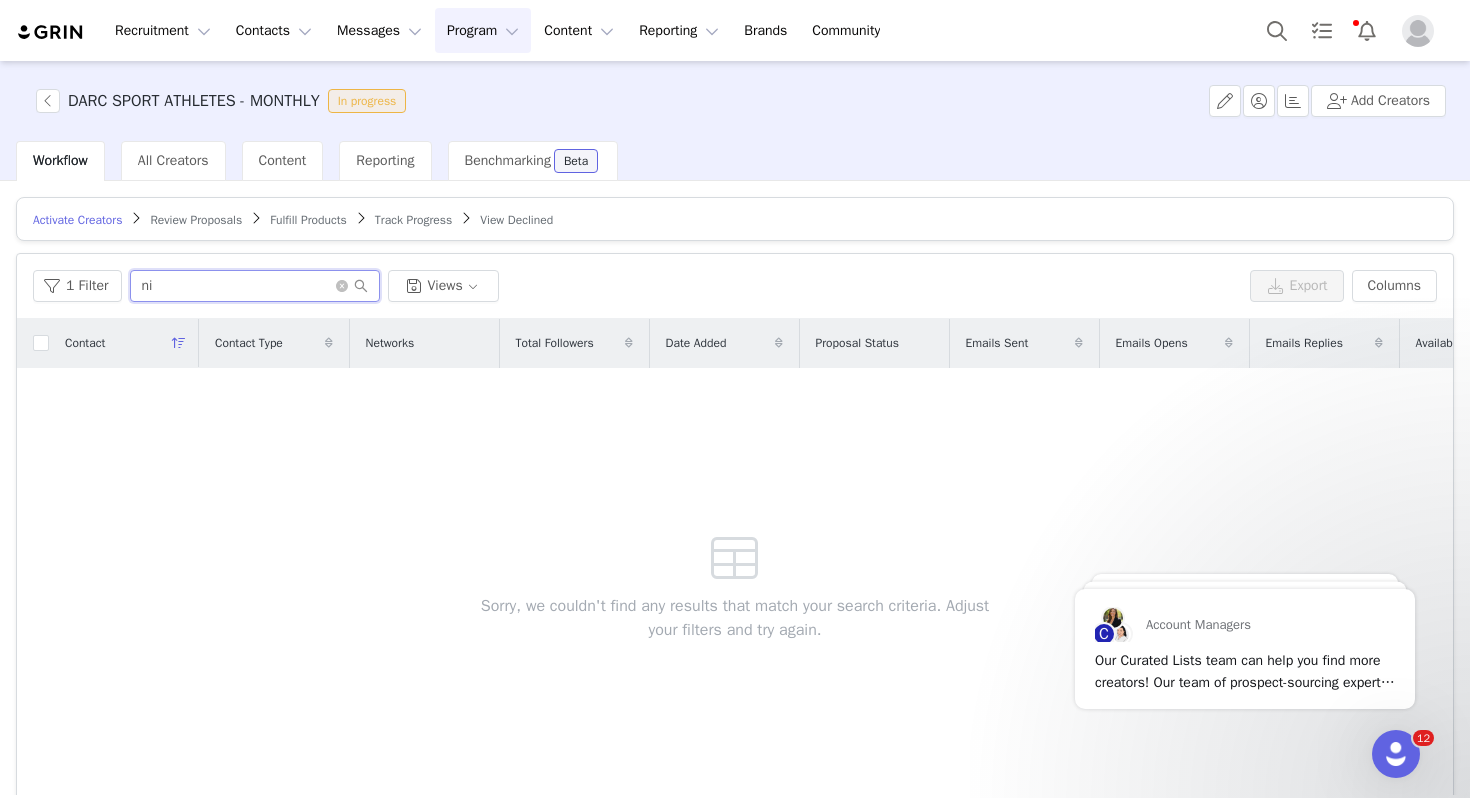 type on "n" 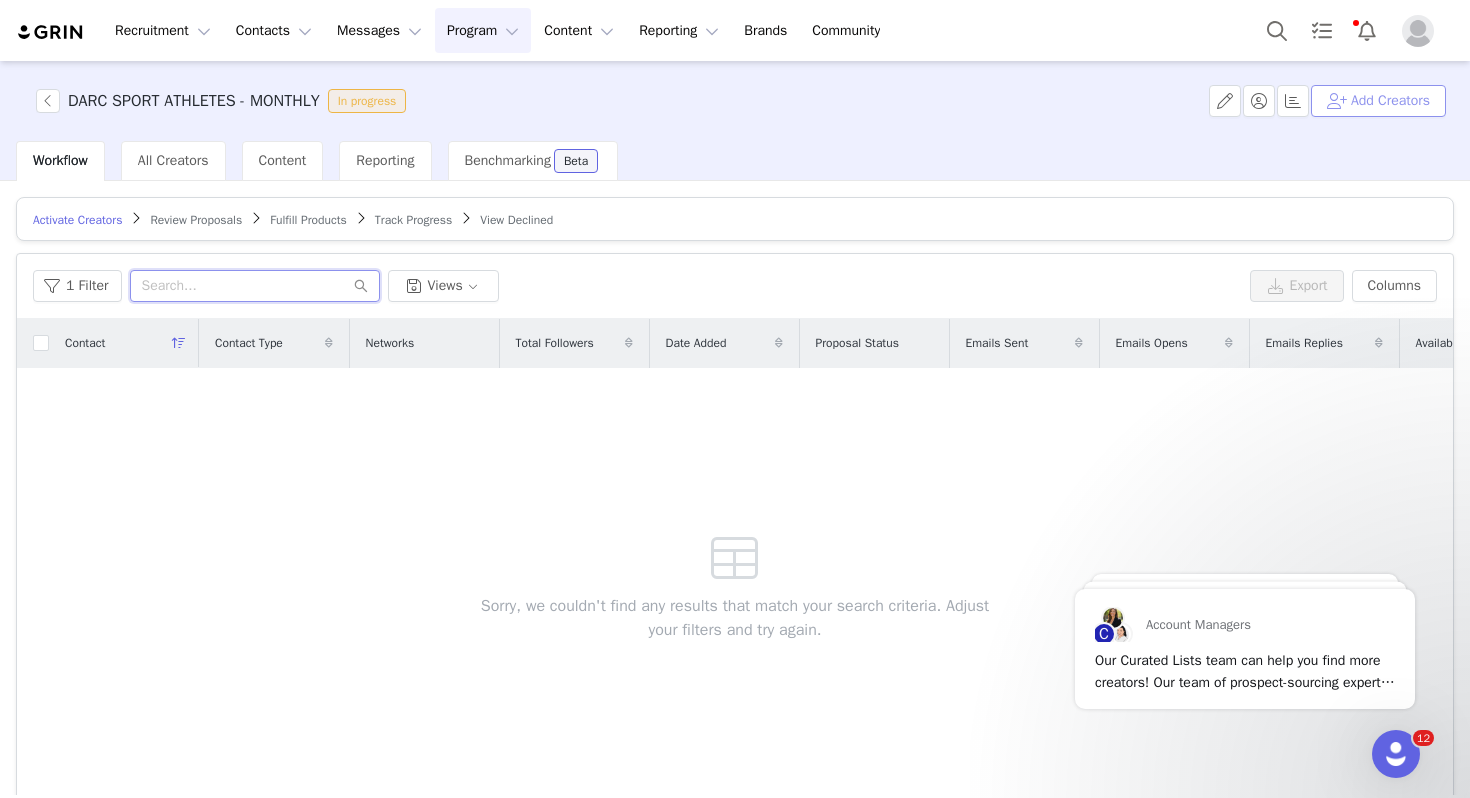 type 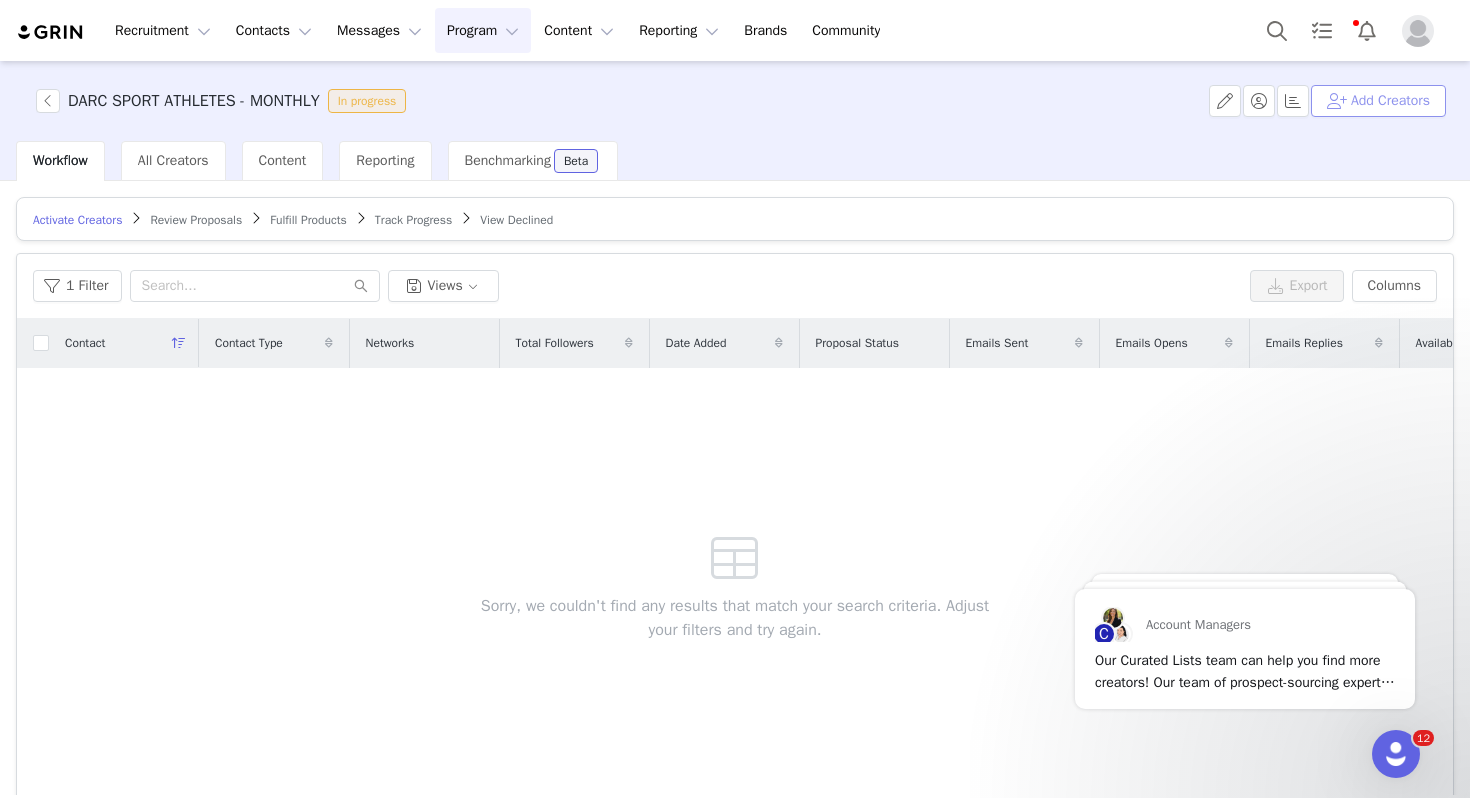 click on "Add Creators" at bounding box center (1378, 101) 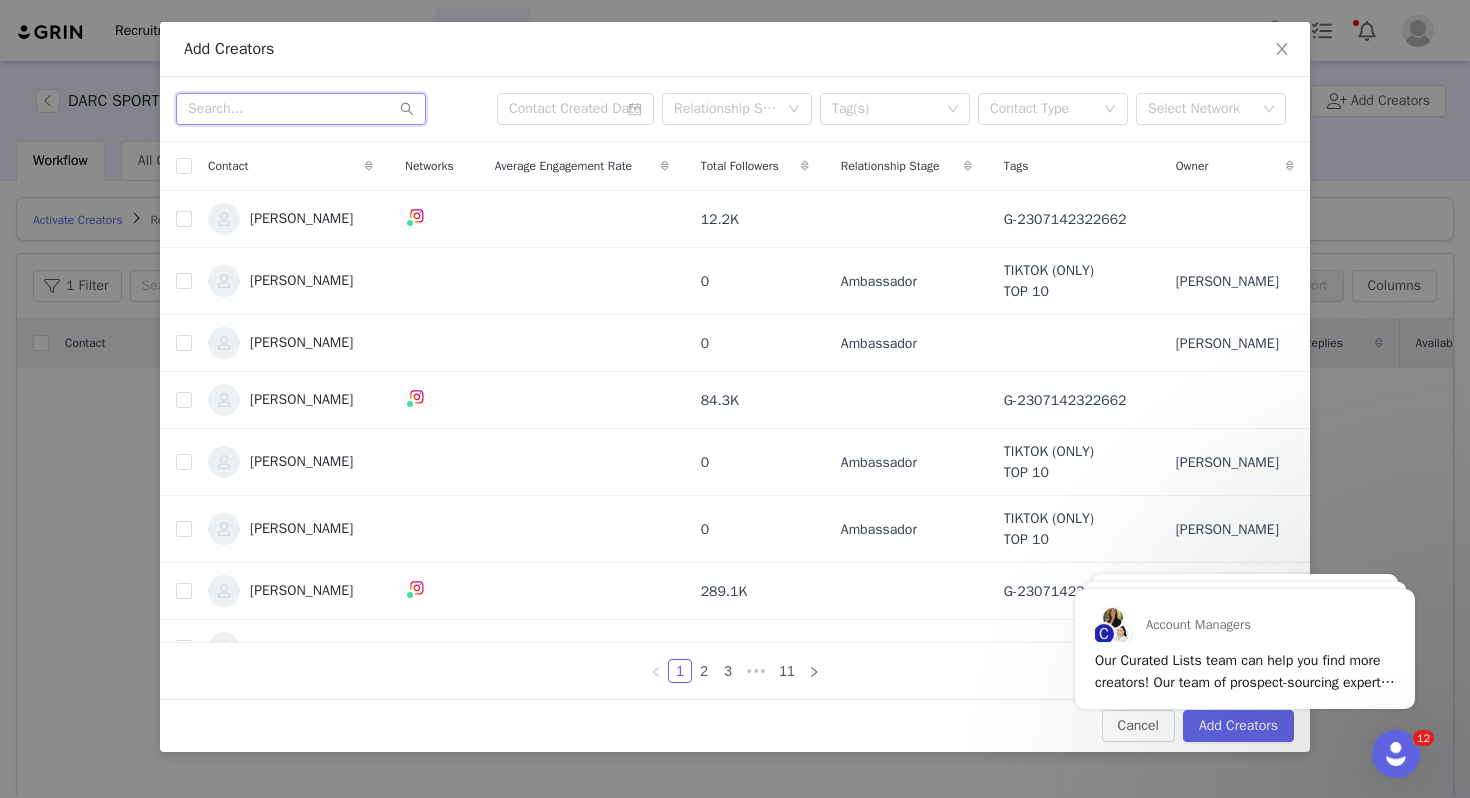 click at bounding box center [301, 109] 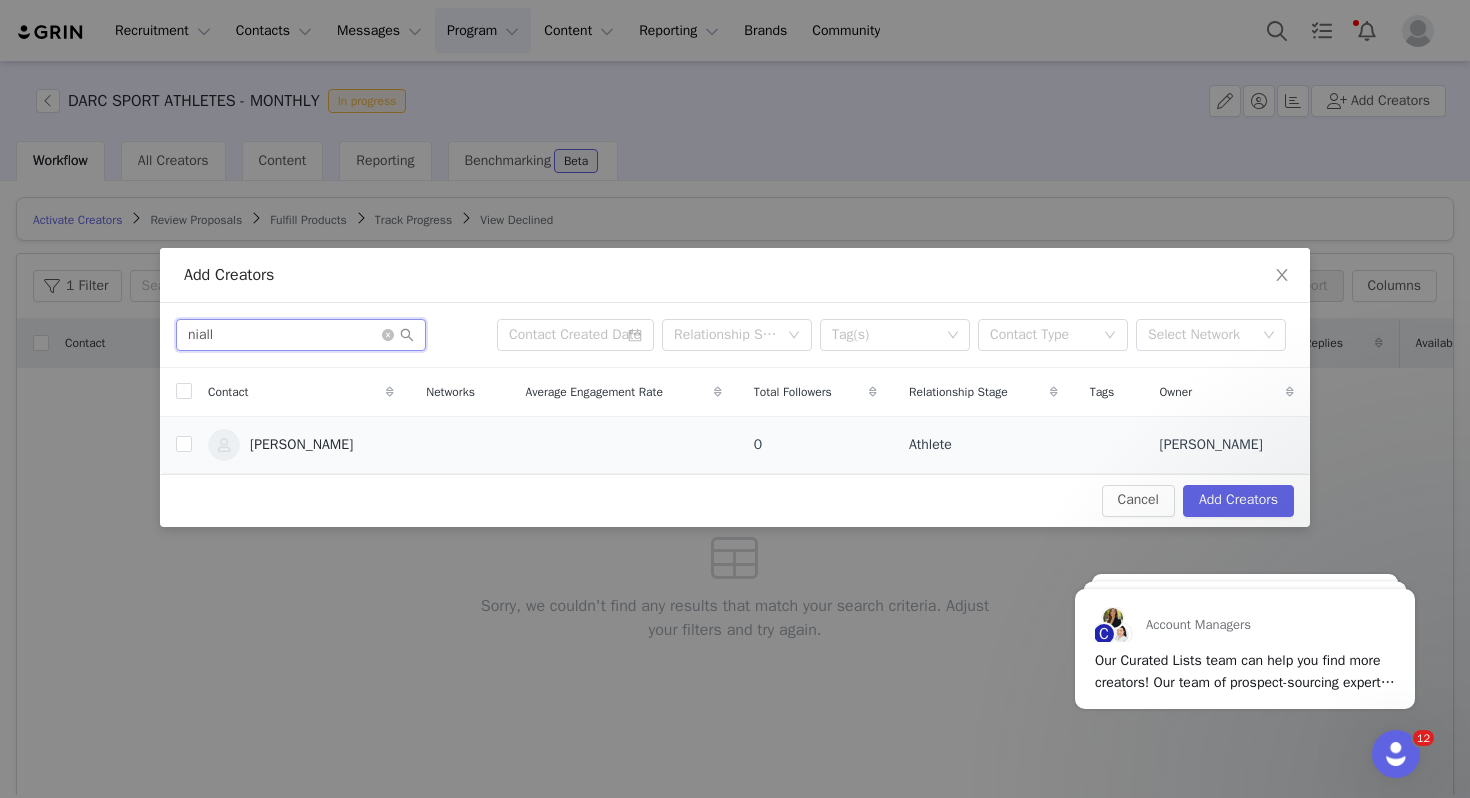 type on "niall" 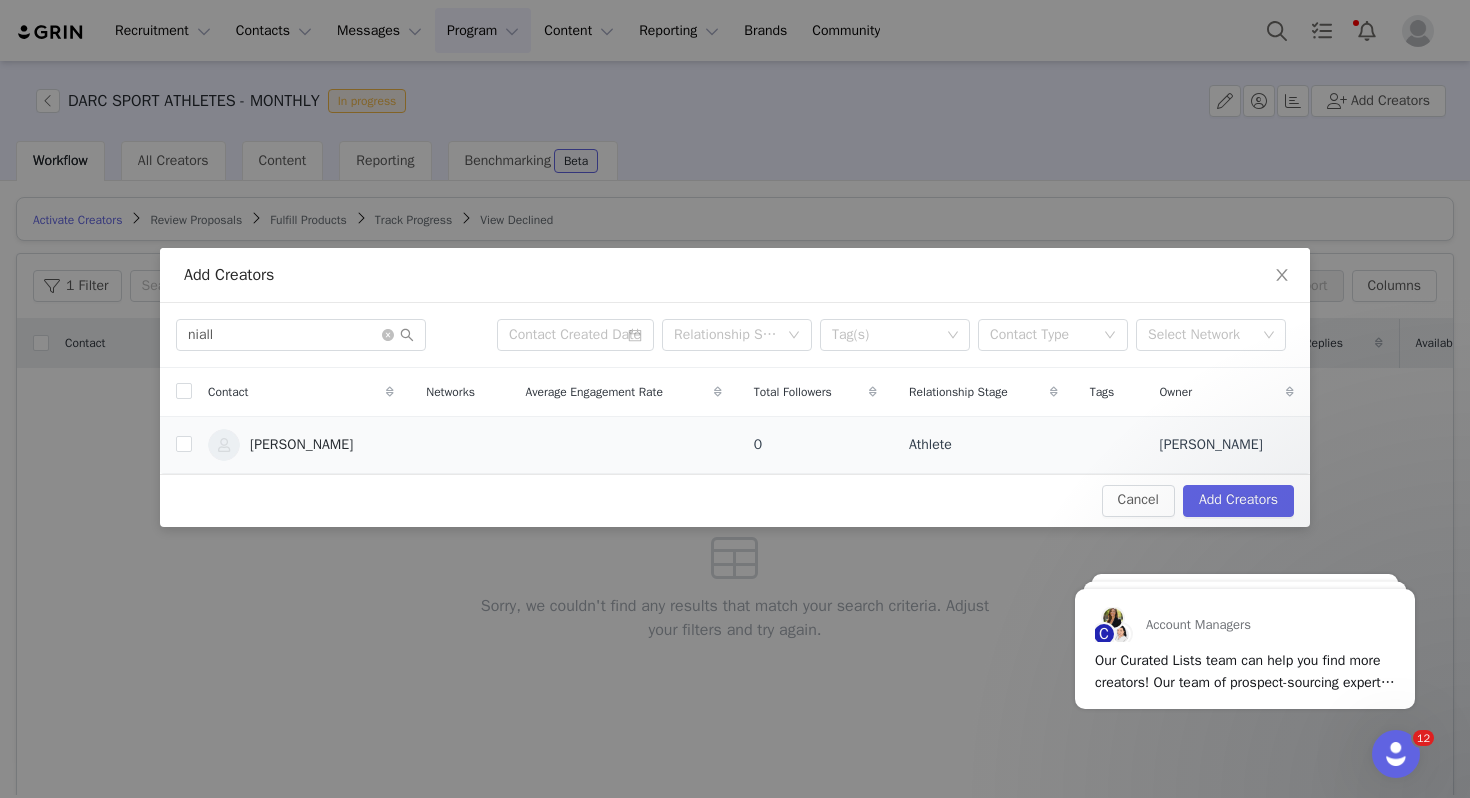 click on "[PERSON_NAME]" at bounding box center (301, 445) 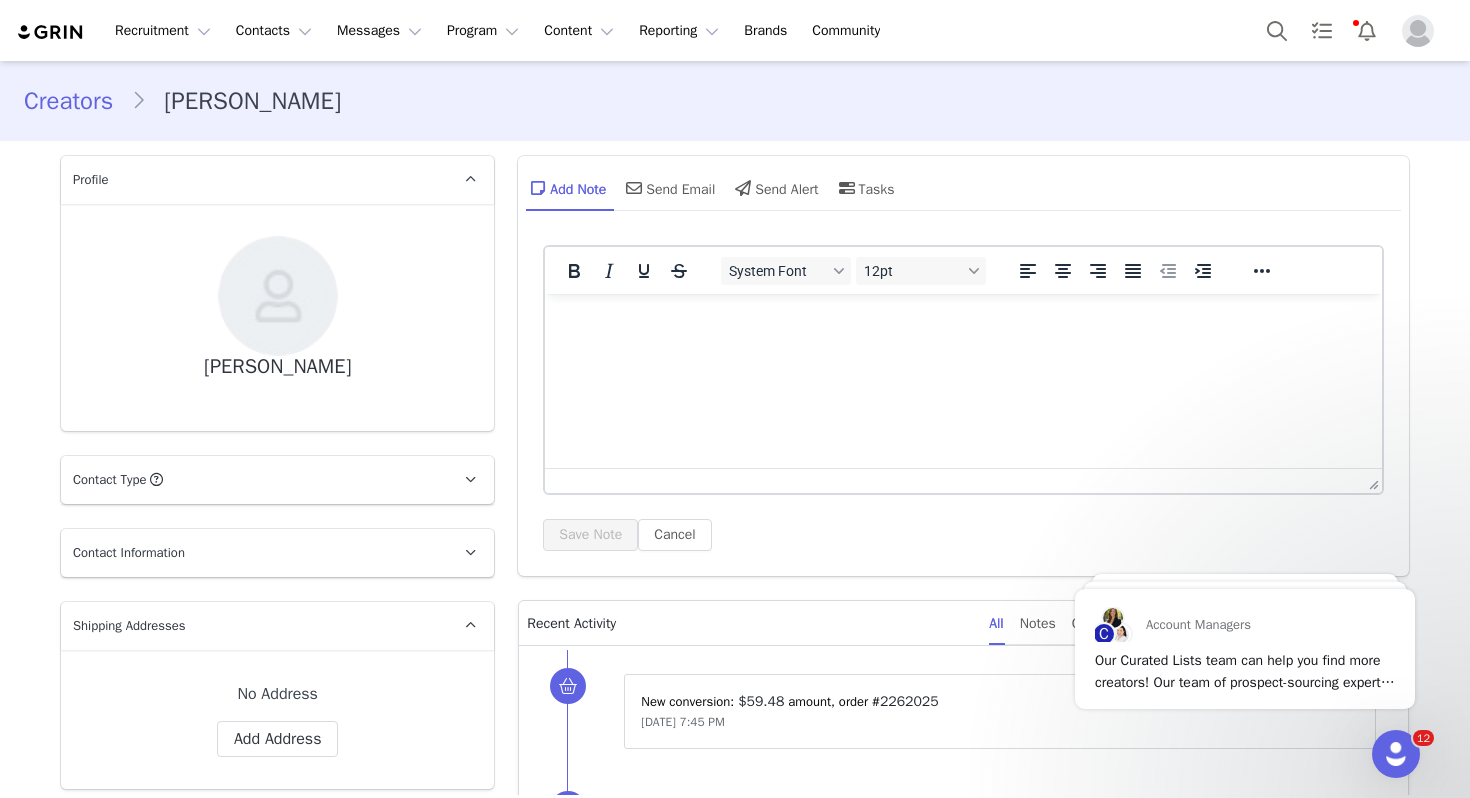 scroll, scrollTop: 0, scrollLeft: 0, axis: both 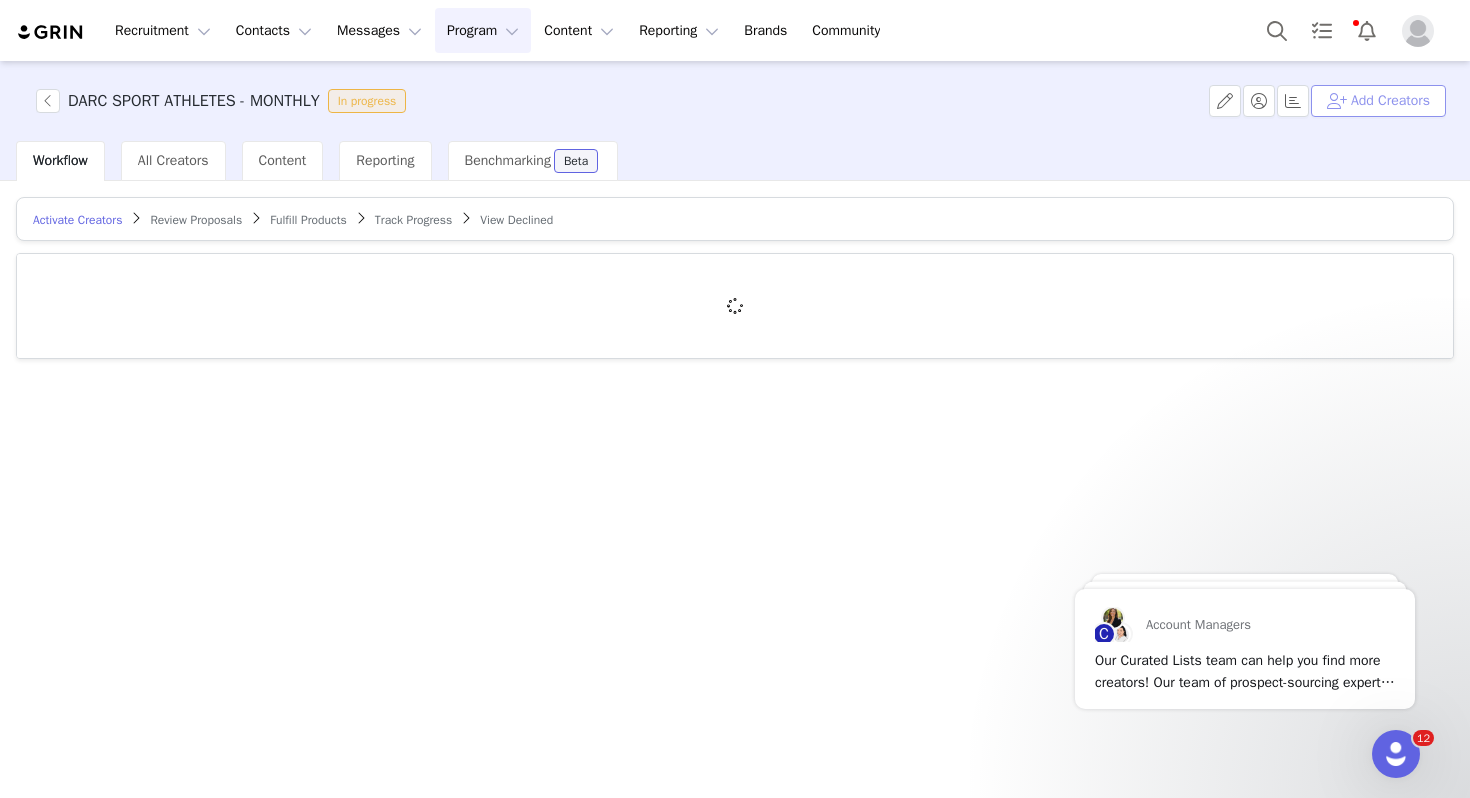 click on "Add Creators" at bounding box center (1378, 101) 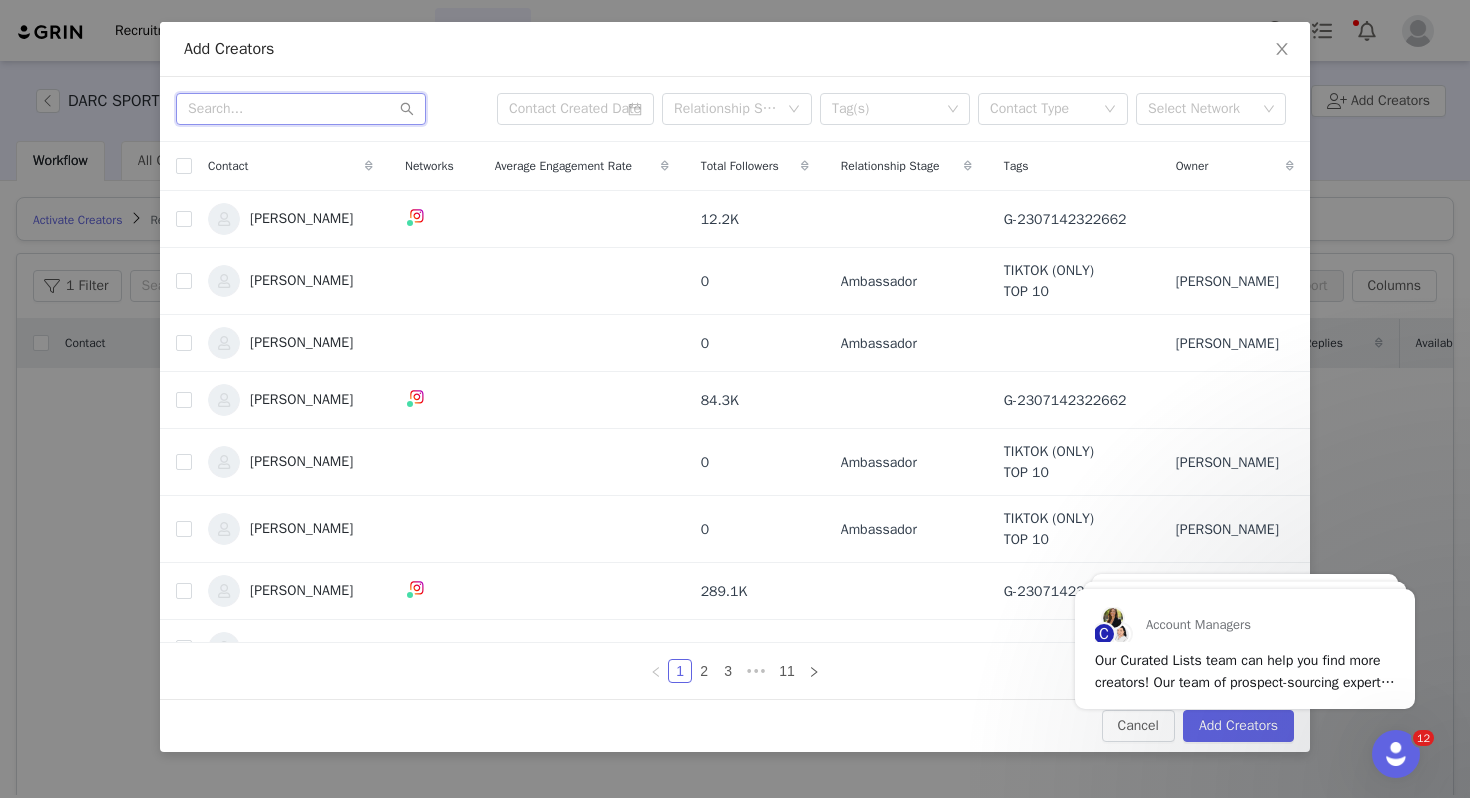 click at bounding box center (301, 109) 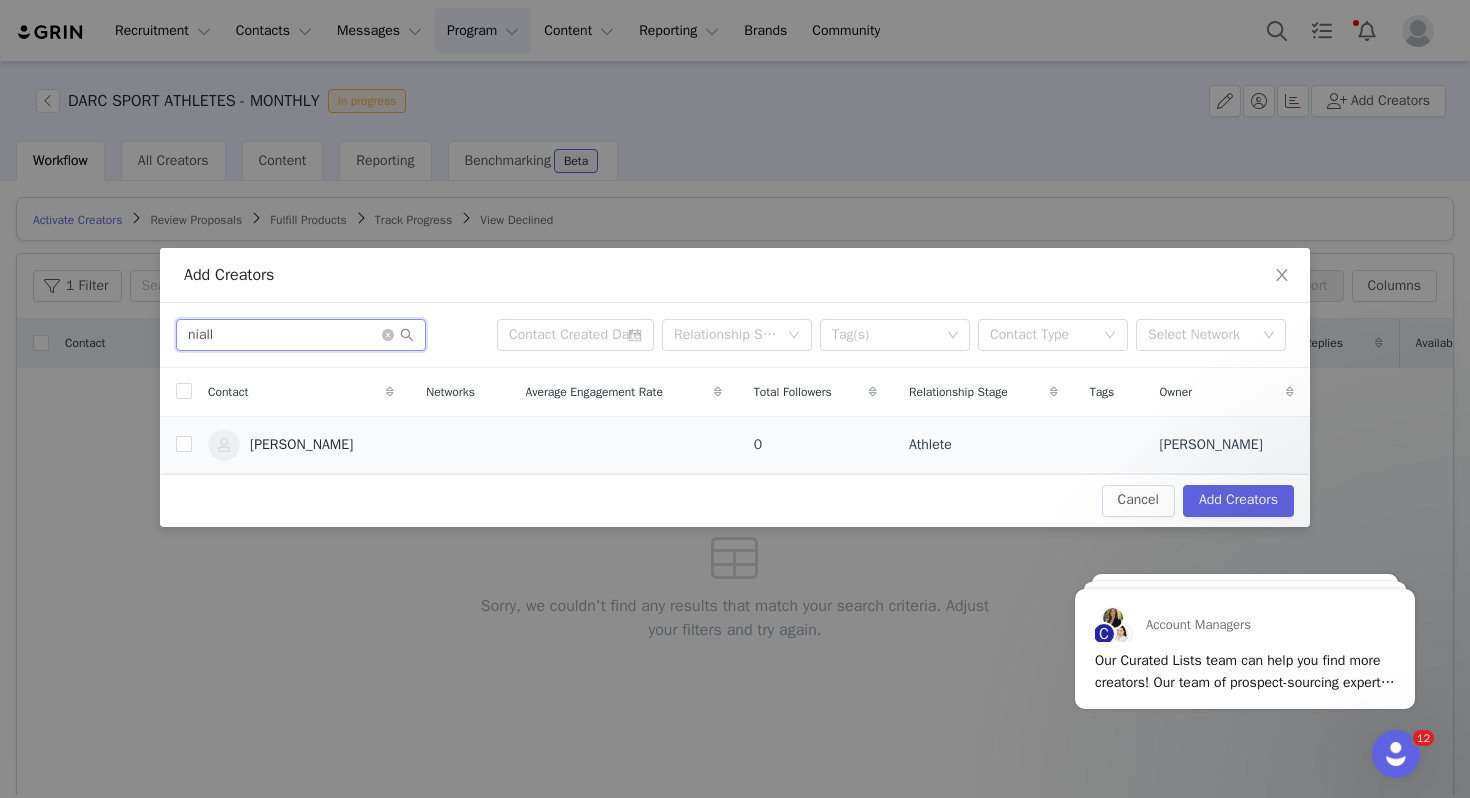 type on "niall" 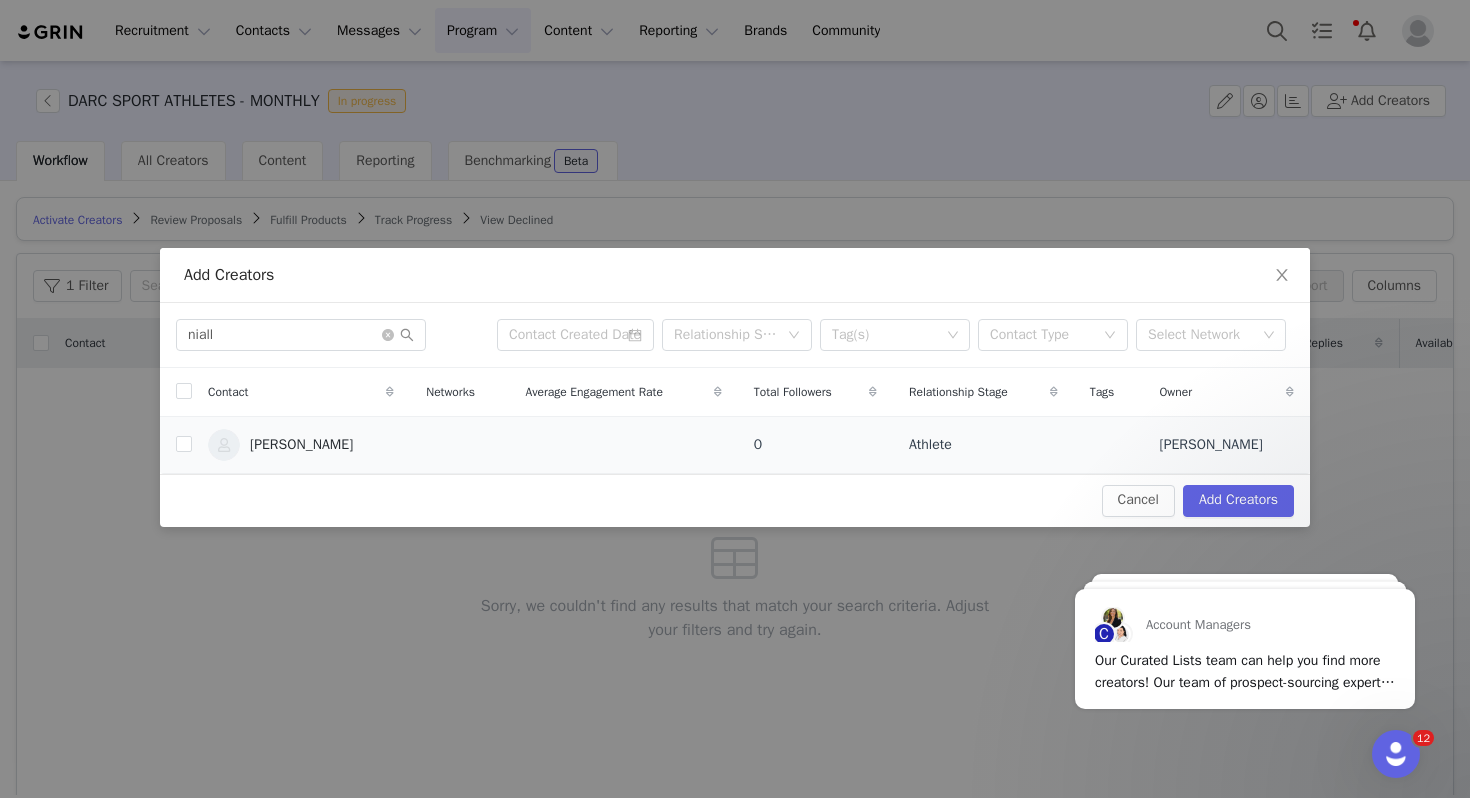 click on "[PERSON_NAME]" at bounding box center [301, 444] 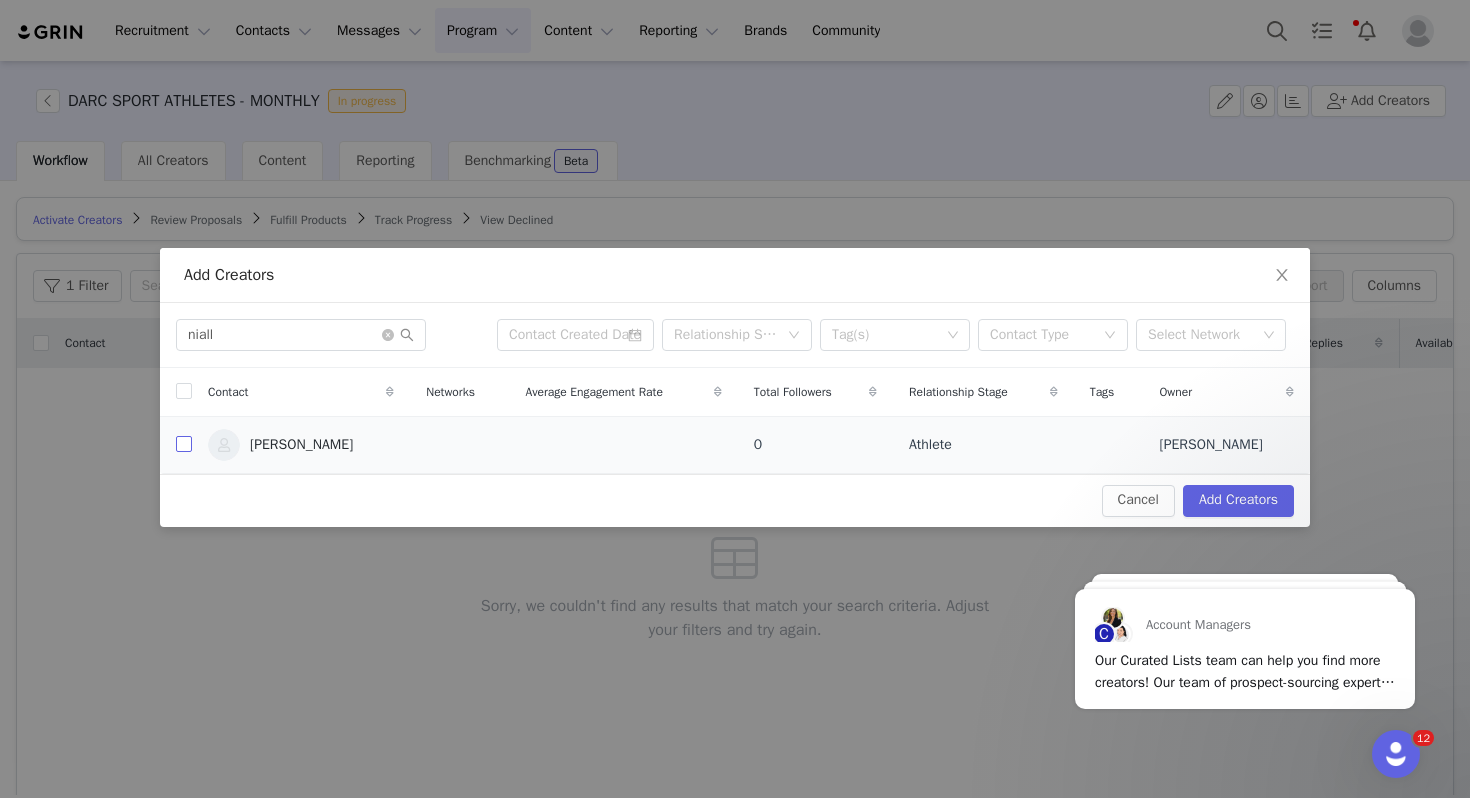 click at bounding box center (184, 444) 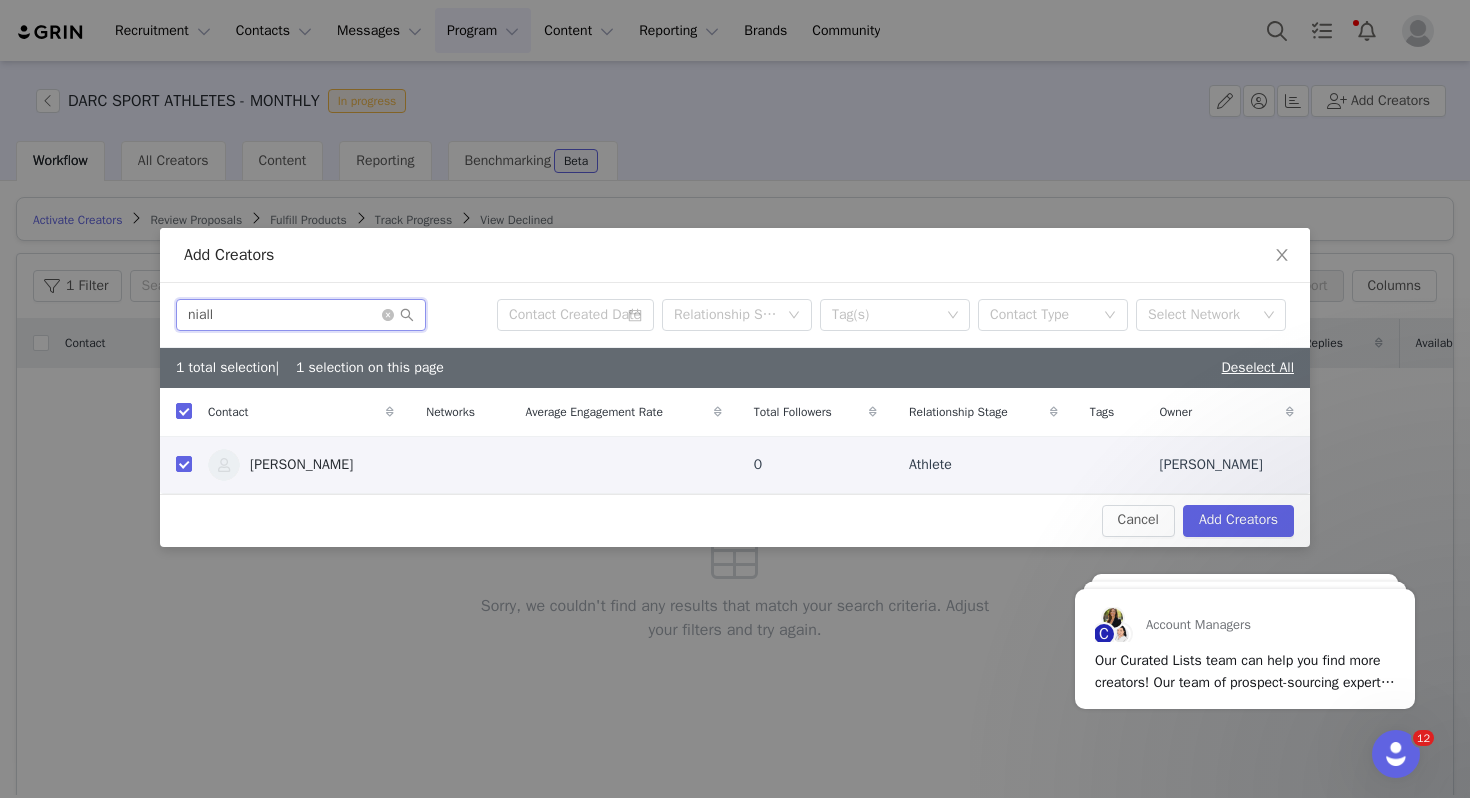 drag, startPoint x: 287, startPoint y: 317, endPoint x: 176, endPoint y: 317, distance: 111 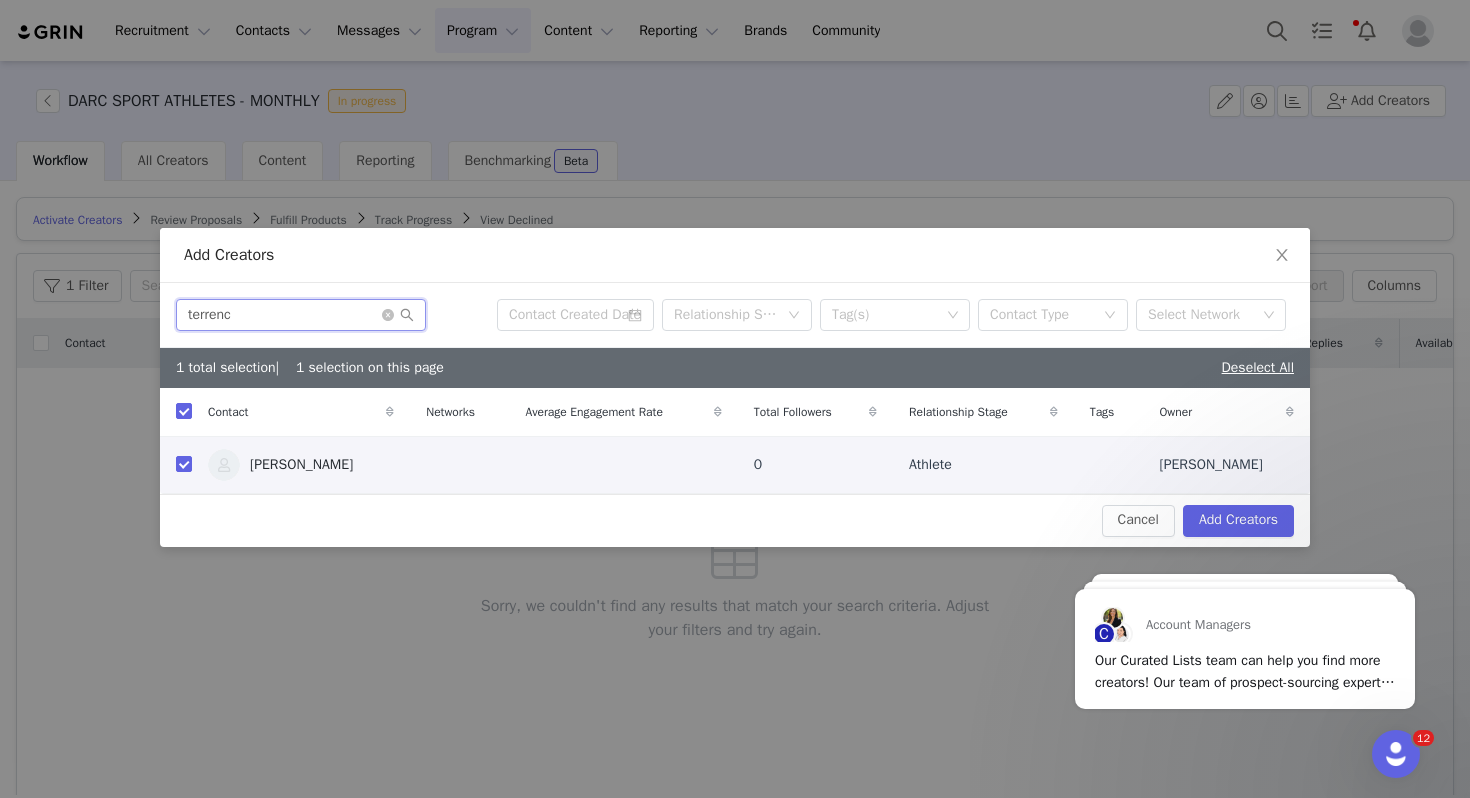 type on "[PERSON_NAME]" 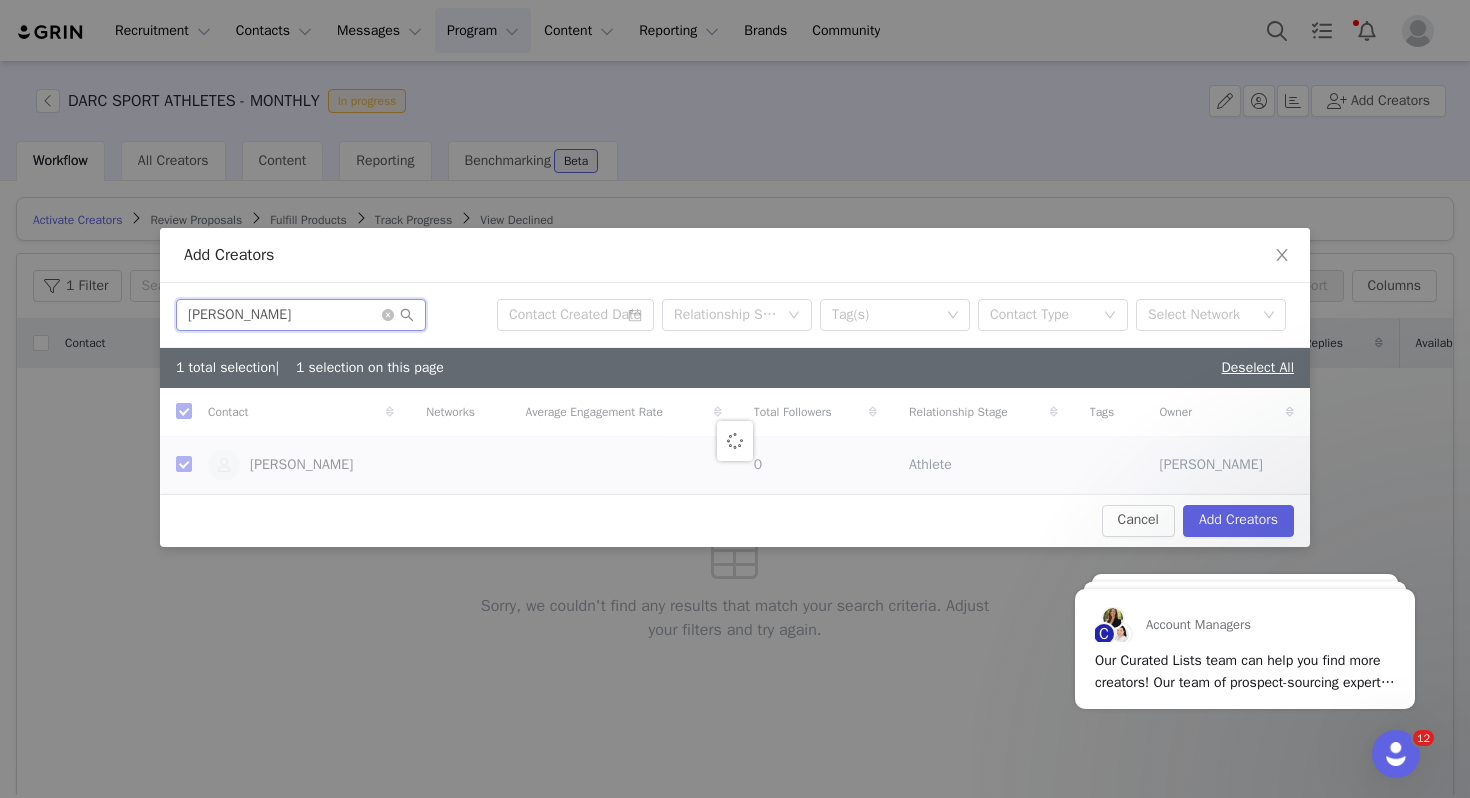 checkbox on "false" 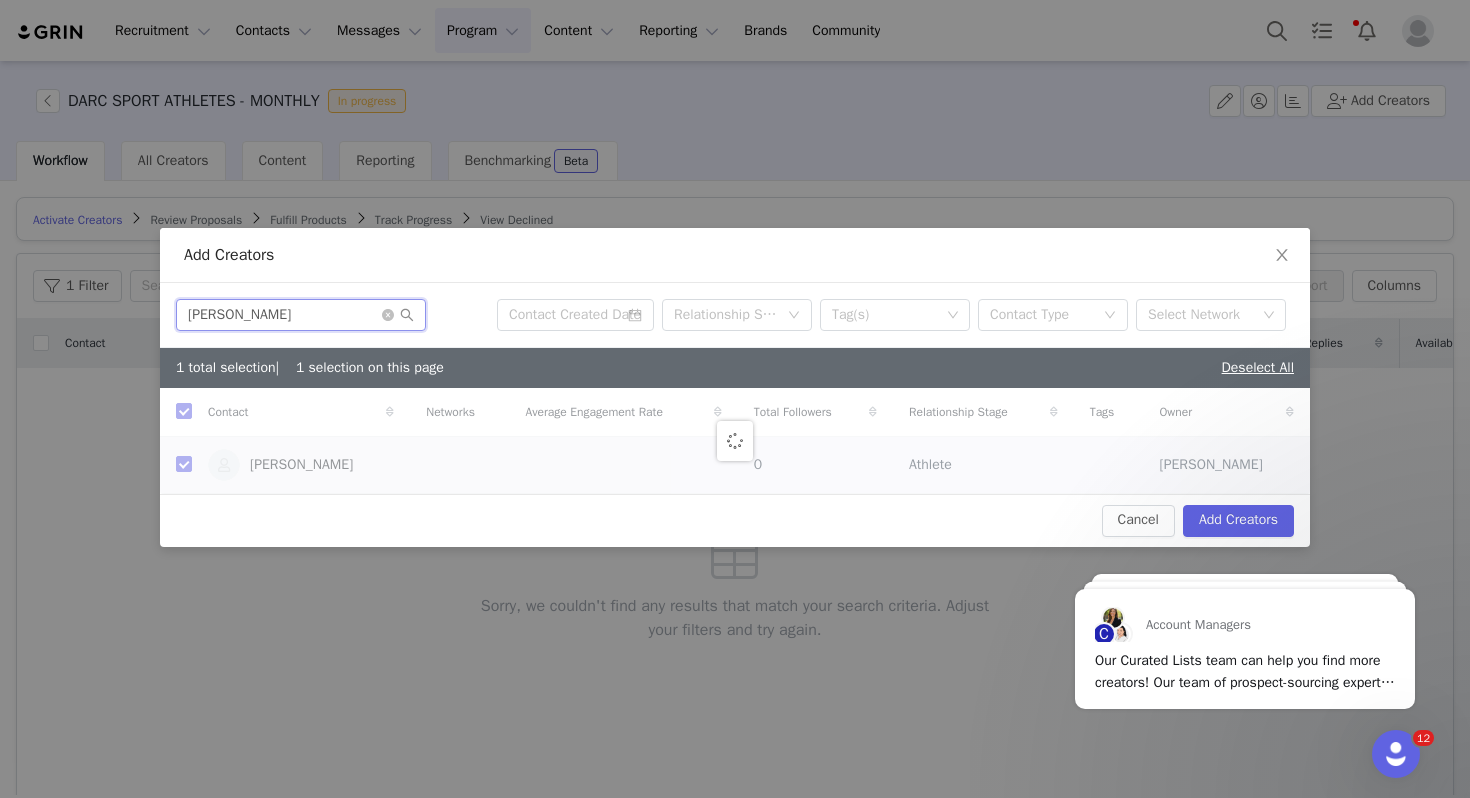 checkbox on "false" 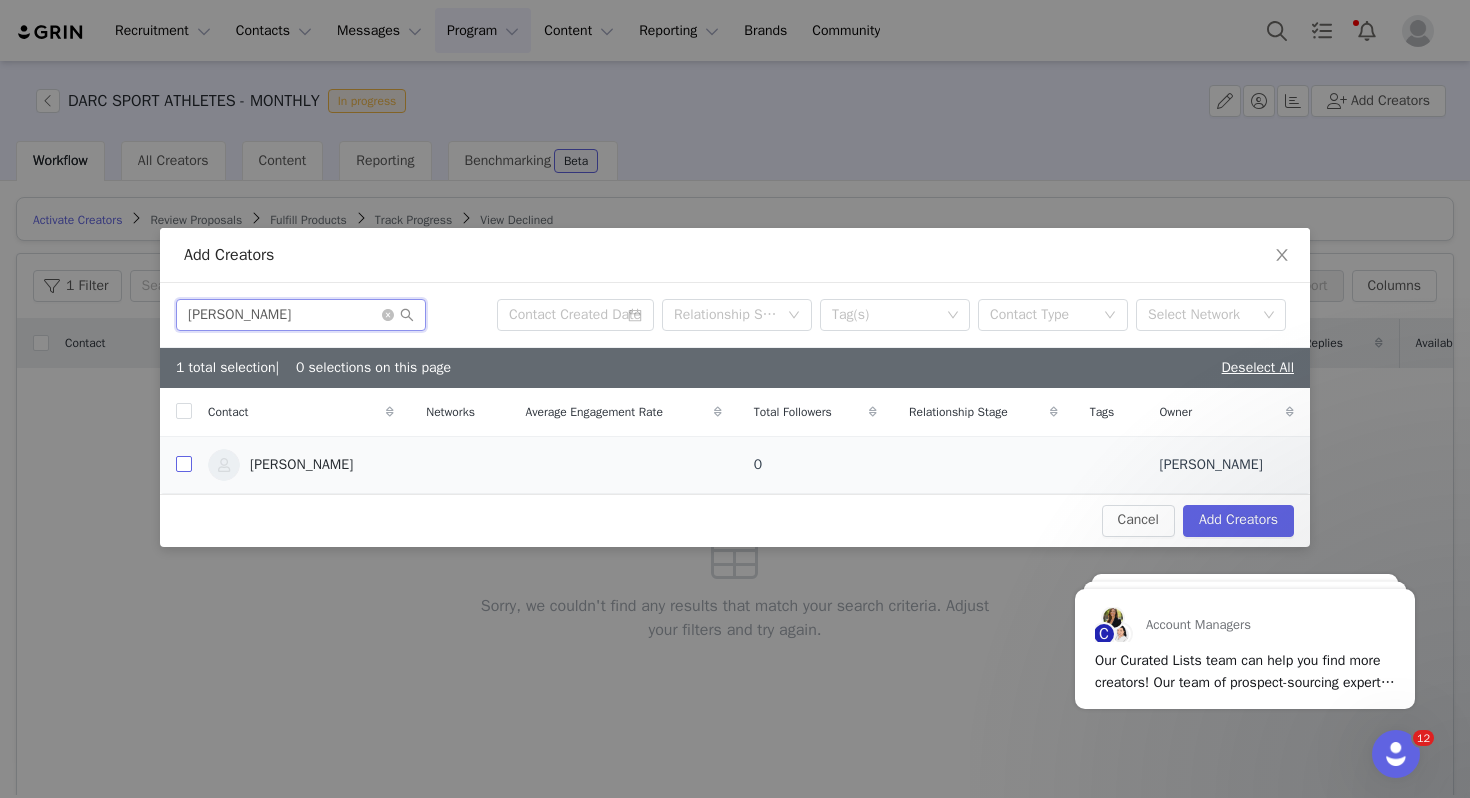 type on "[PERSON_NAME]" 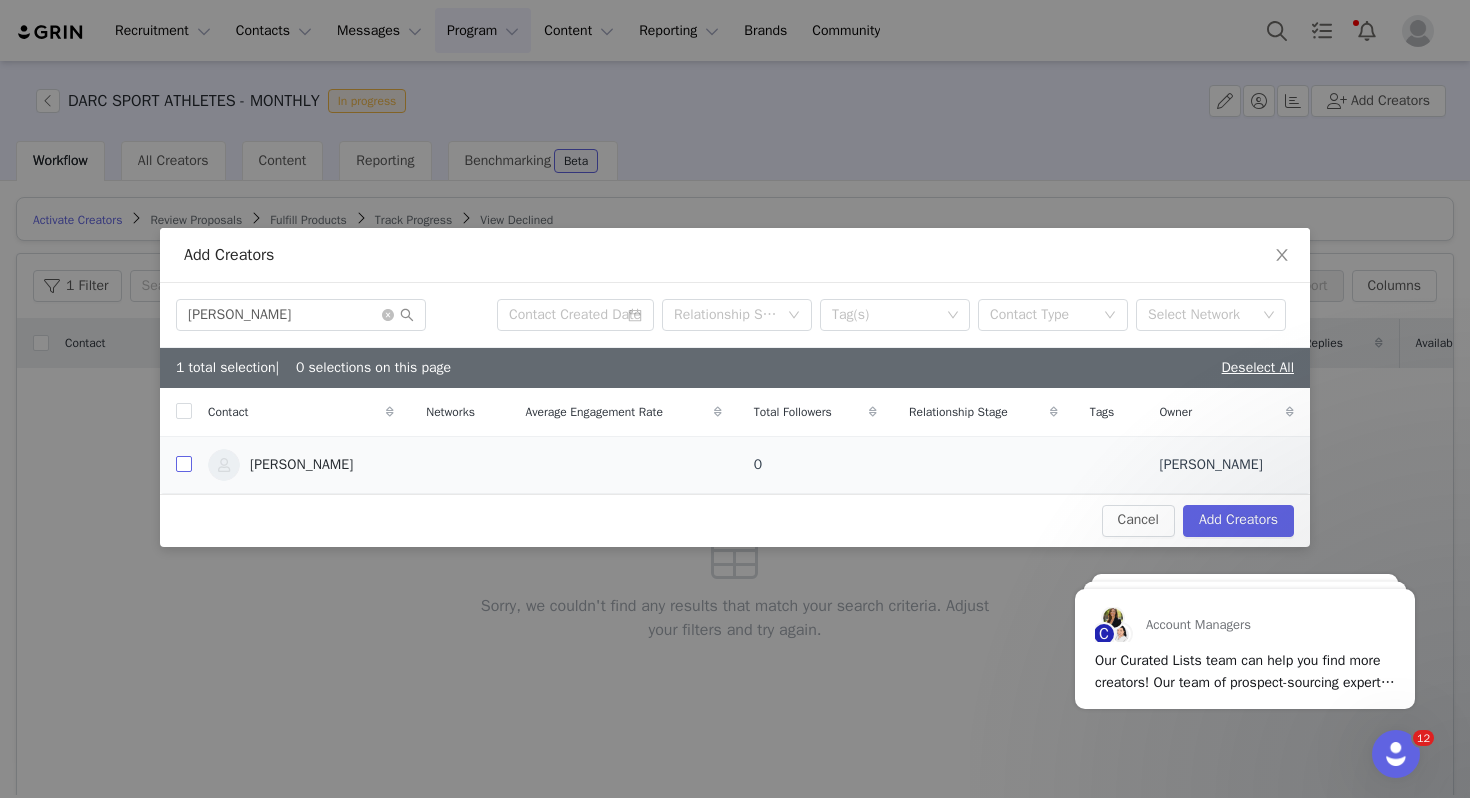 click at bounding box center [184, 464] 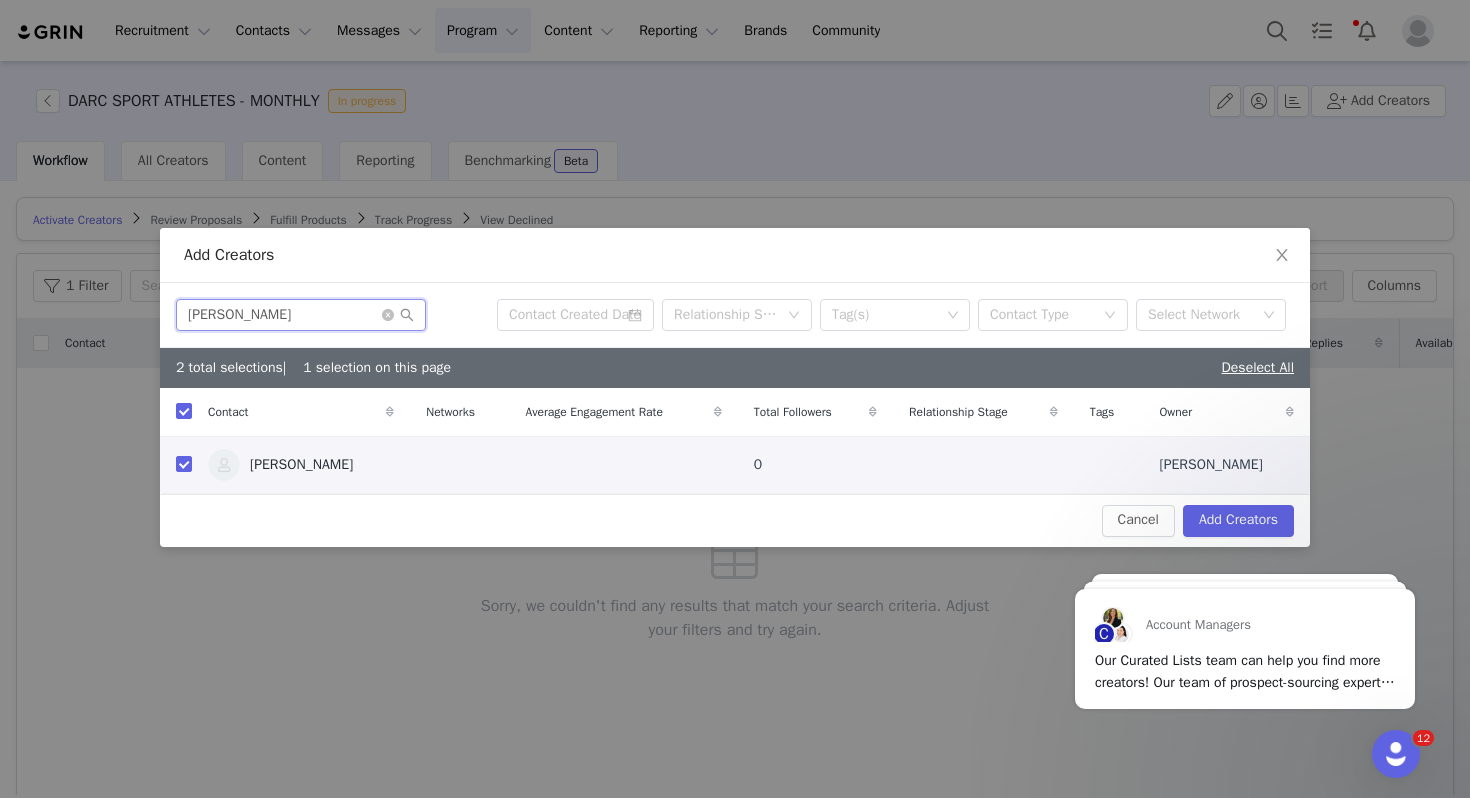drag, startPoint x: 264, startPoint y: 318, endPoint x: 164, endPoint y: 309, distance: 100.40418 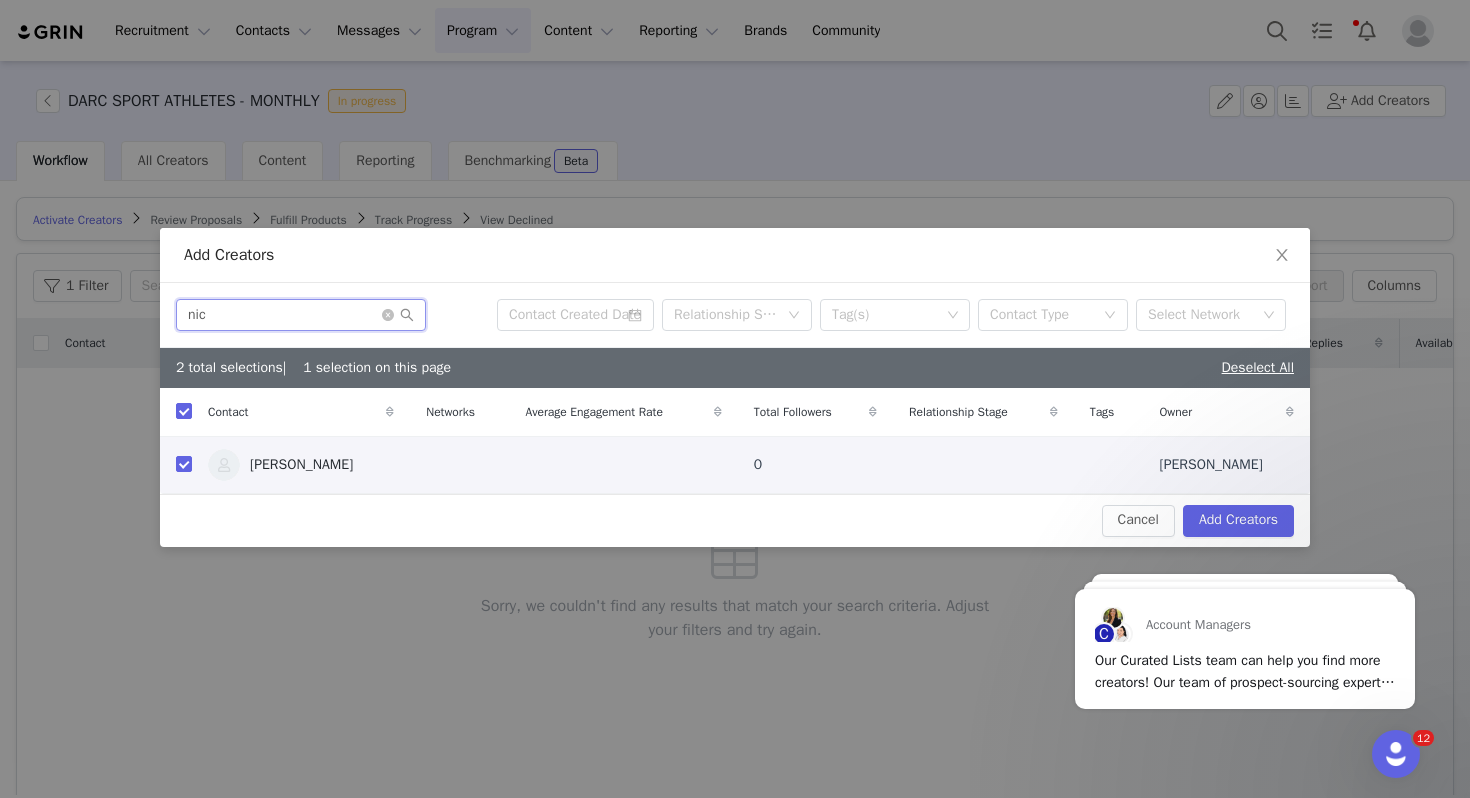 type on "[PERSON_NAME]" 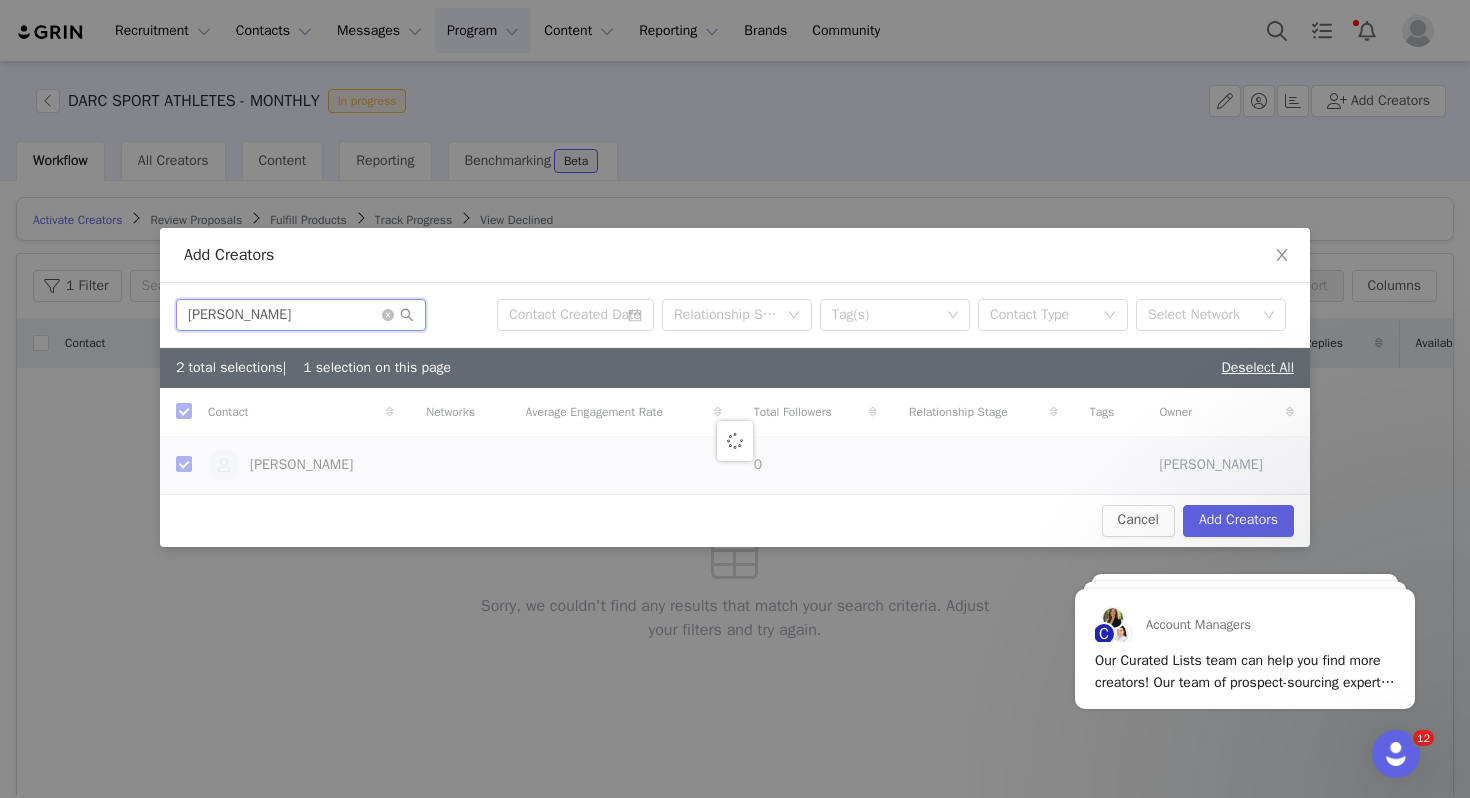 checkbox on "false" 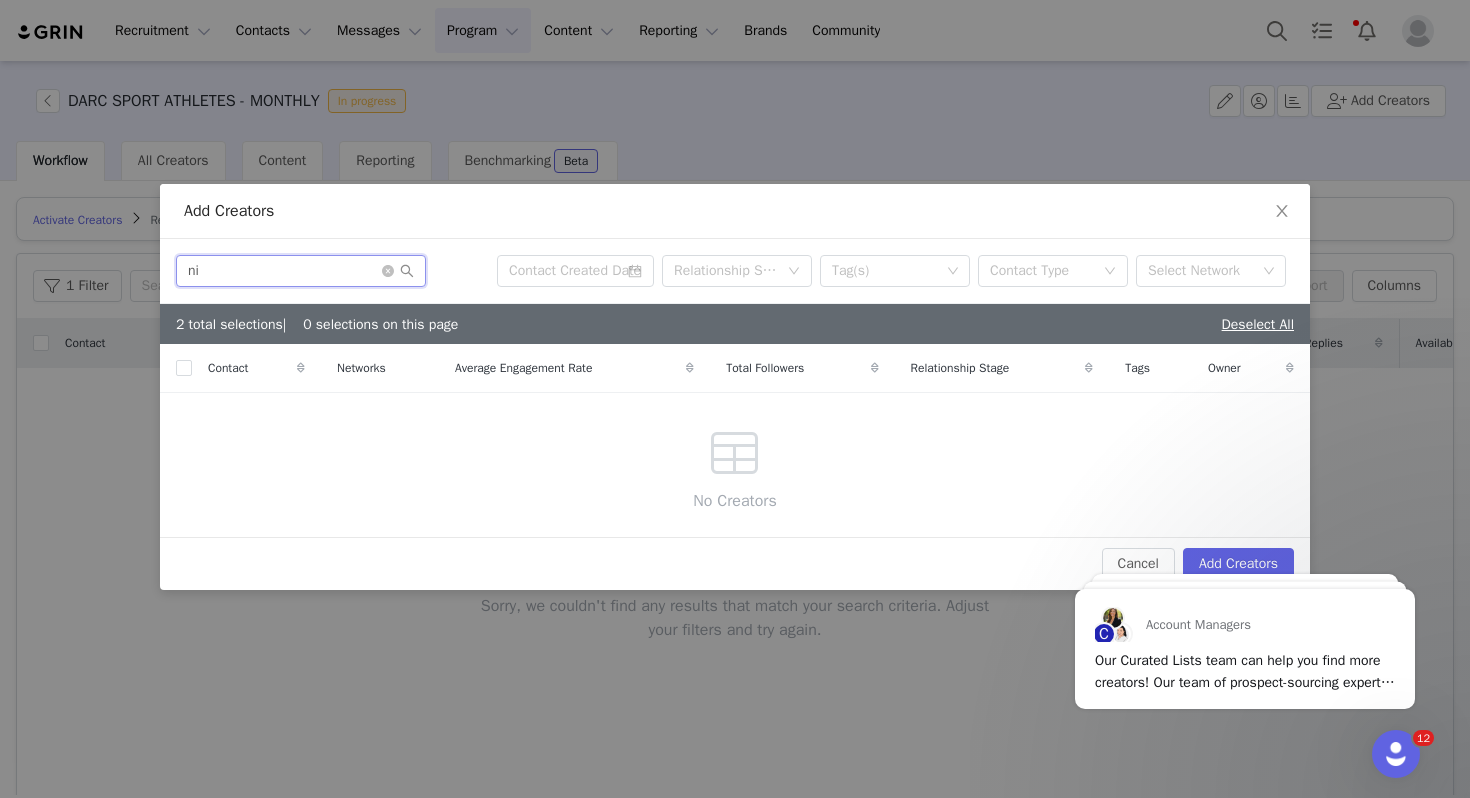 type on "n" 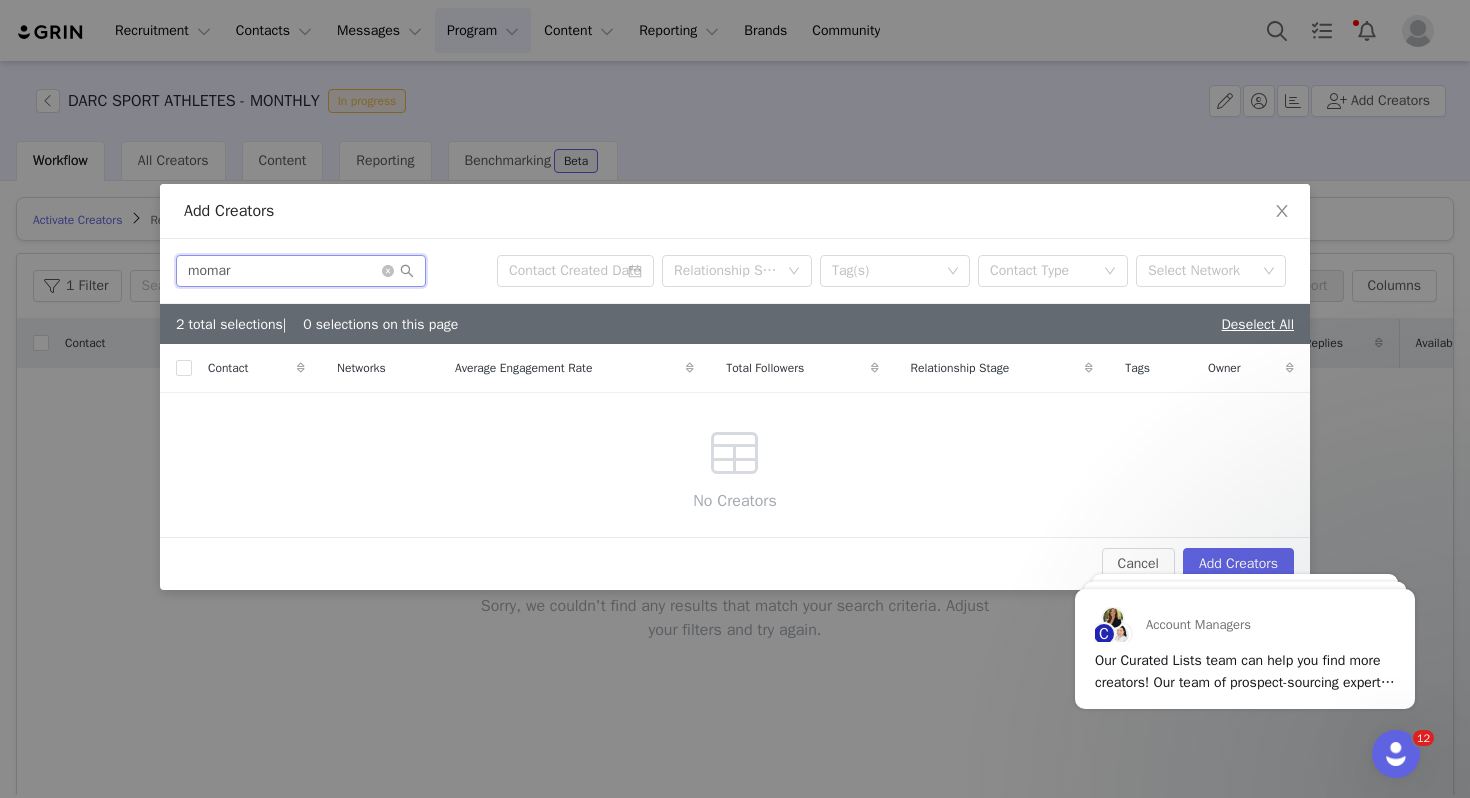 drag, startPoint x: 243, startPoint y: 274, endPoint x: 171, endPoint y: 268, distance: 72.249565 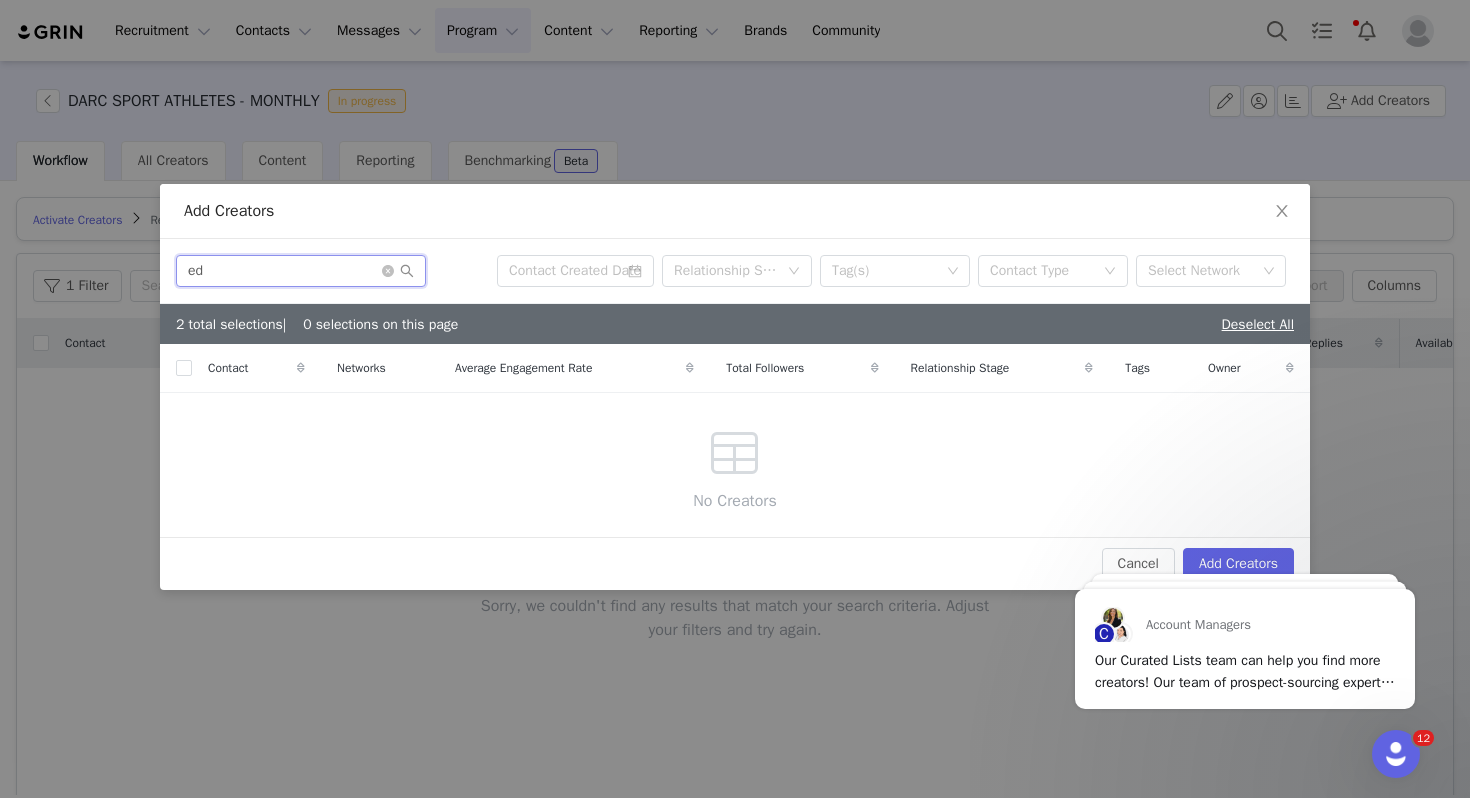 type on "e" 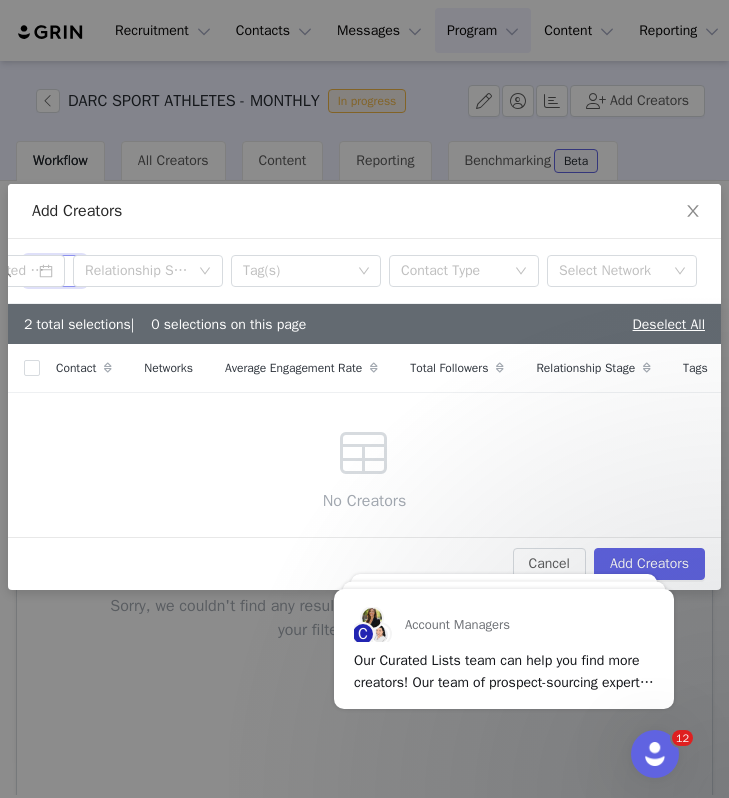 type on "[PERSON_NAME]" 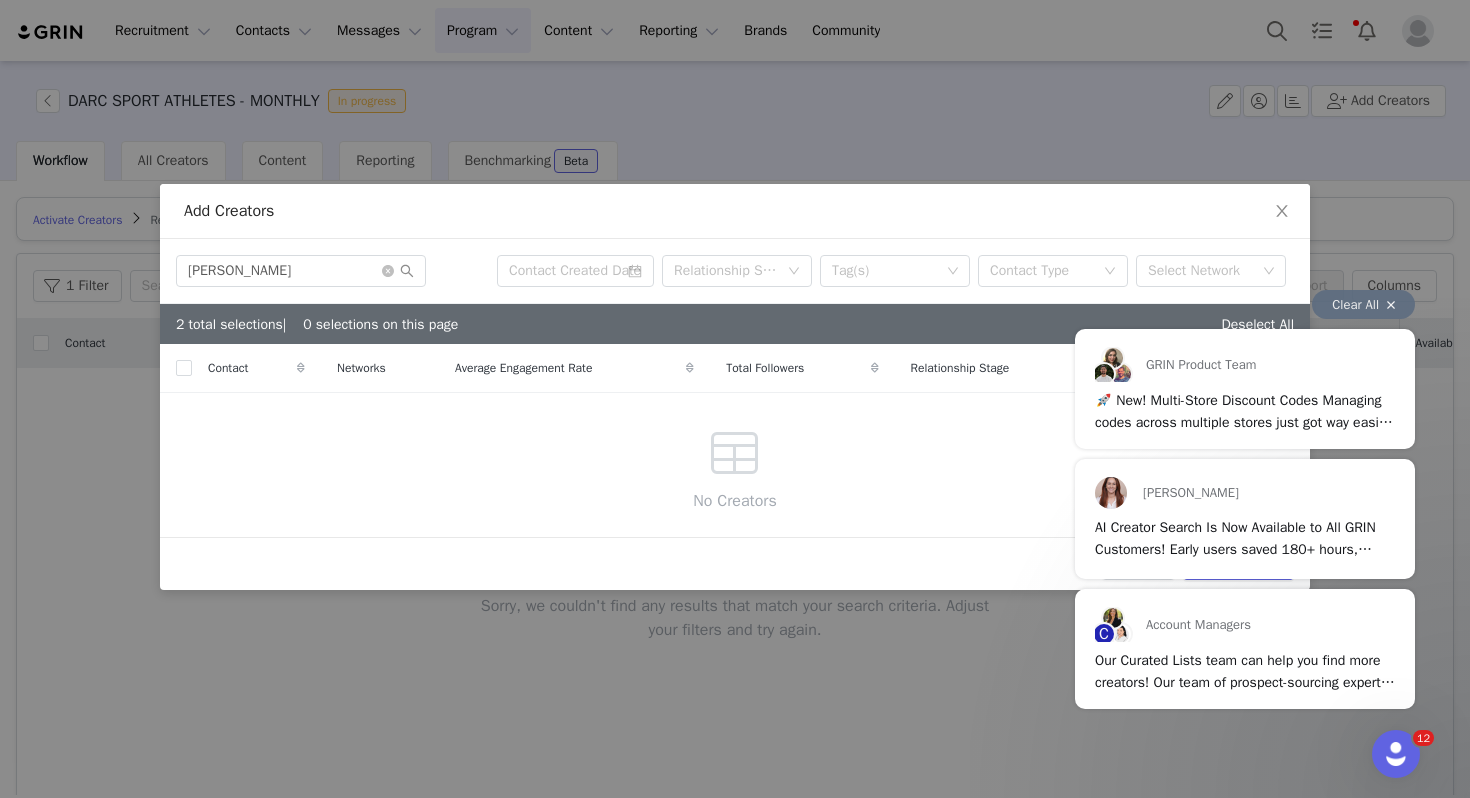 click on "Clear All" at bounding box center (1363, 304) 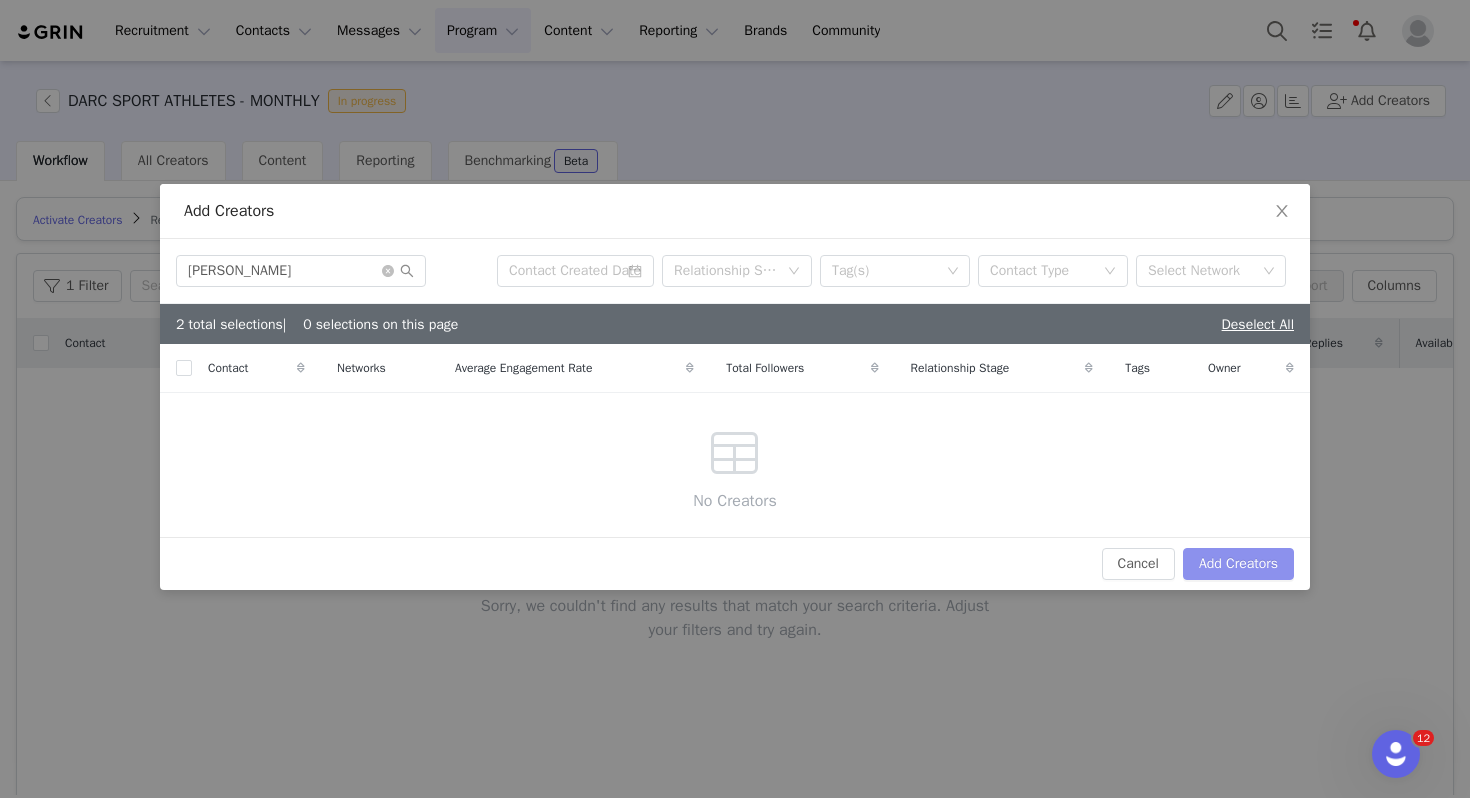 click on "Add Creators" at bounding box center (1238, 564) 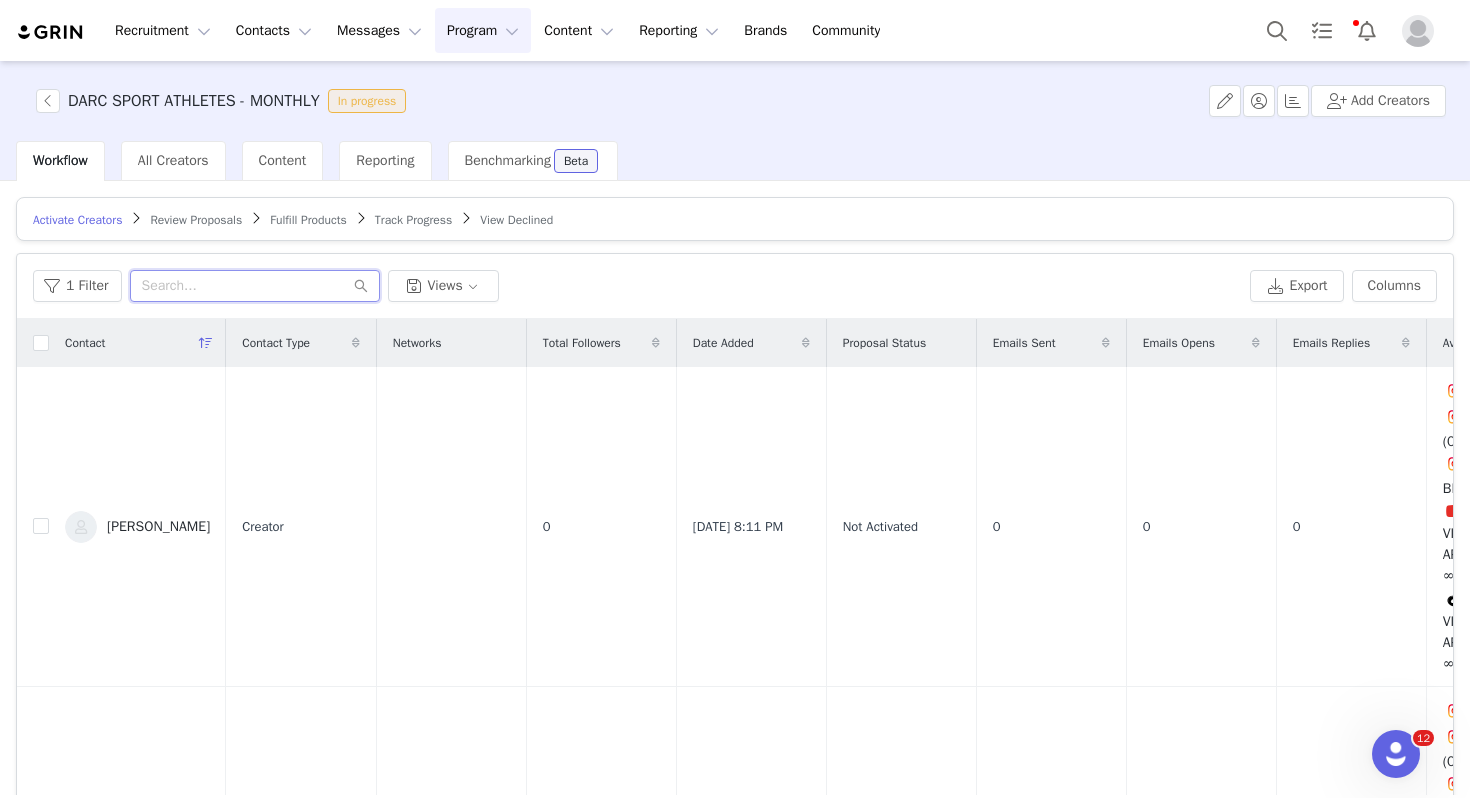 click at bounding box center [255, 286] 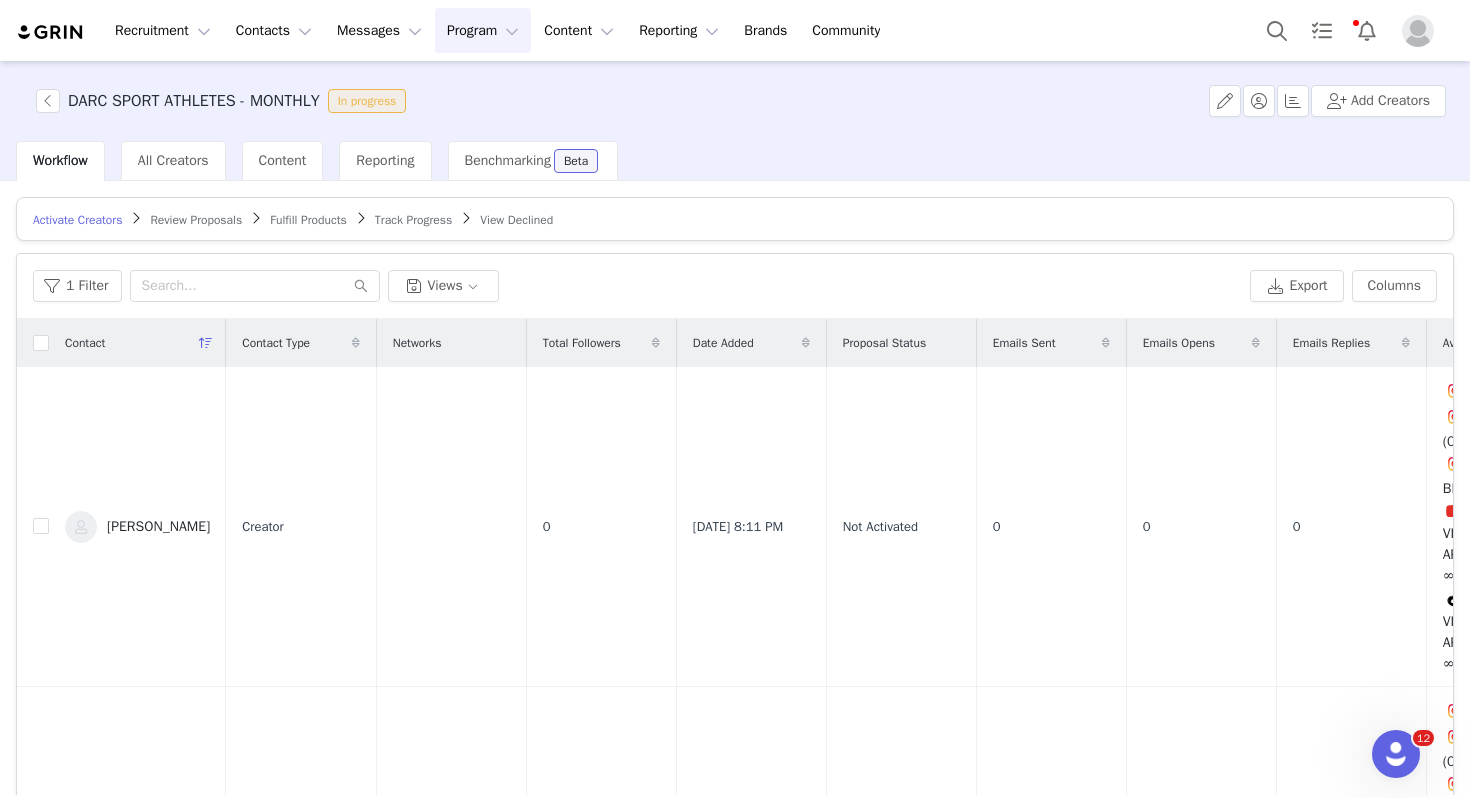 click on "Review Proposals" at bounding box center (196, 220) 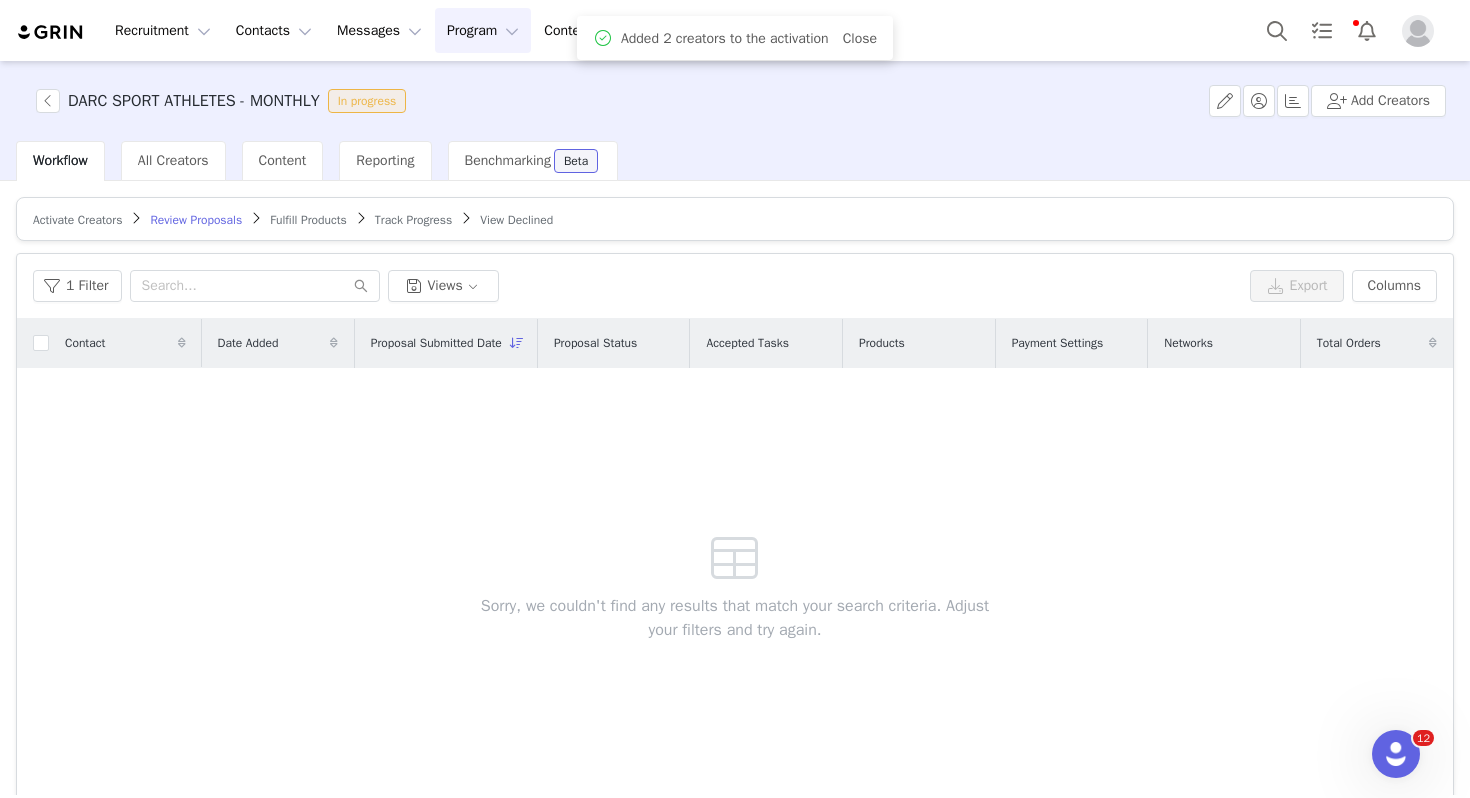 click on "Activate Creators" at bounding box center [77, 220] 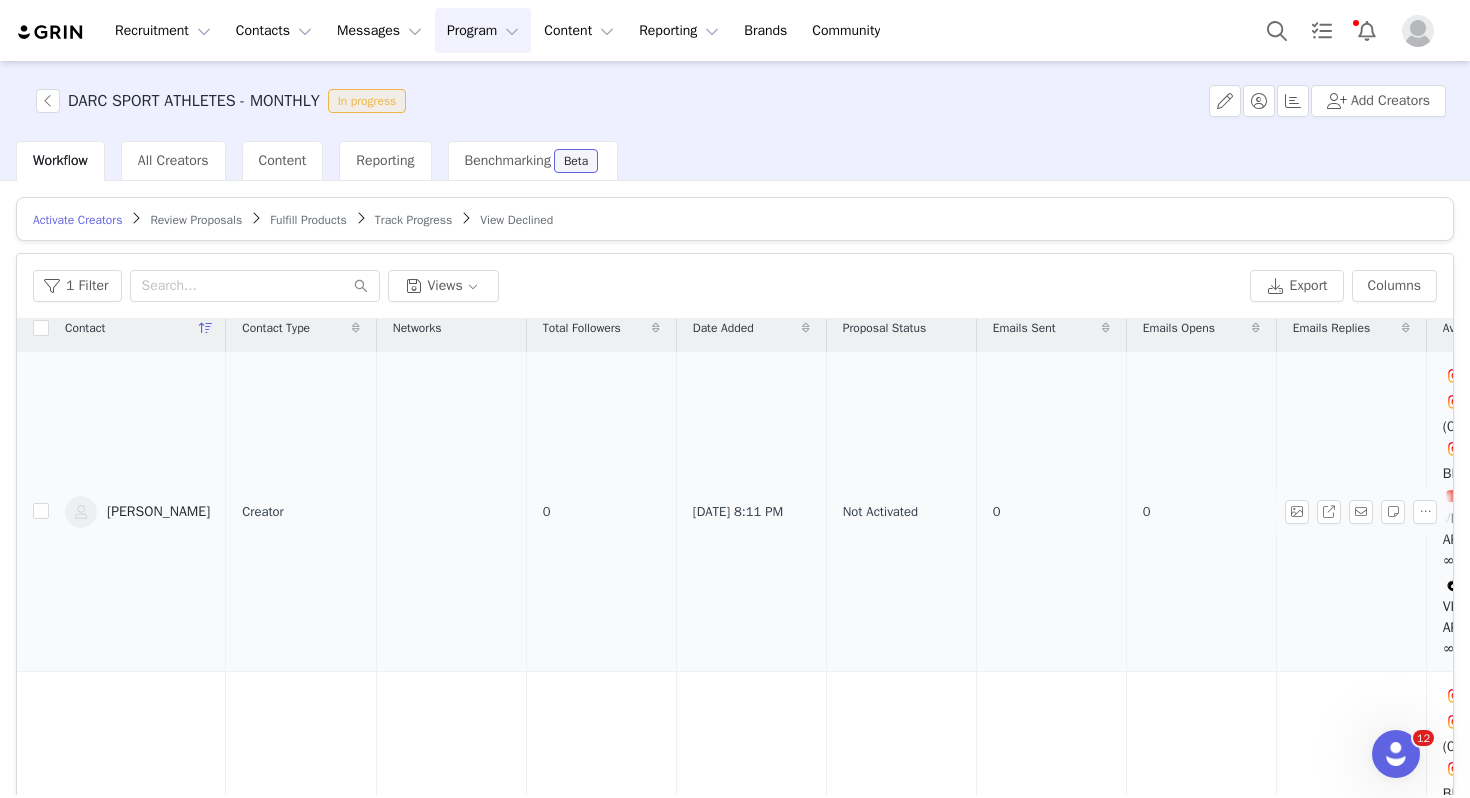 scroll, scrollTop: 34, scrollLeft: 0, axis: vertical 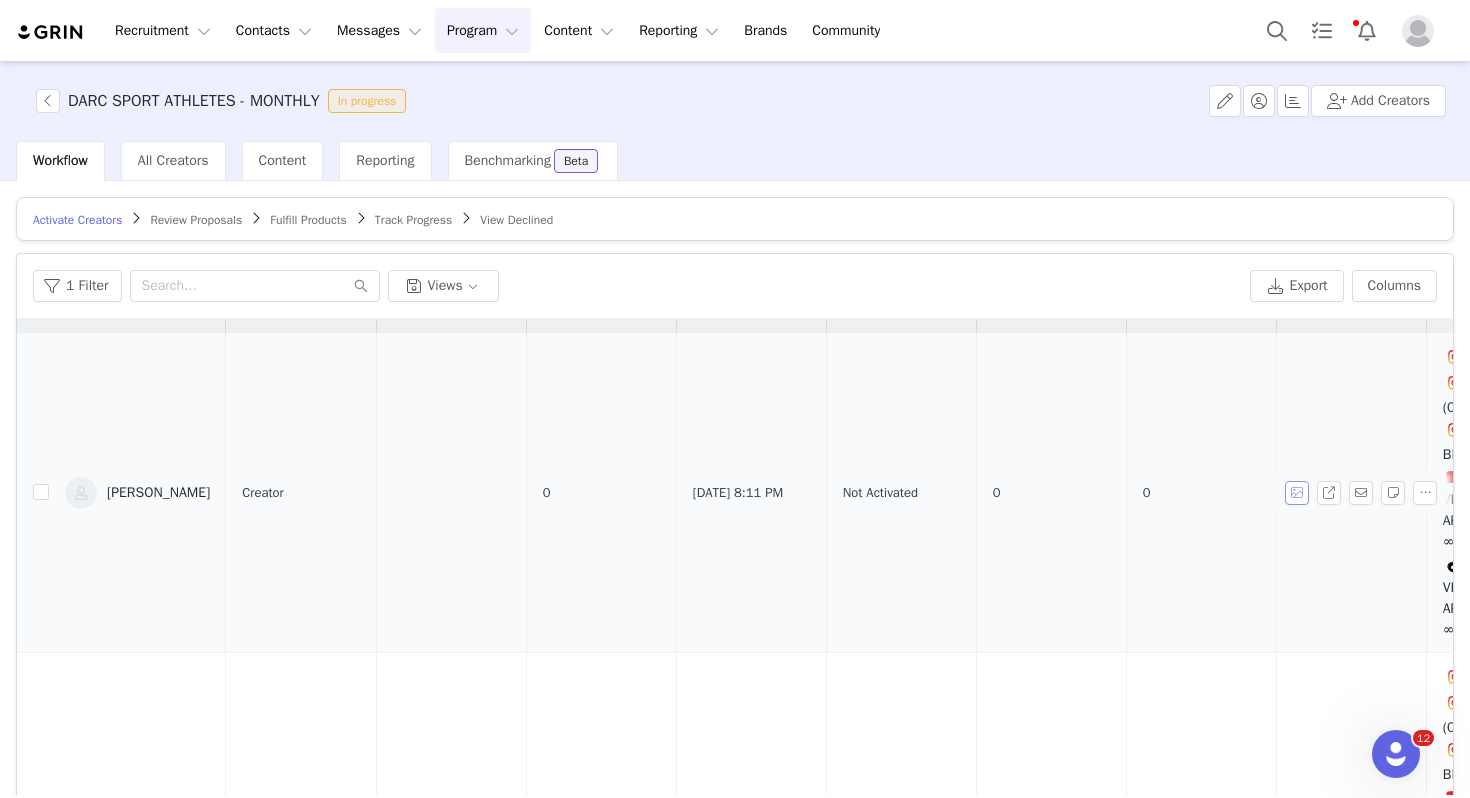 click at bounding box center [1297, 493] 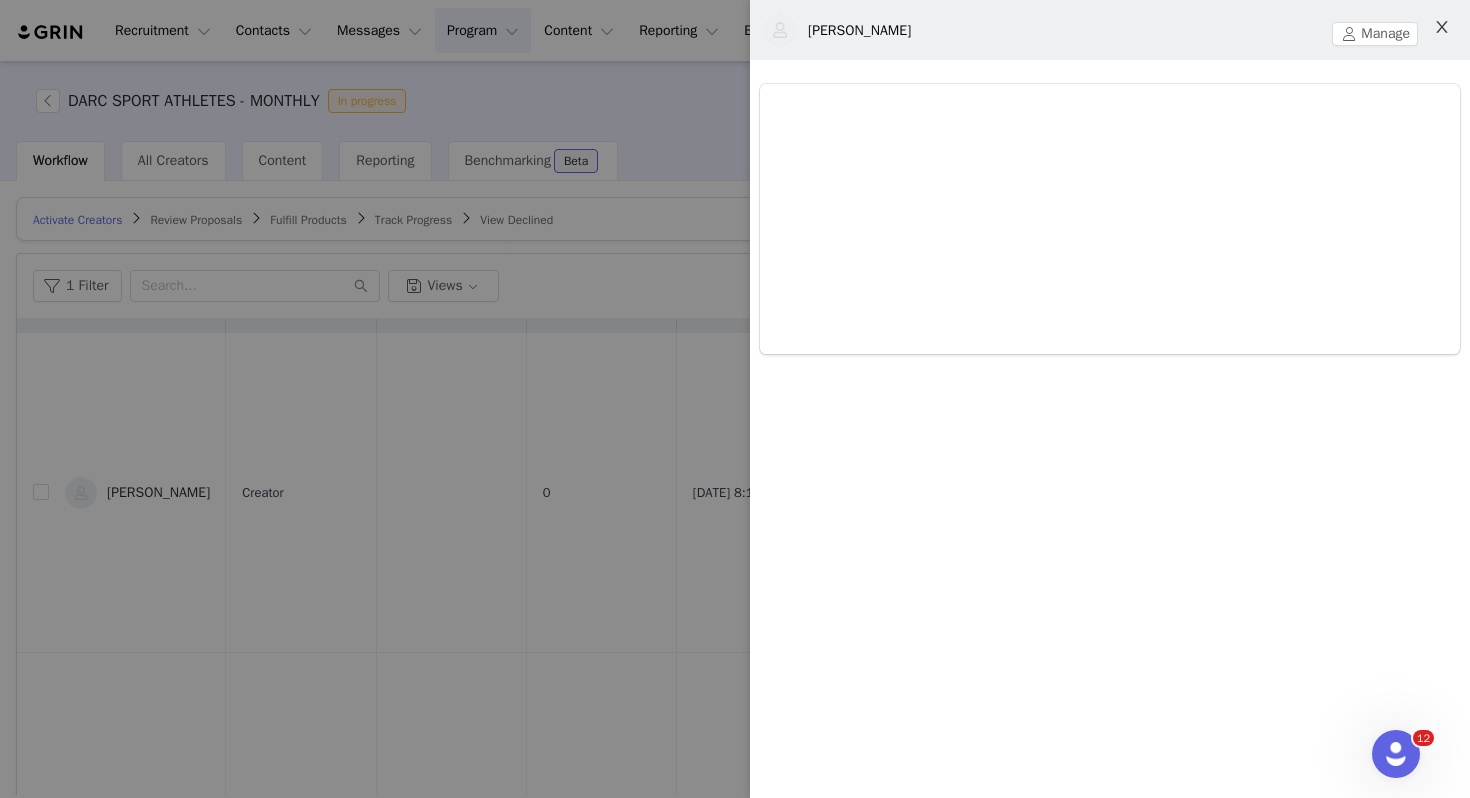 click 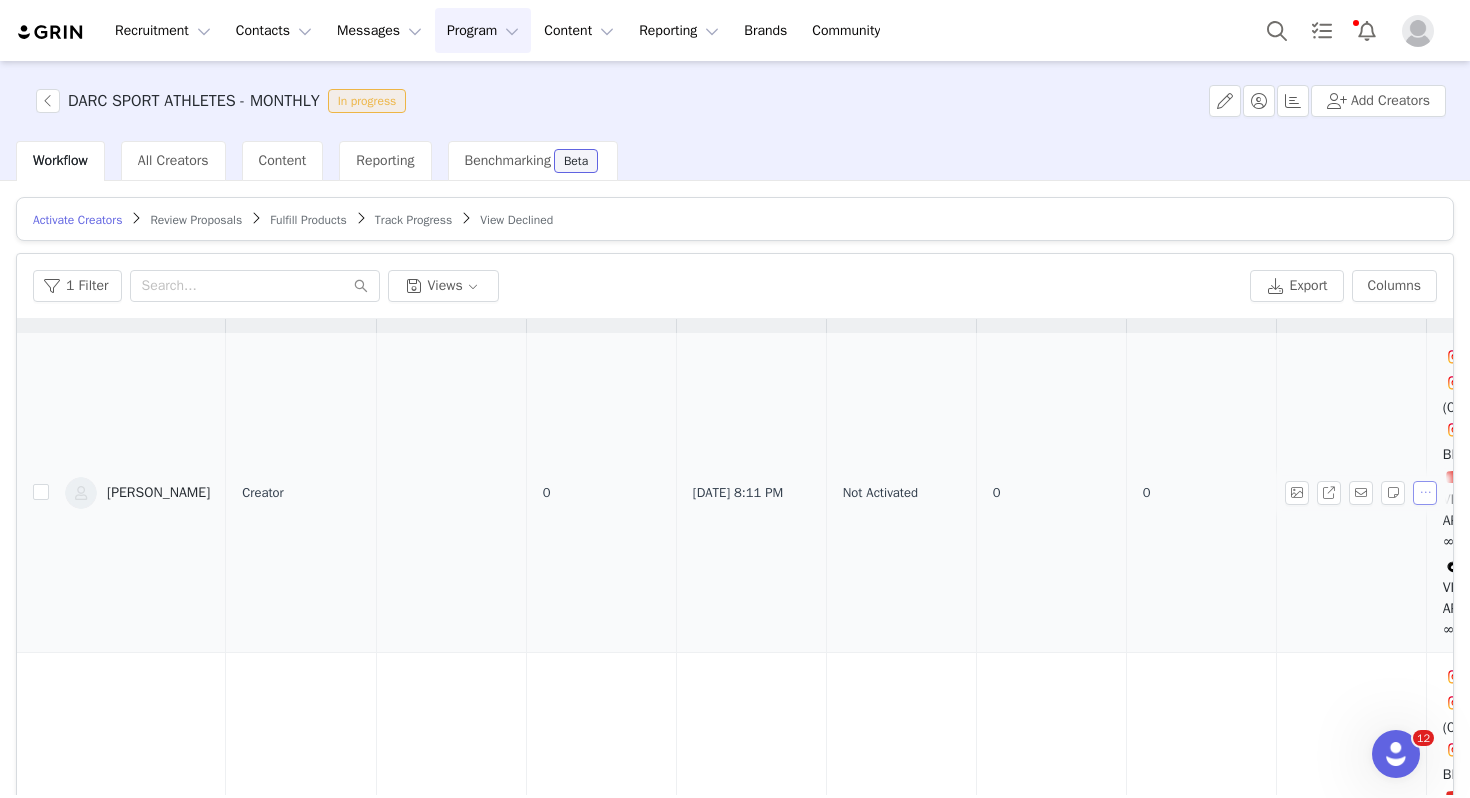 click at bounding box center (1425, 493) 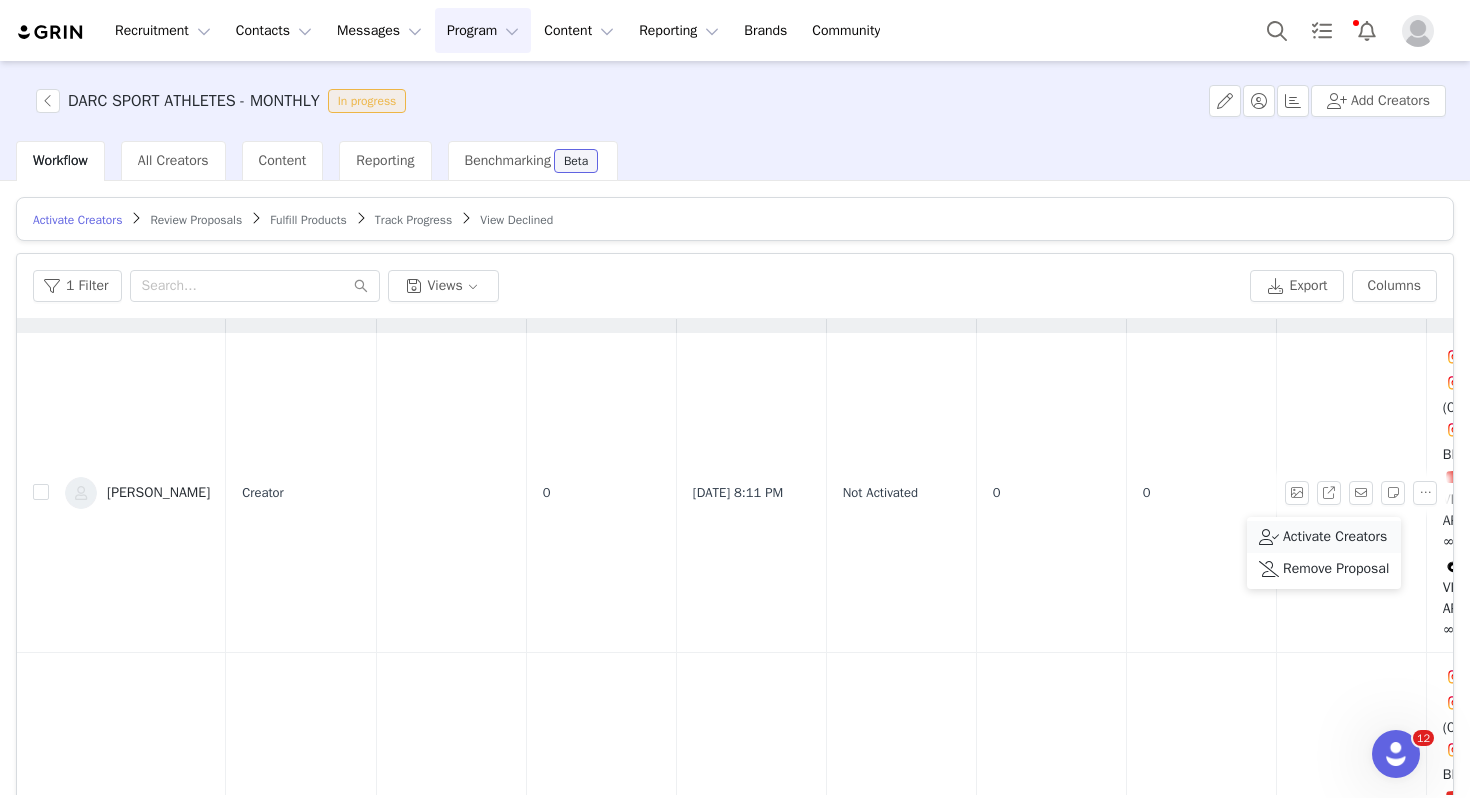 click on "Activate Creators" at bounding box center (1335, 537) 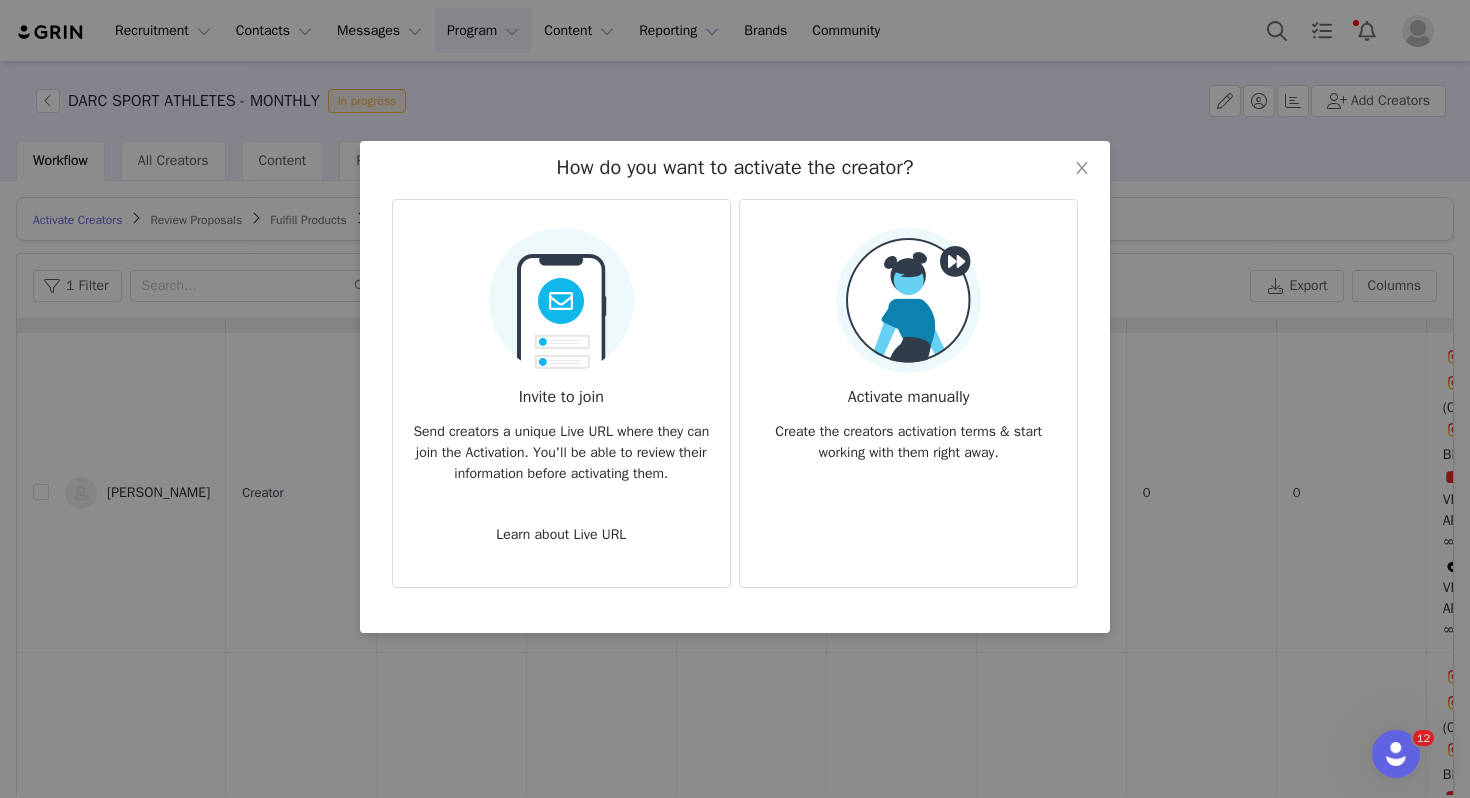 click on "Create the creators activation terms & start working with them right away." at bounding box center [908, 436] 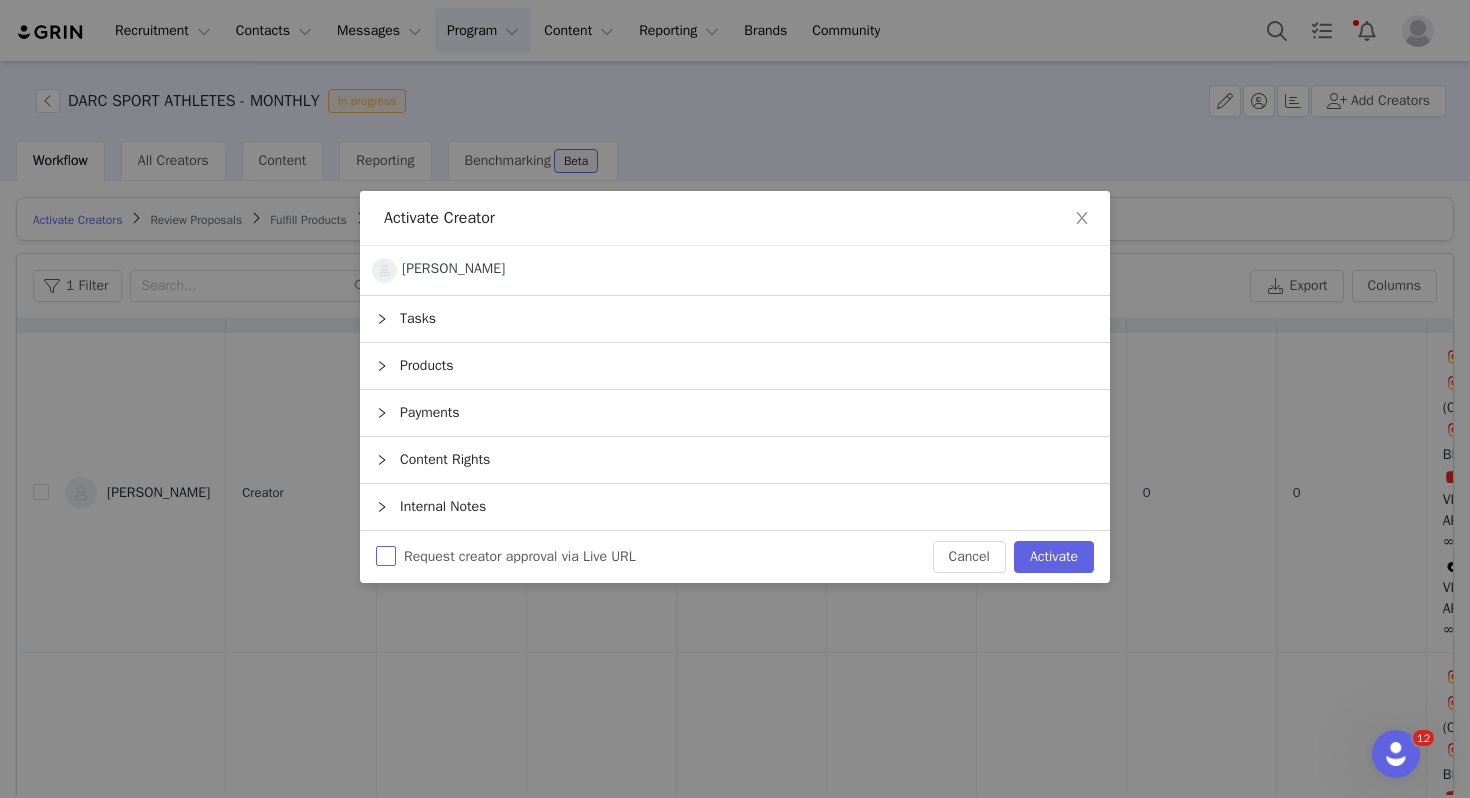 click on "Request creator approval via Live URL" at bounding box center (510, 556) 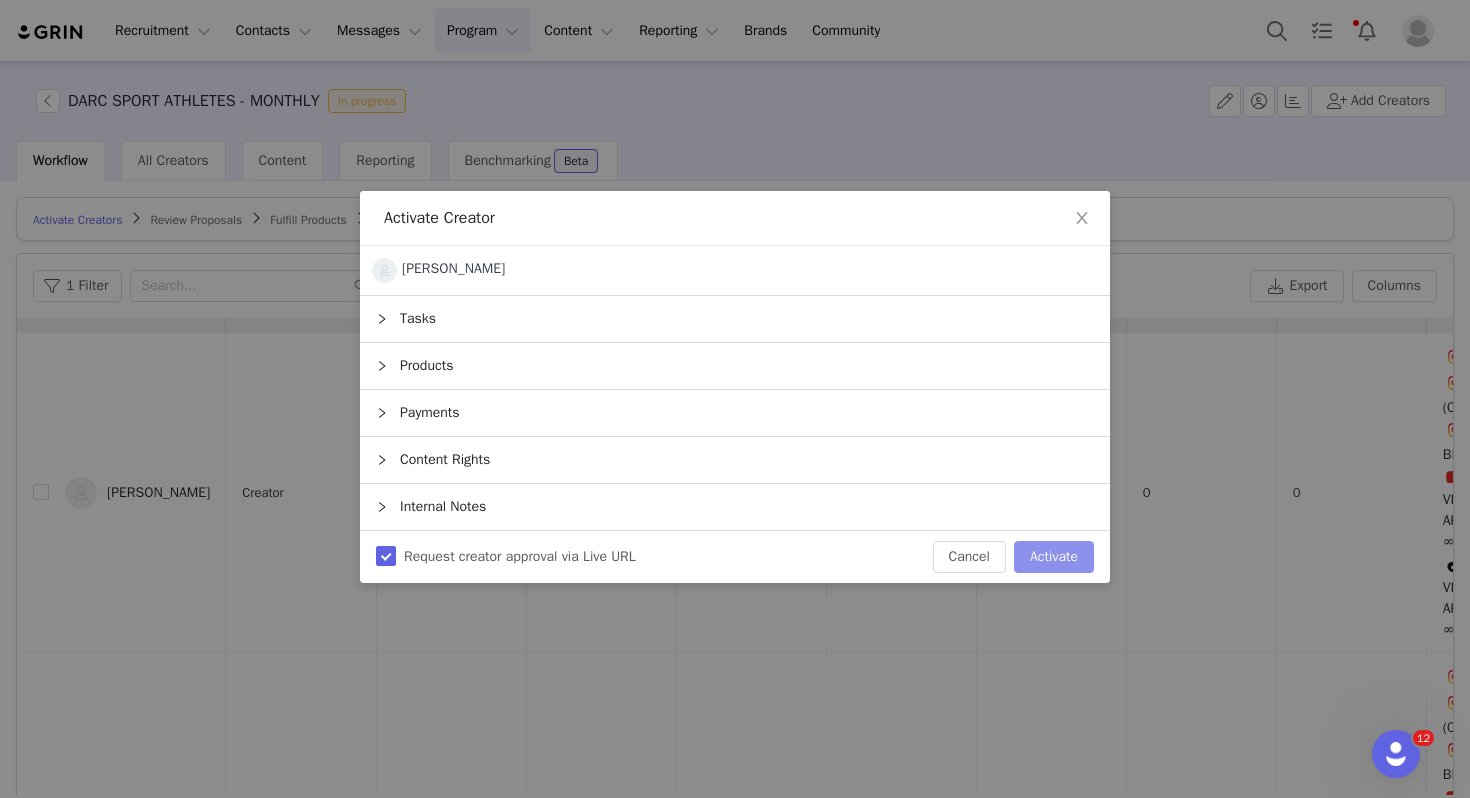 click on "Activate" at bounding box center [1054, 557] 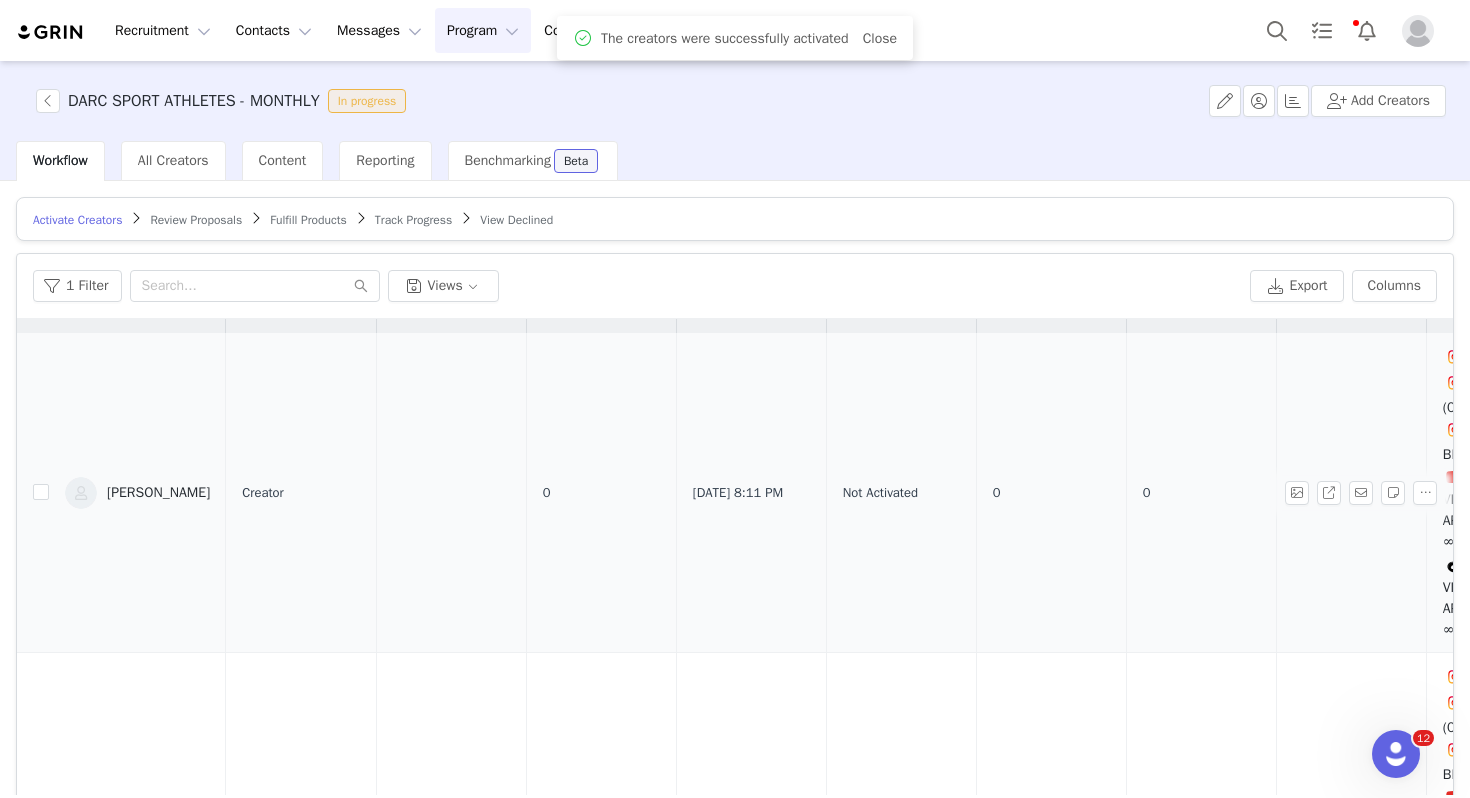 scroll, scrollTop: 0, scrollLeft: 0, axis: both 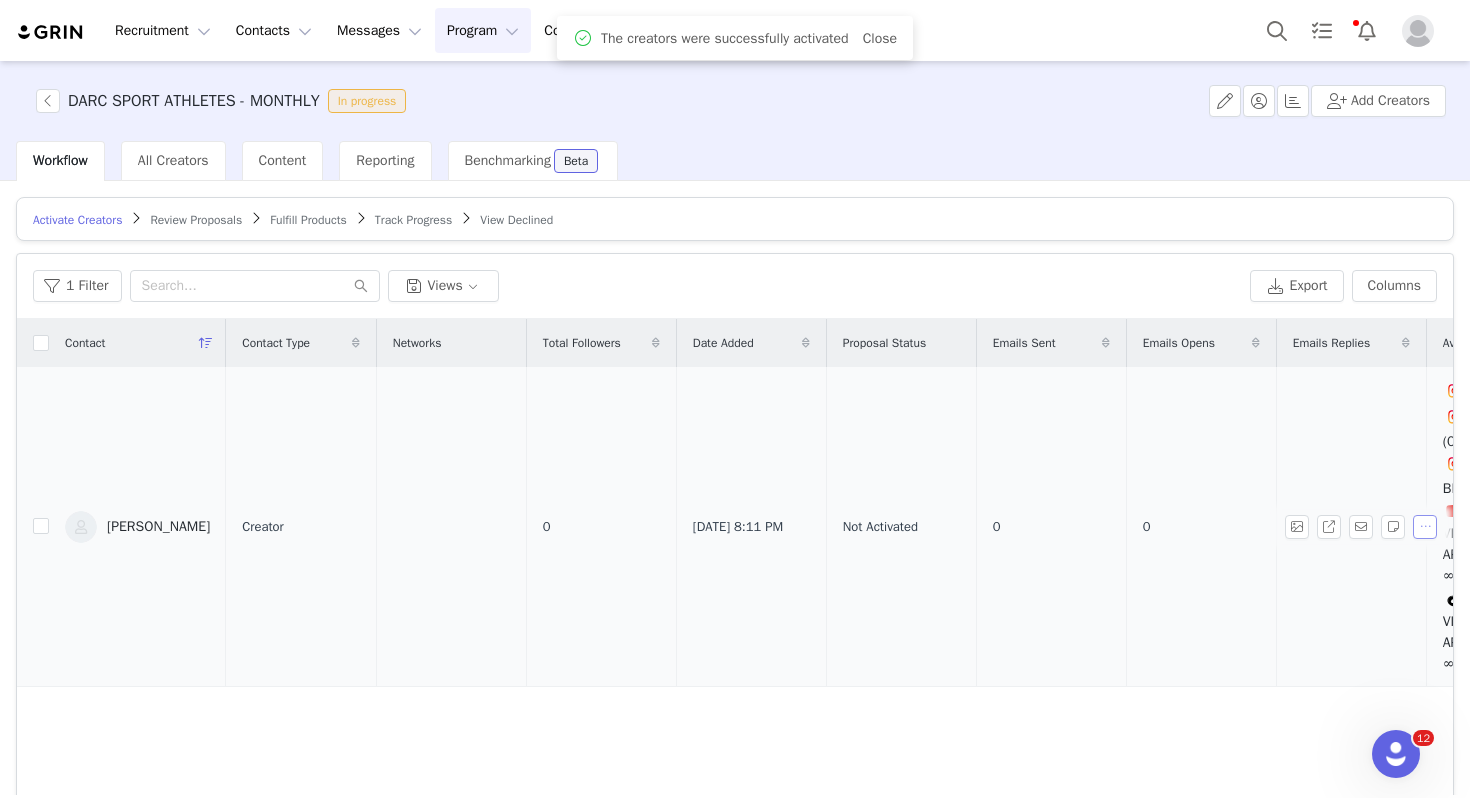 click at bounding box center [1425, 527] 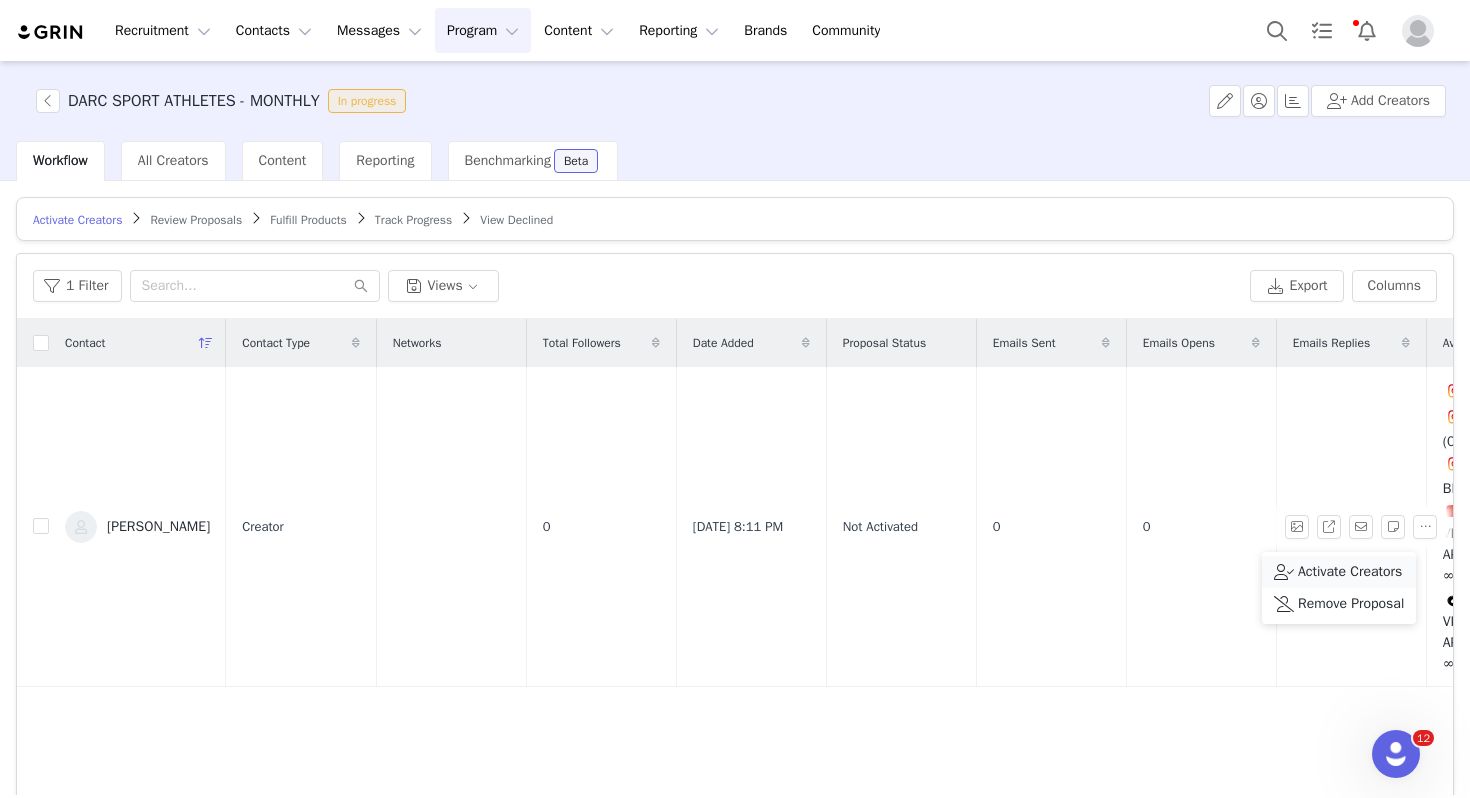 click on "Activate Creators" at bounding box center [1350, 572] 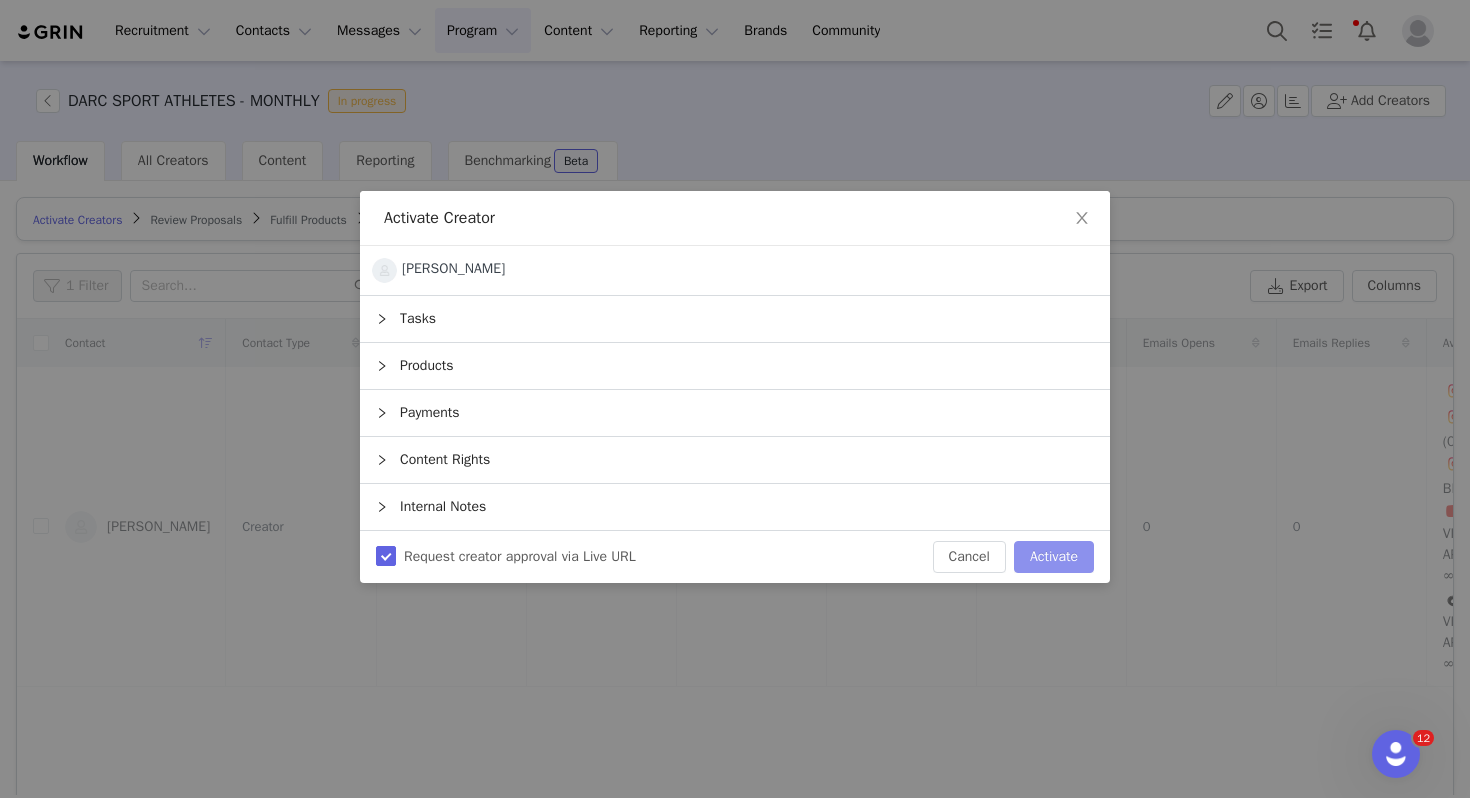 click on "Activate" at bounding box center (1054, 557) 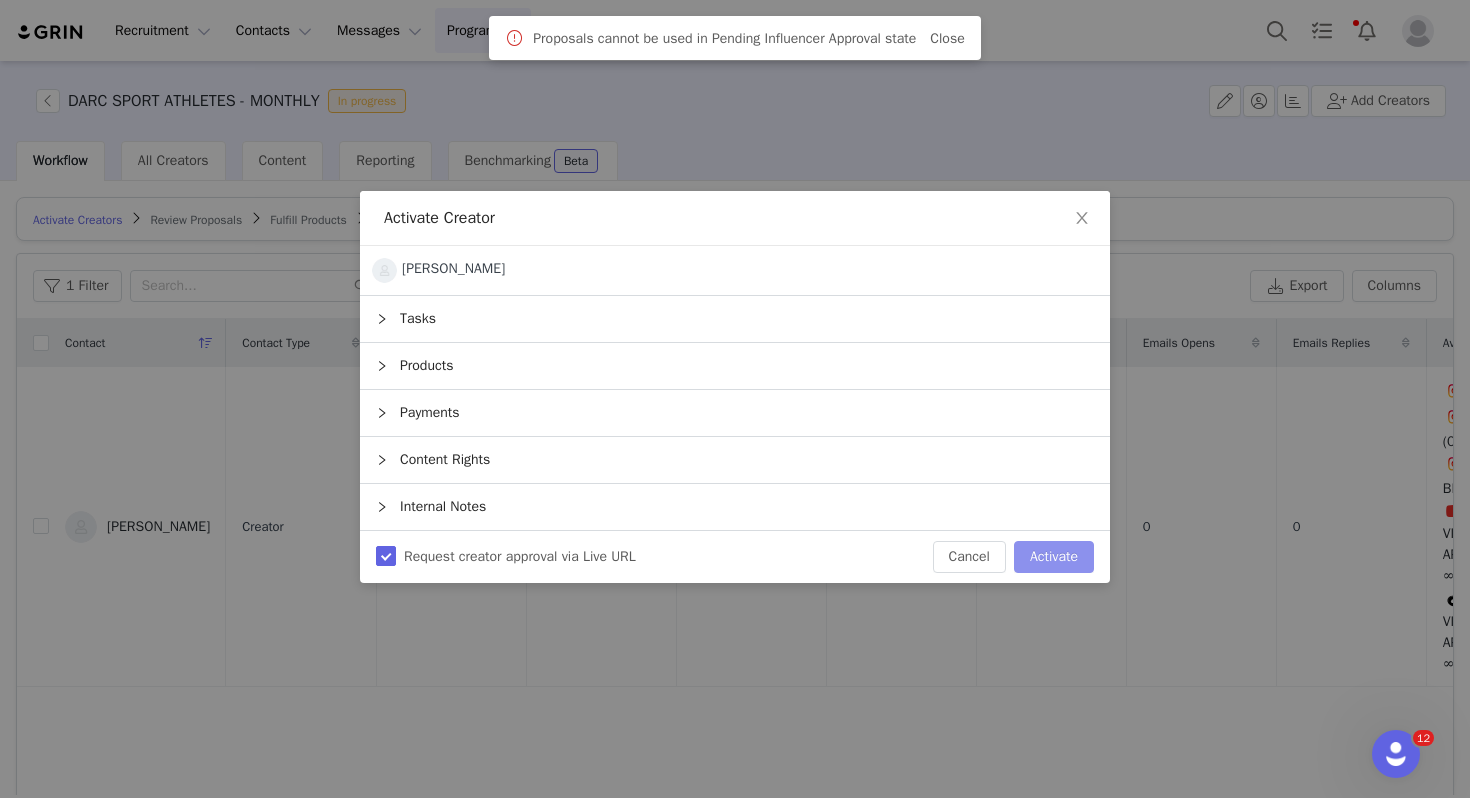 click on "Activate" at bounding box center (1054, 557) 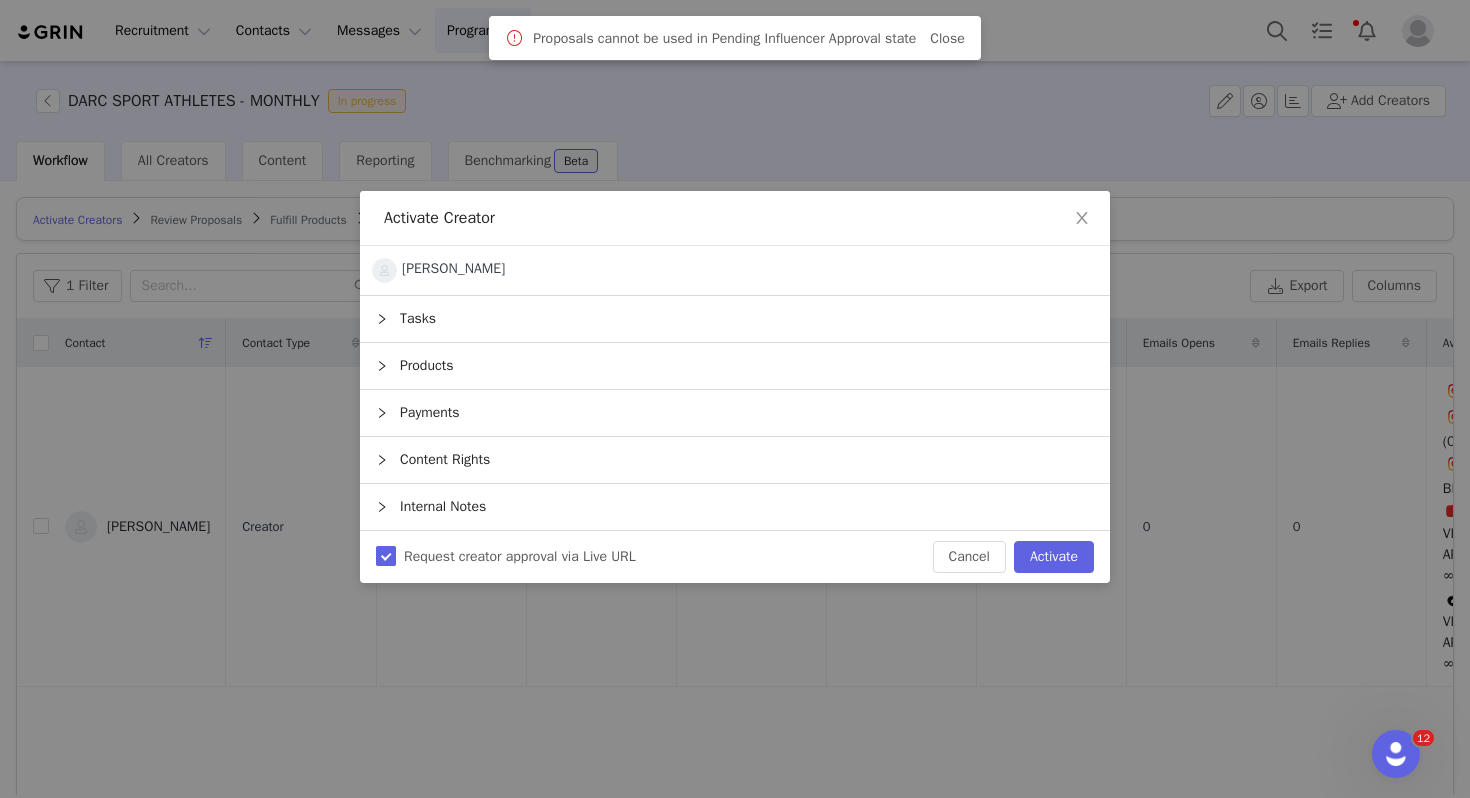 click on "Request creator approval via Live URL" at bounding box center (386, 556) 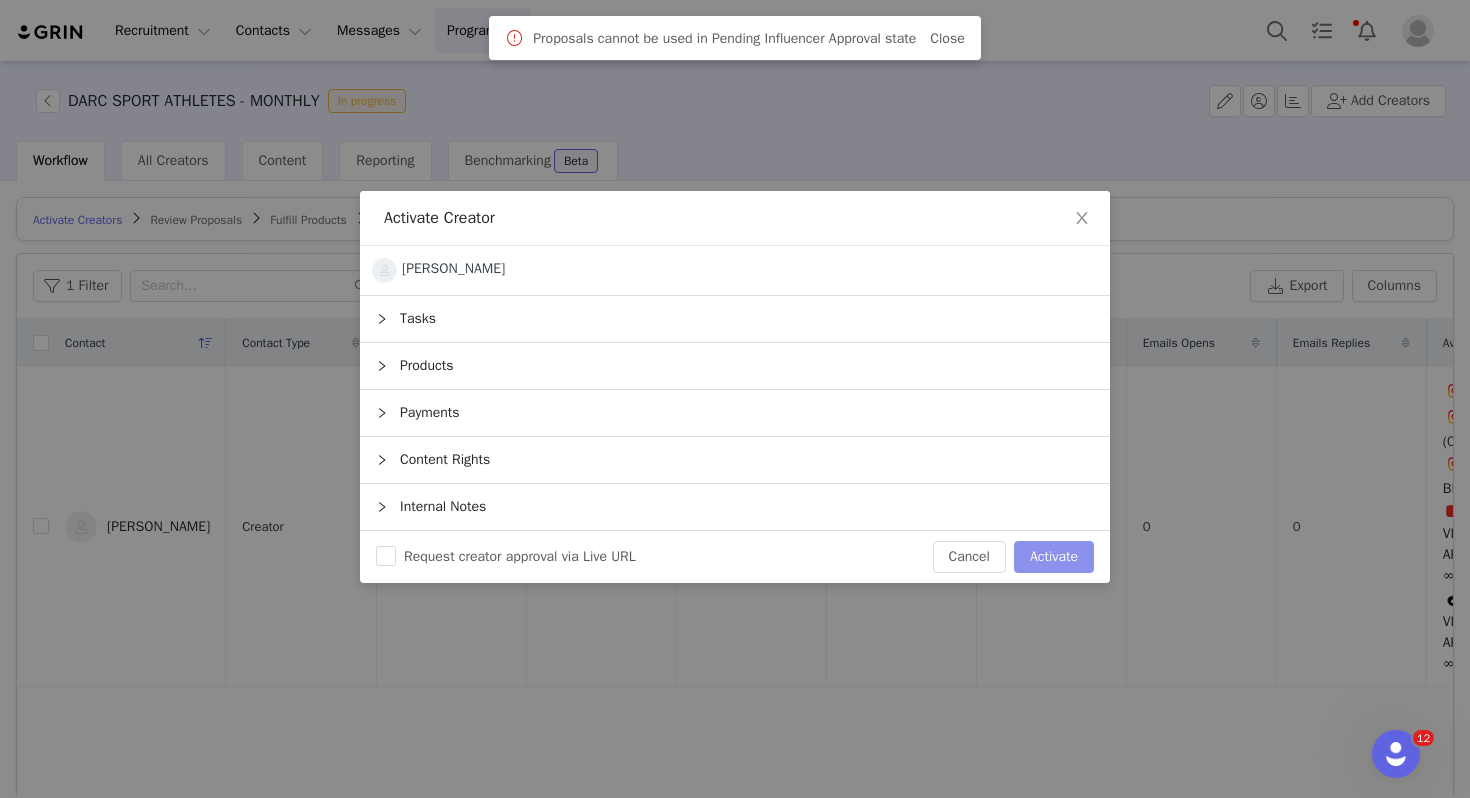 click on "Activate" at bounding box center [1054, 557] 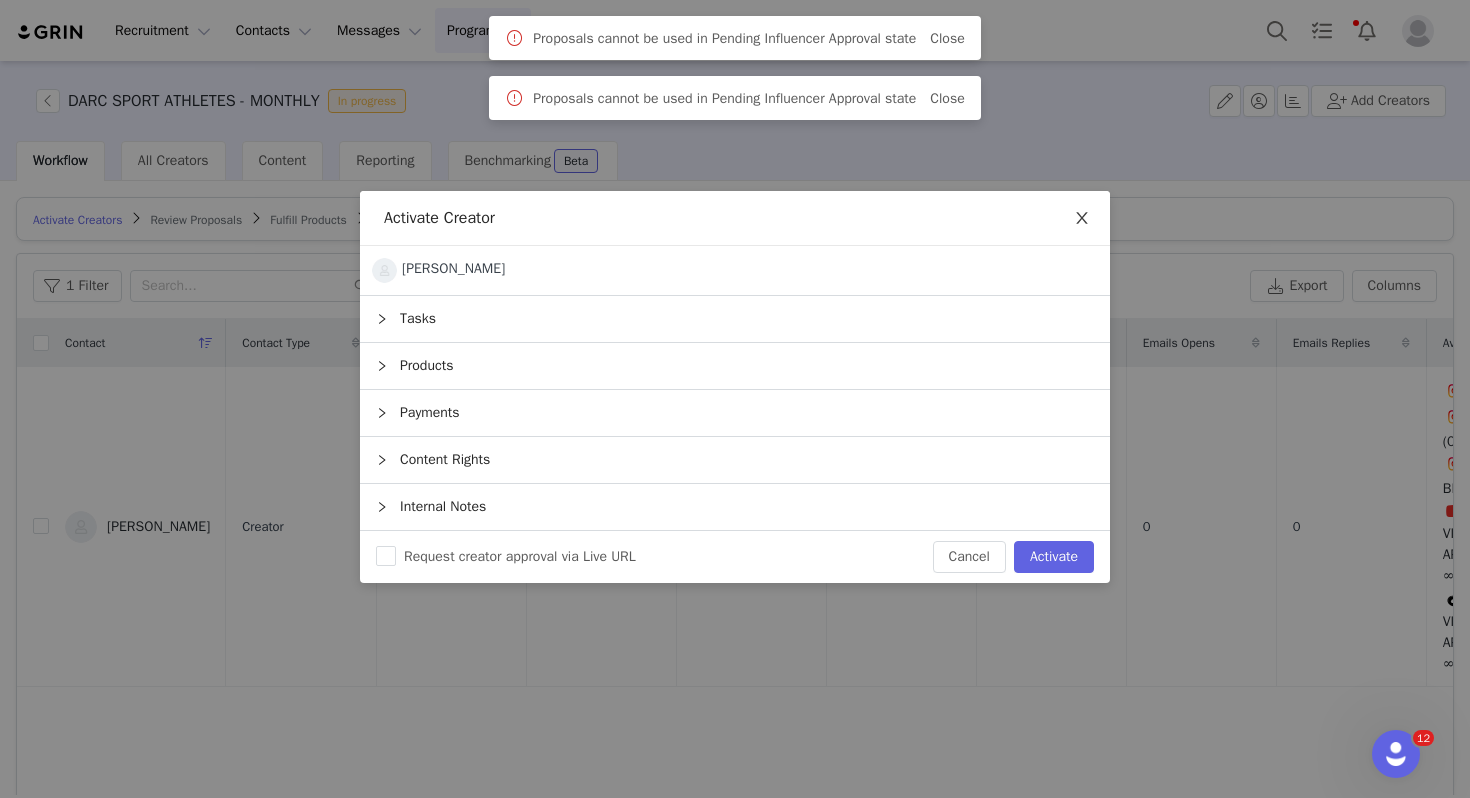 click at bounding box center [1082, 219] 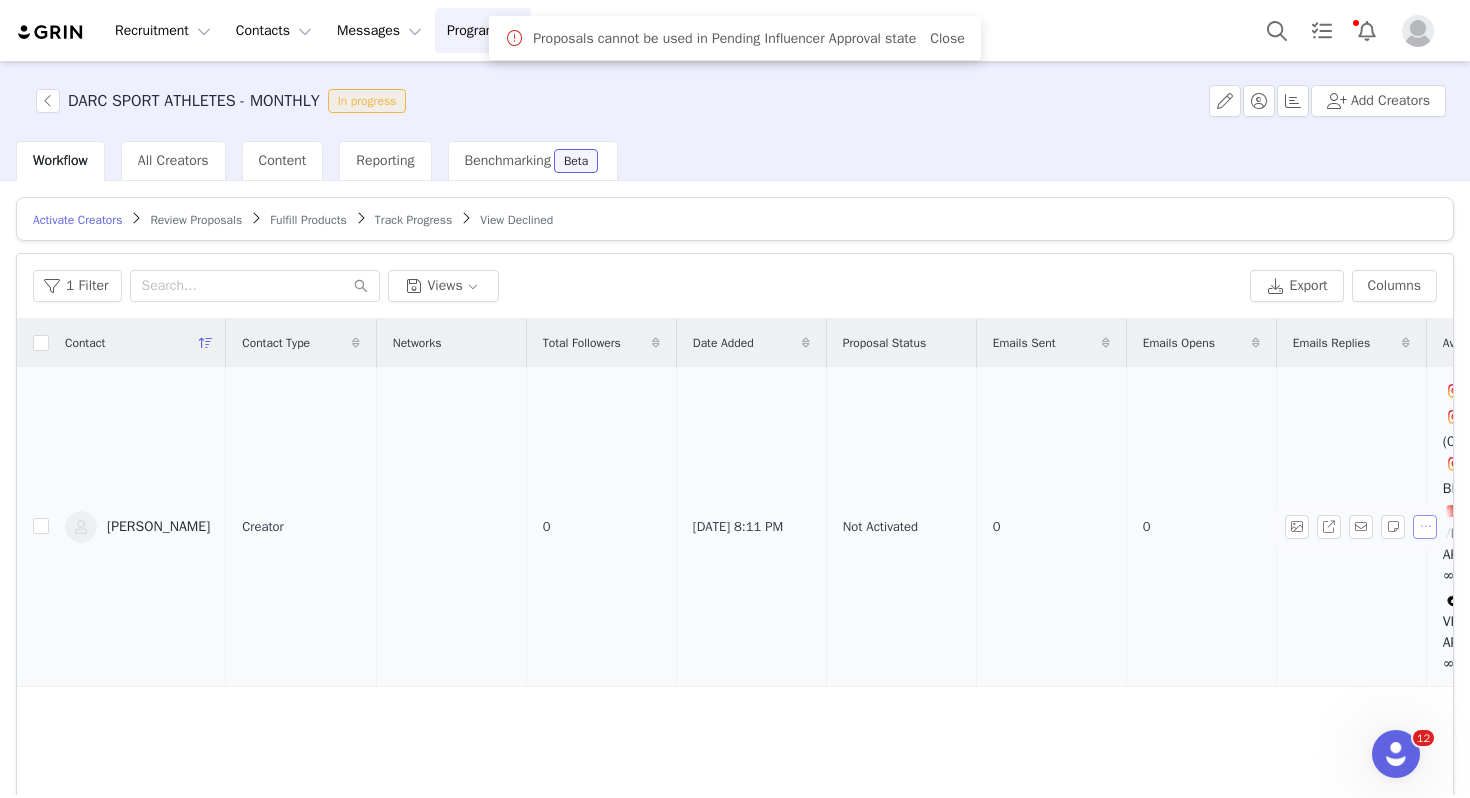 click at bounding box center (1425, 527) 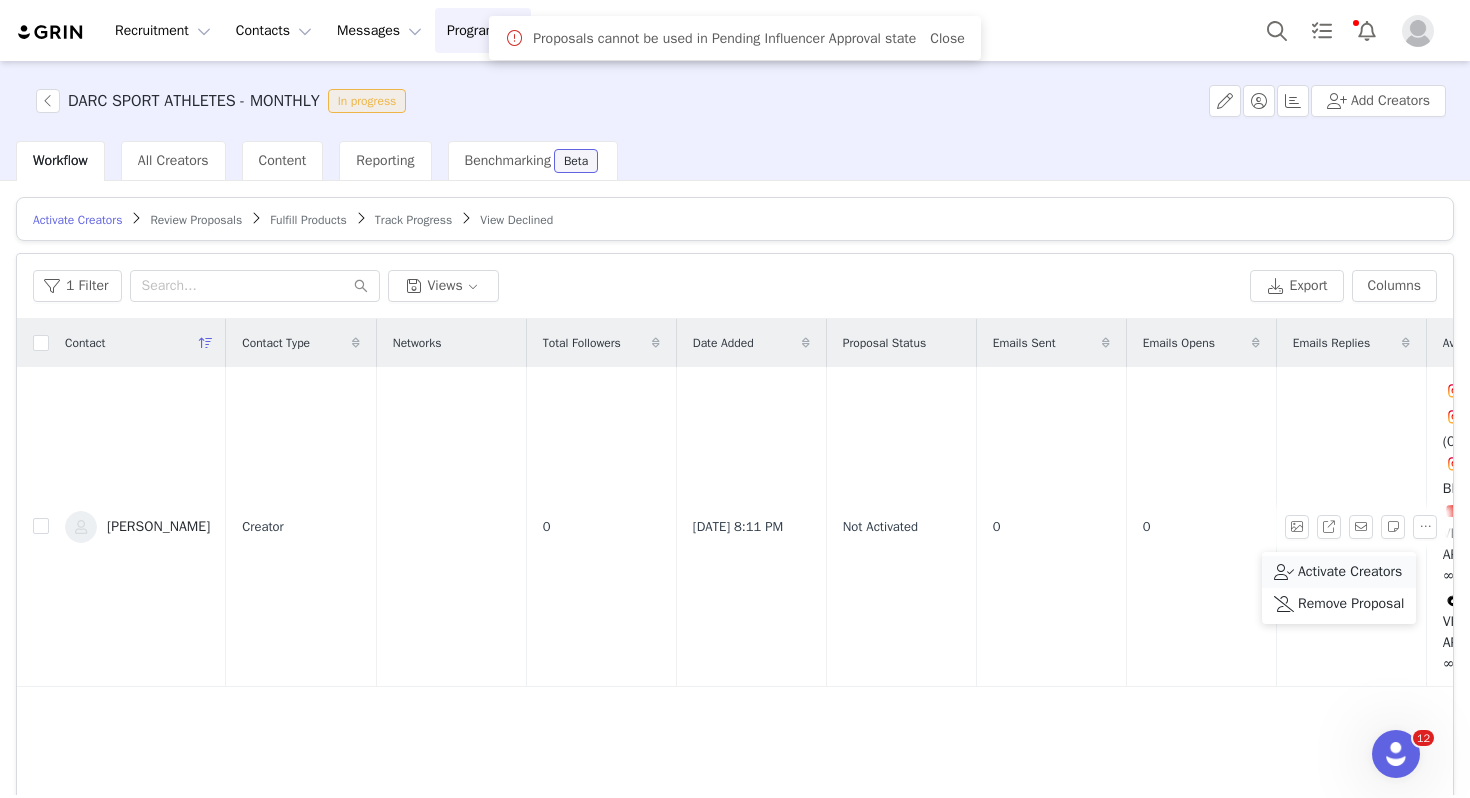 click on "Activate Creators" at bounding box center [1350, 572] 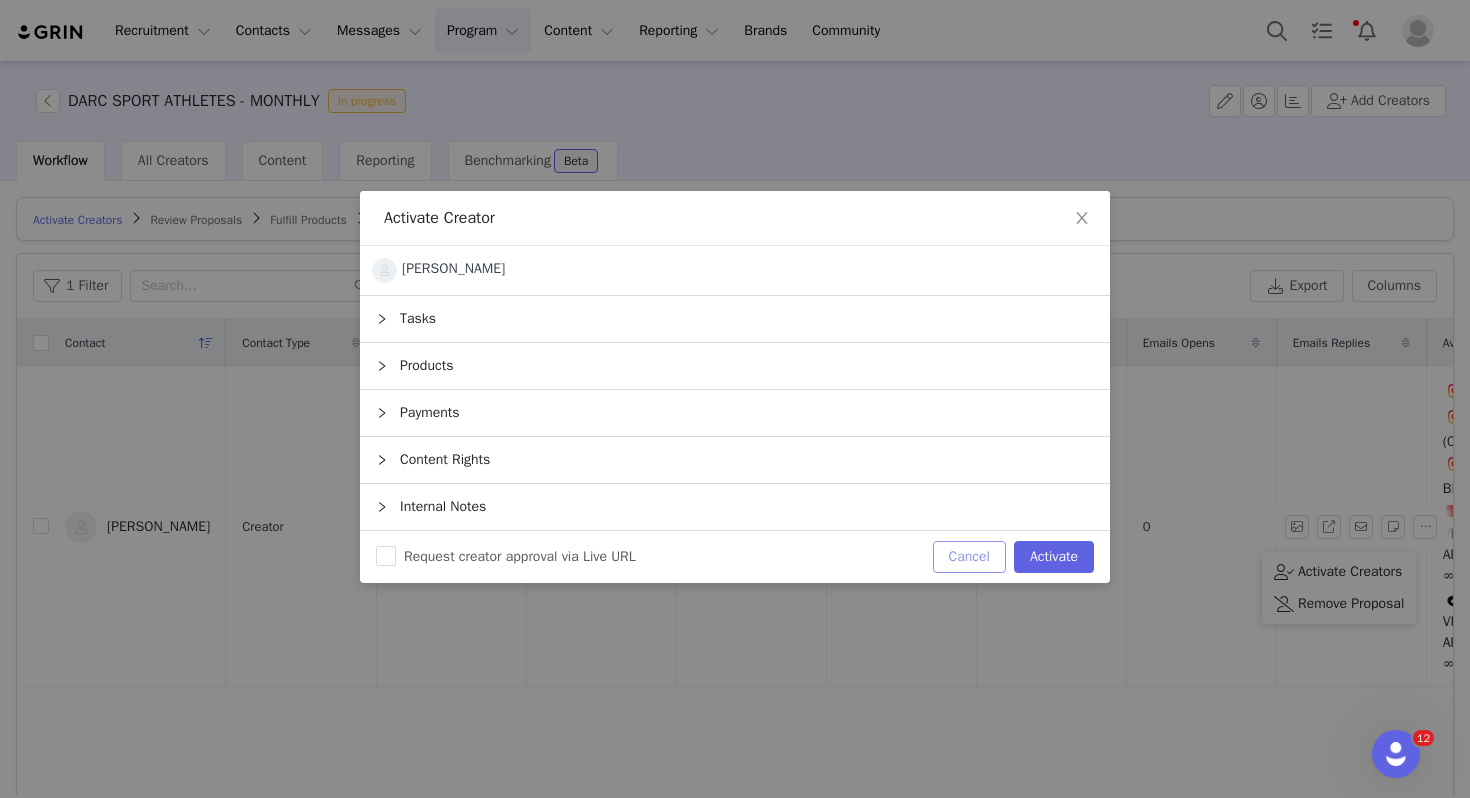 click on "Cancel" at bounding box center [969, 557] 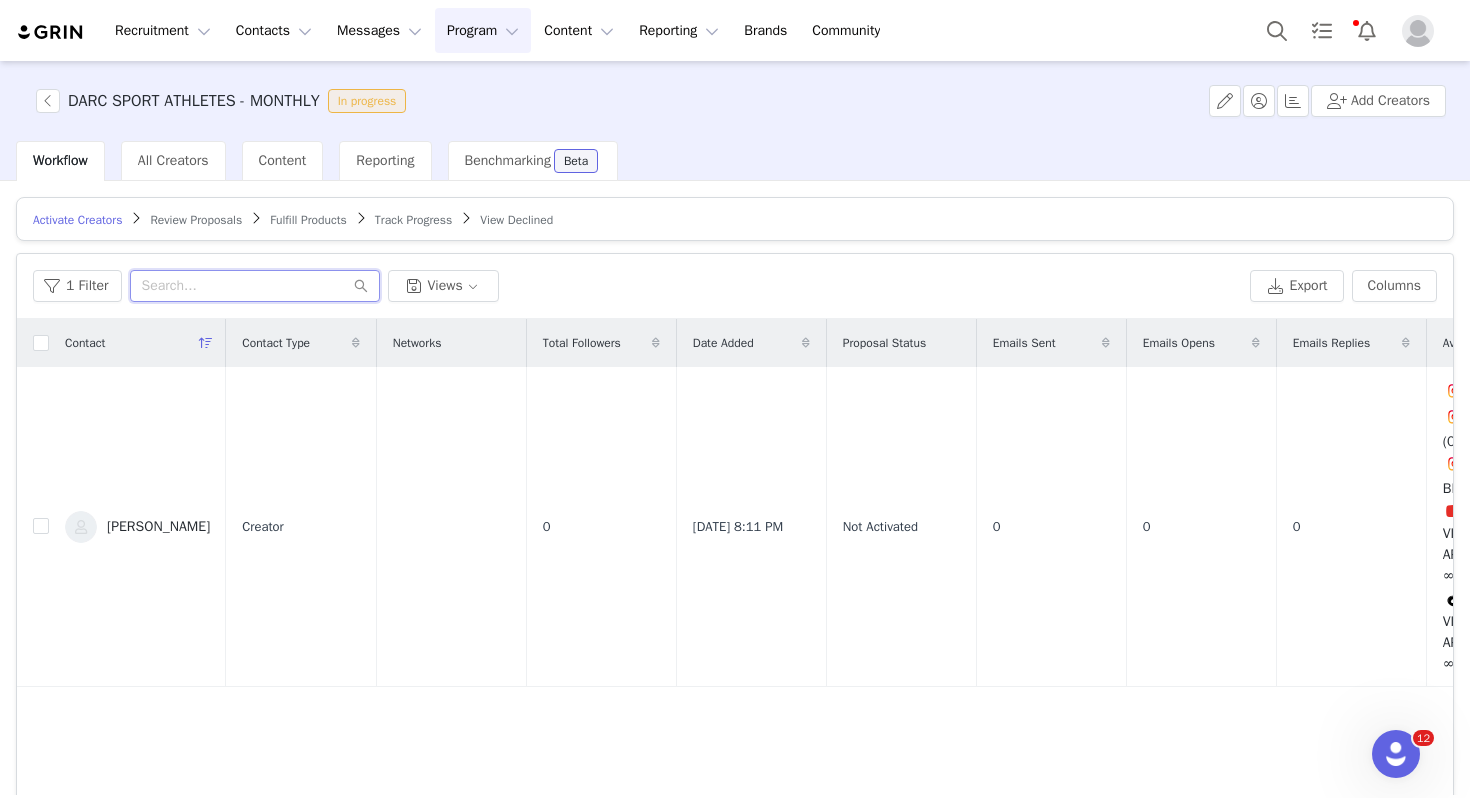 click at bounding box center [255, 286] 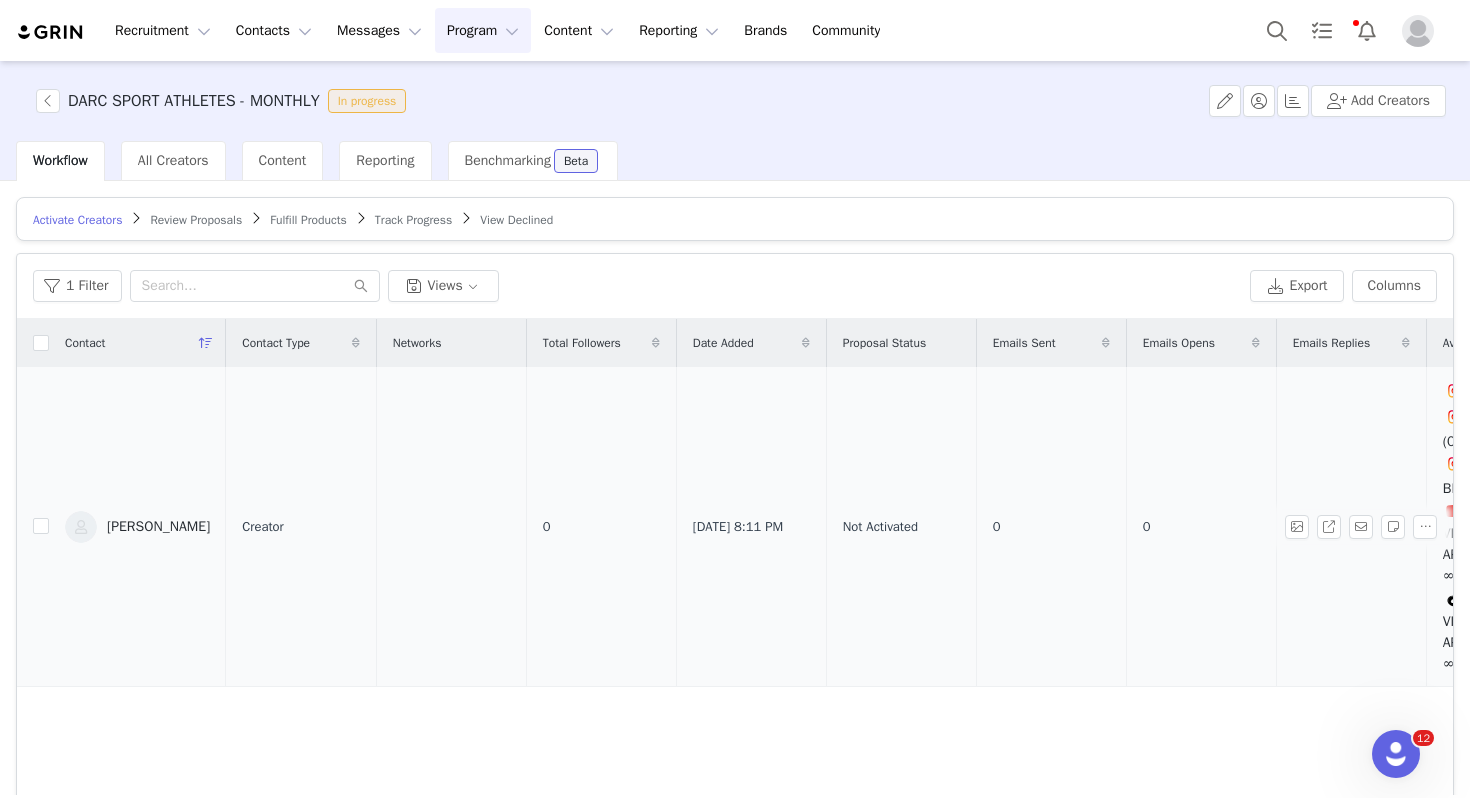 click on "[PERSON_NAME]" at bounding box center [137, 527] 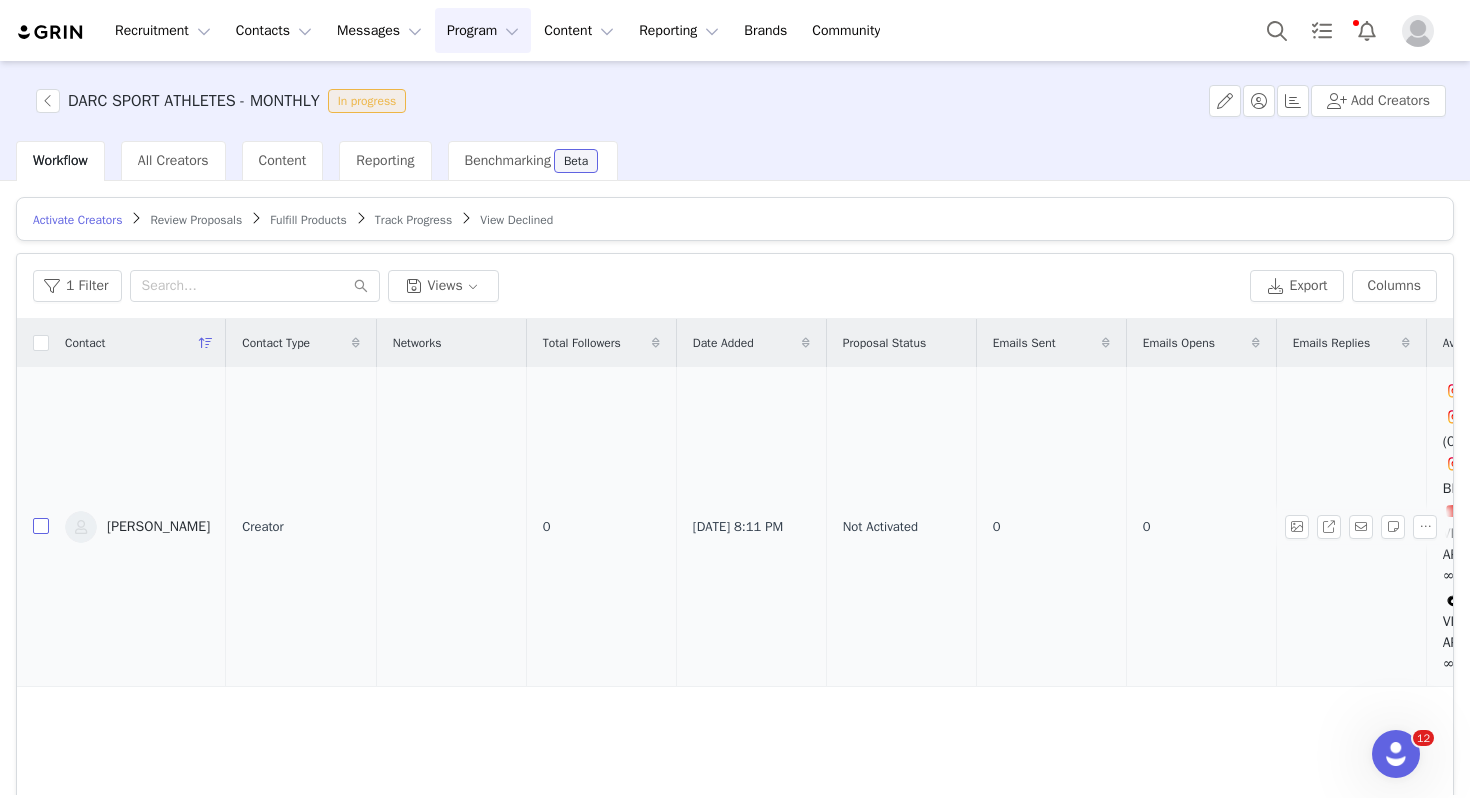 click on "DARC SPORT ATHLETES - MONTHLY In progress     Add Creators Workflow All Creators Content Reporting Benchmarking Beta Activate Creators Review Proposals Fulfill Products Track Progress View Declined  Filters   Filter Logic  And Or  Date Added   ~   Owner  Select  Contact Tag  Select Network    Relationship Stage  Select  Email Template  Select  Archived  Select No  Advanced Filters   + Add Field  Apply Filters Clear All 1 Filter Views     Export     Columns  Contact   Contact Type   Networks   Total Followers   Date Added   Proposal Status   Emails Sent   Emails Opens   Emails Replies   Available Tasks   [PERSON_NAME]  Creator 0 [DATE] 8:11 PM Not Activated 0 0 0 IG FEED (0/6) IG STORY (0/6) MENTION IN BIO (0/∞) YOUTUBE VIDEO {IF APPLICABLE} (0/∞) TIKTOK VIDEO {IF APPLICABLE} (0/∞)  25   per page | 1 total  1" at bounding box center (735, 428) 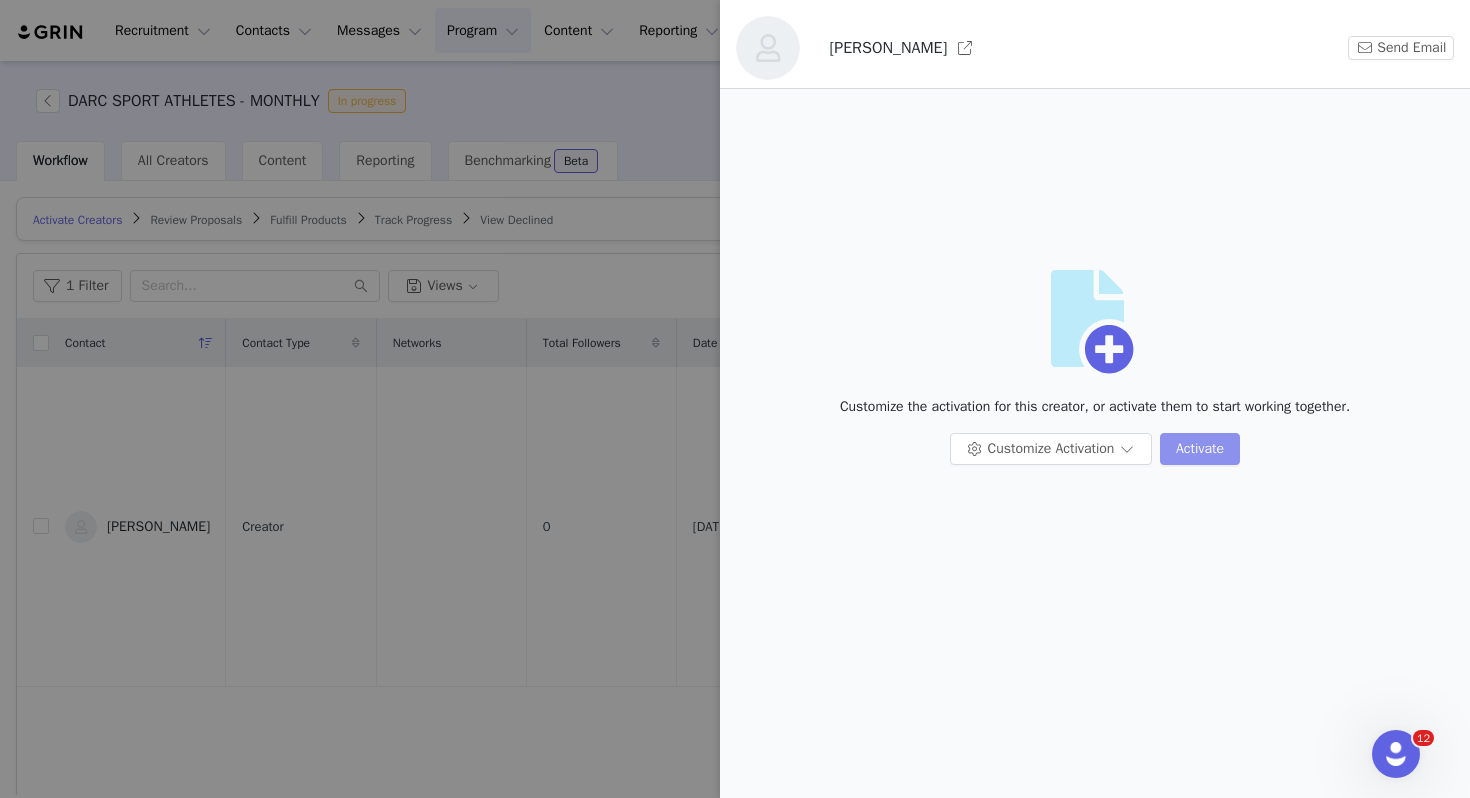 click on "Activate" at bounding box center [1200, 449] 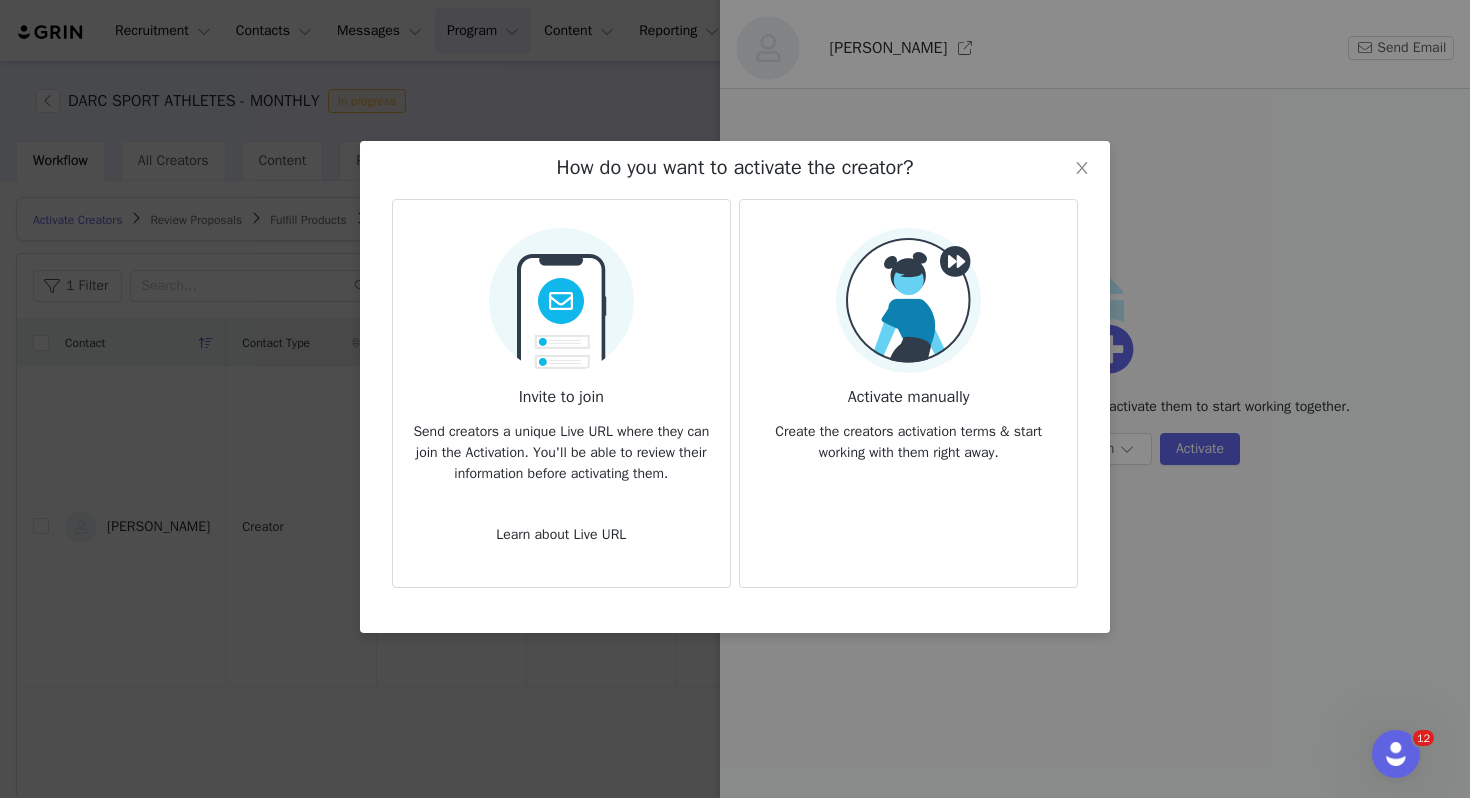 click on "Activate manually" at bounding box center (908, 391) 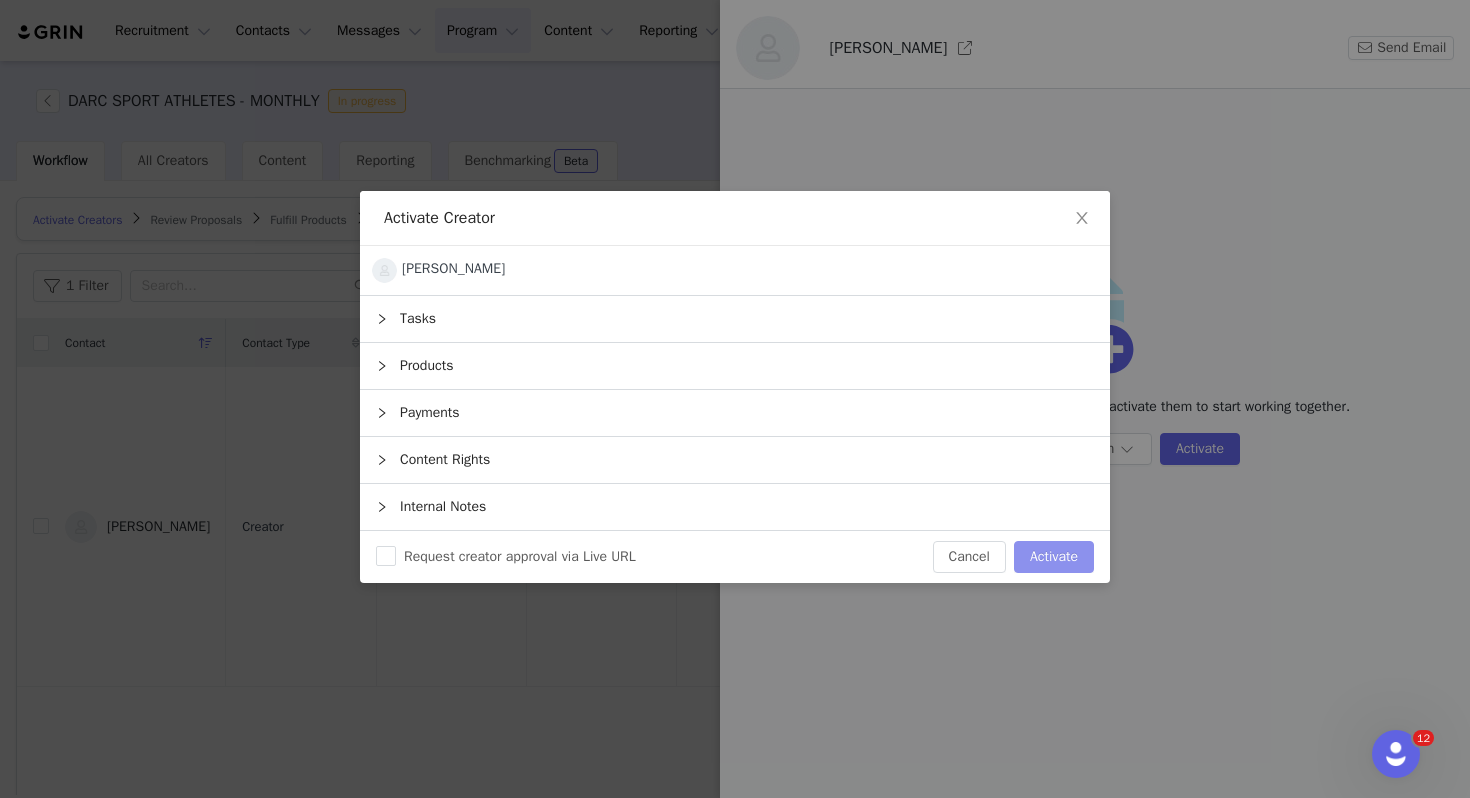 click on "Activate" at bounding box center (1054, 557) 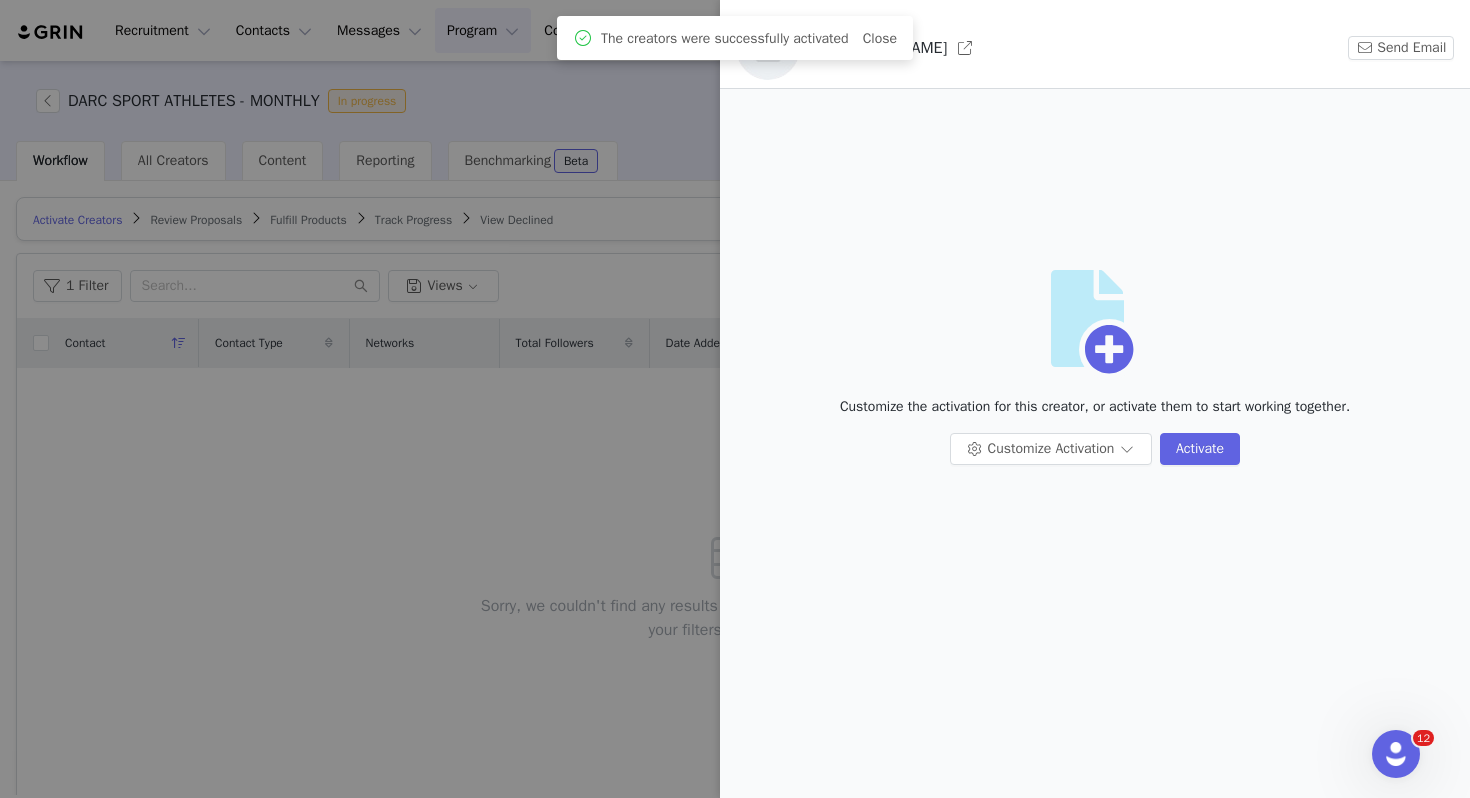 click on "Artboard" at bounding box center [1095, 333] 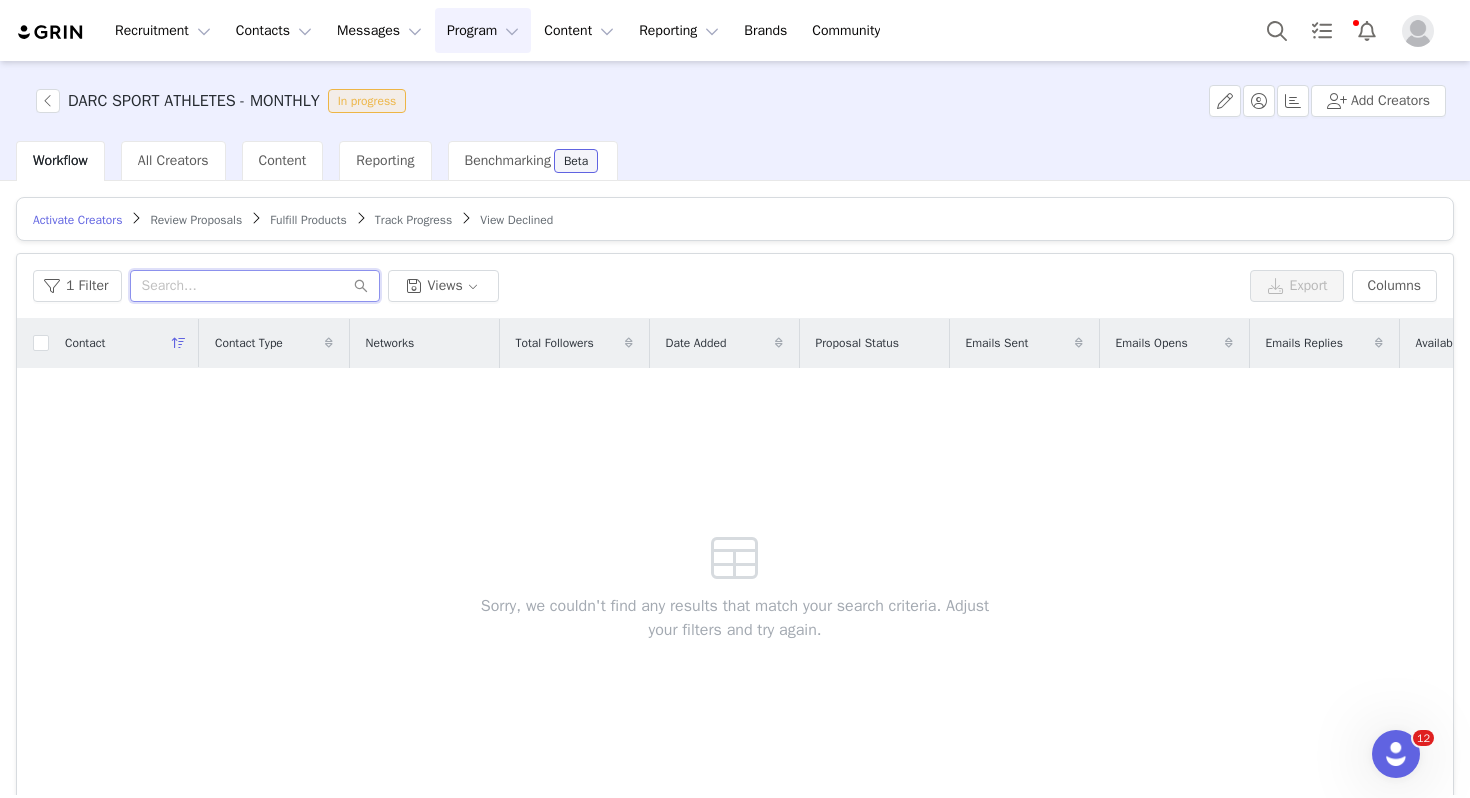 click at bounding box center (255, 286) 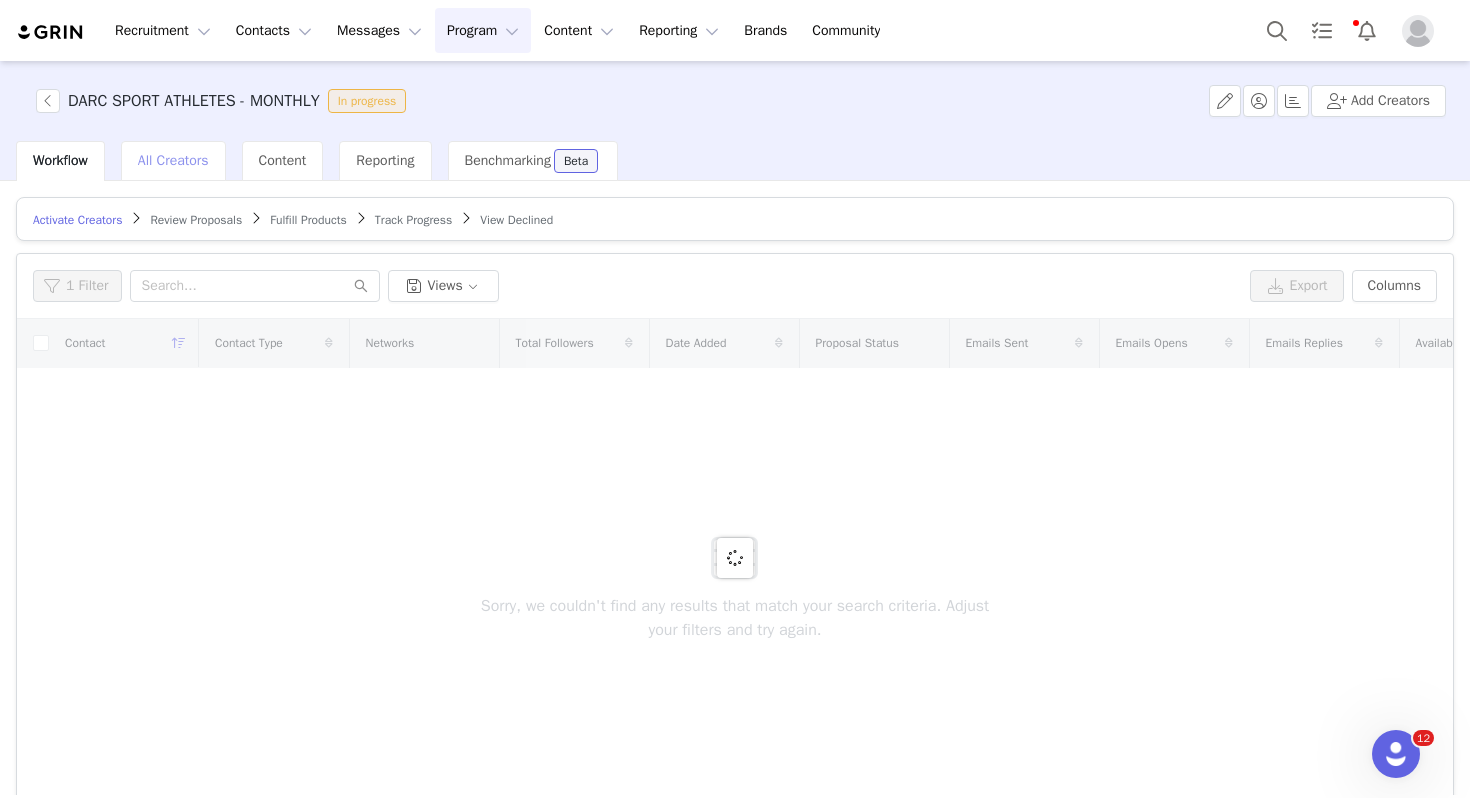 click on "All Creators" at bounding box center (173, 160) 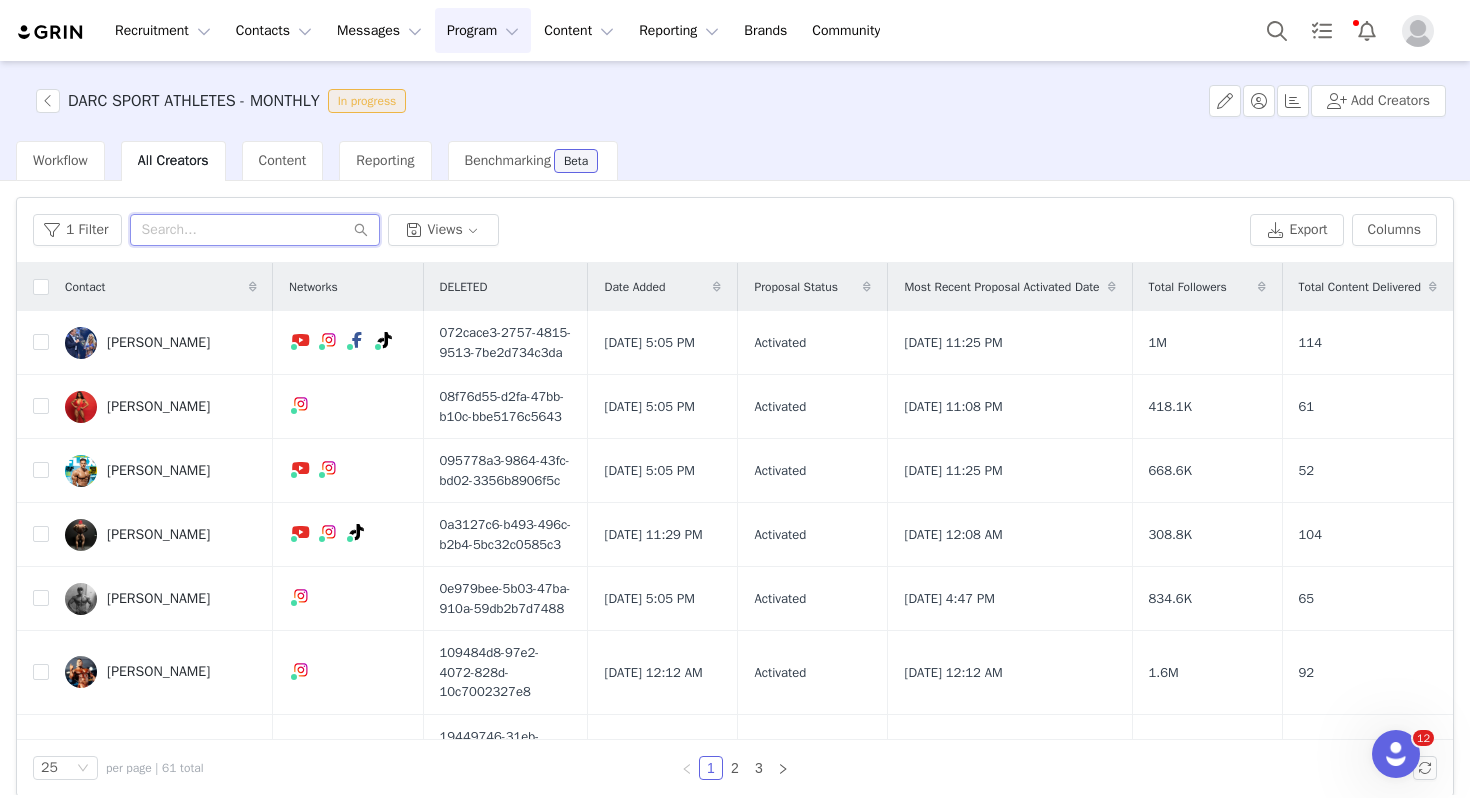 click at bounding box center (255, 230) 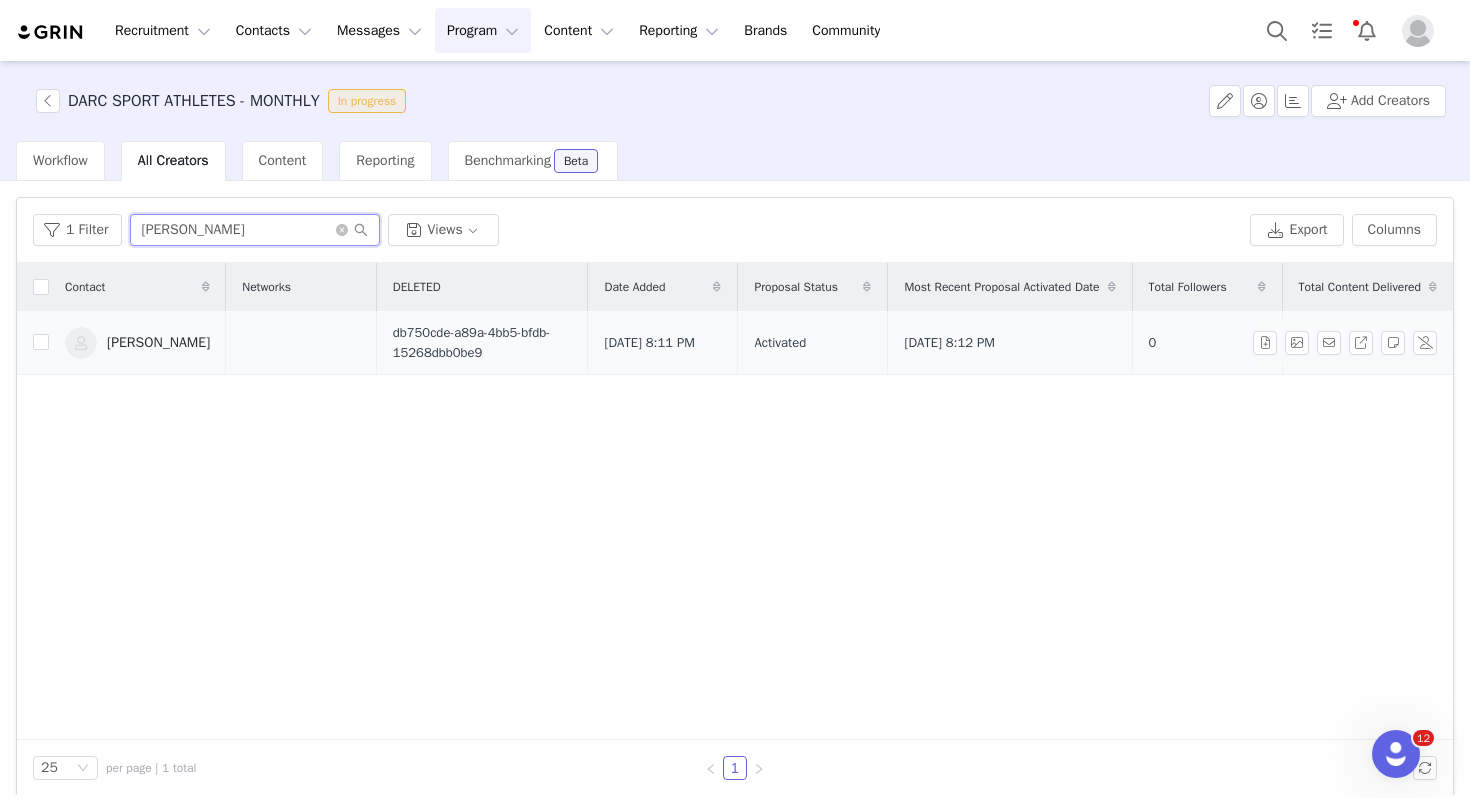 type on "[PERSON_NAME]" 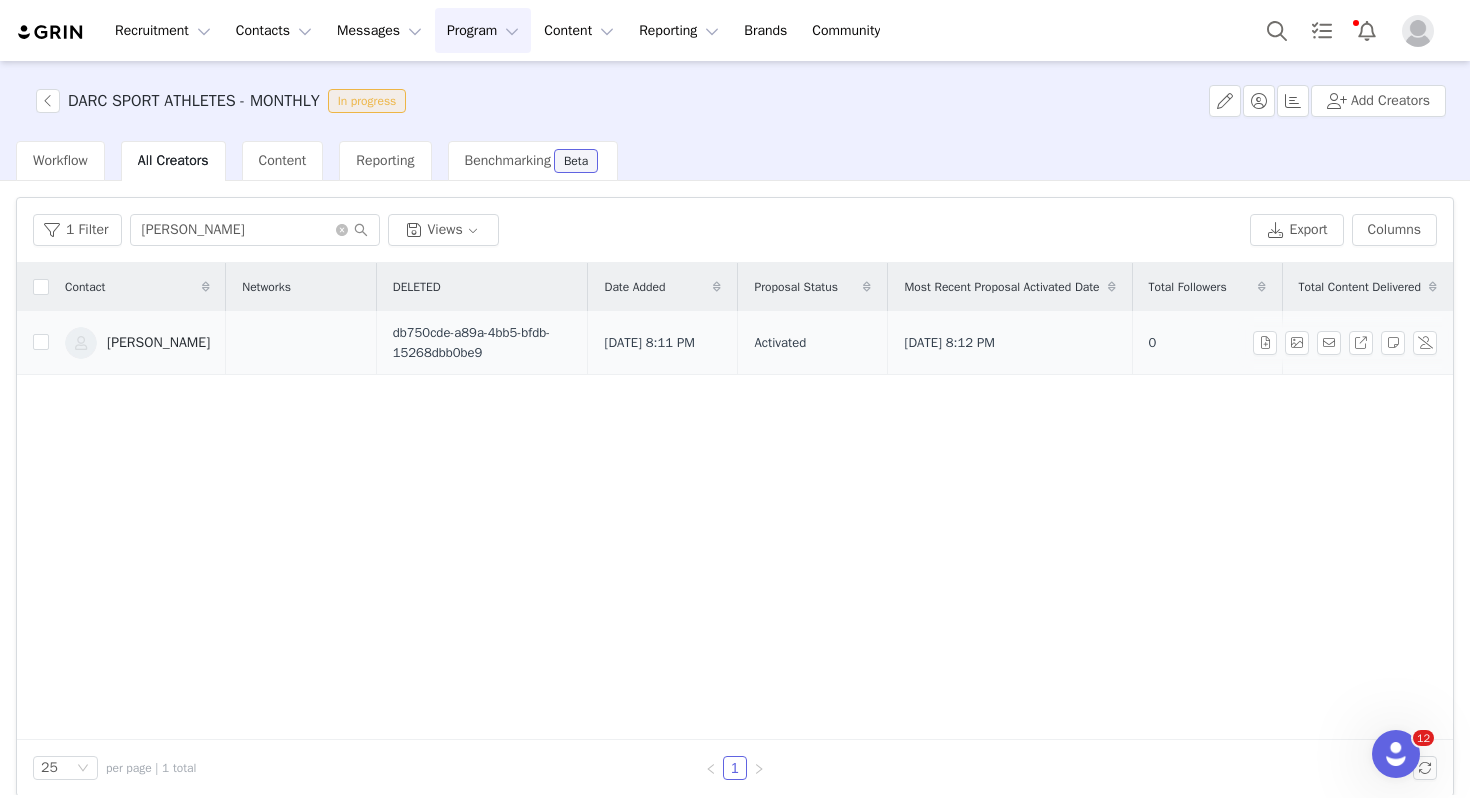 click on "[PERSON_NAME]" at bounding box center [158, 343] 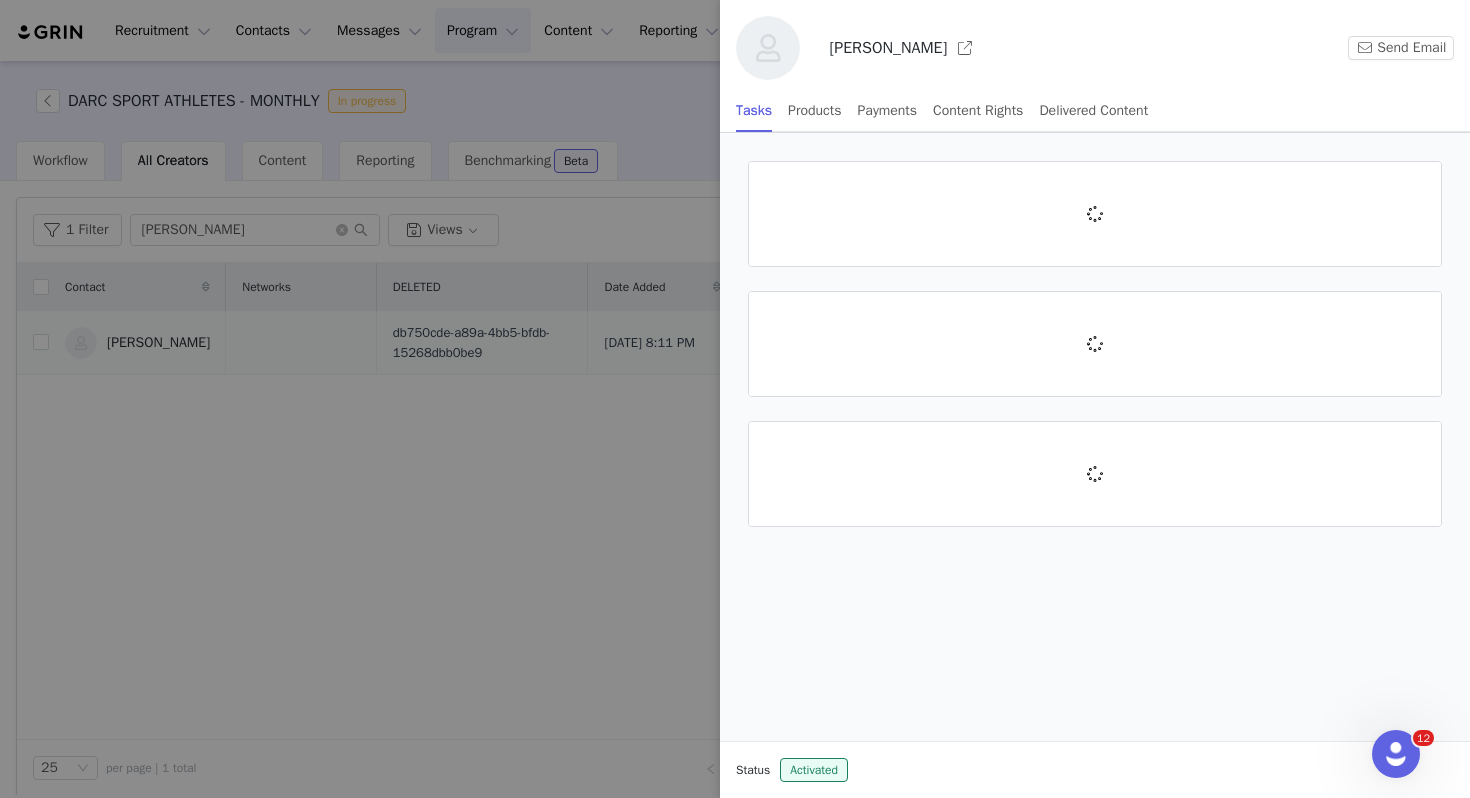 click at bounding box center [735, 399] 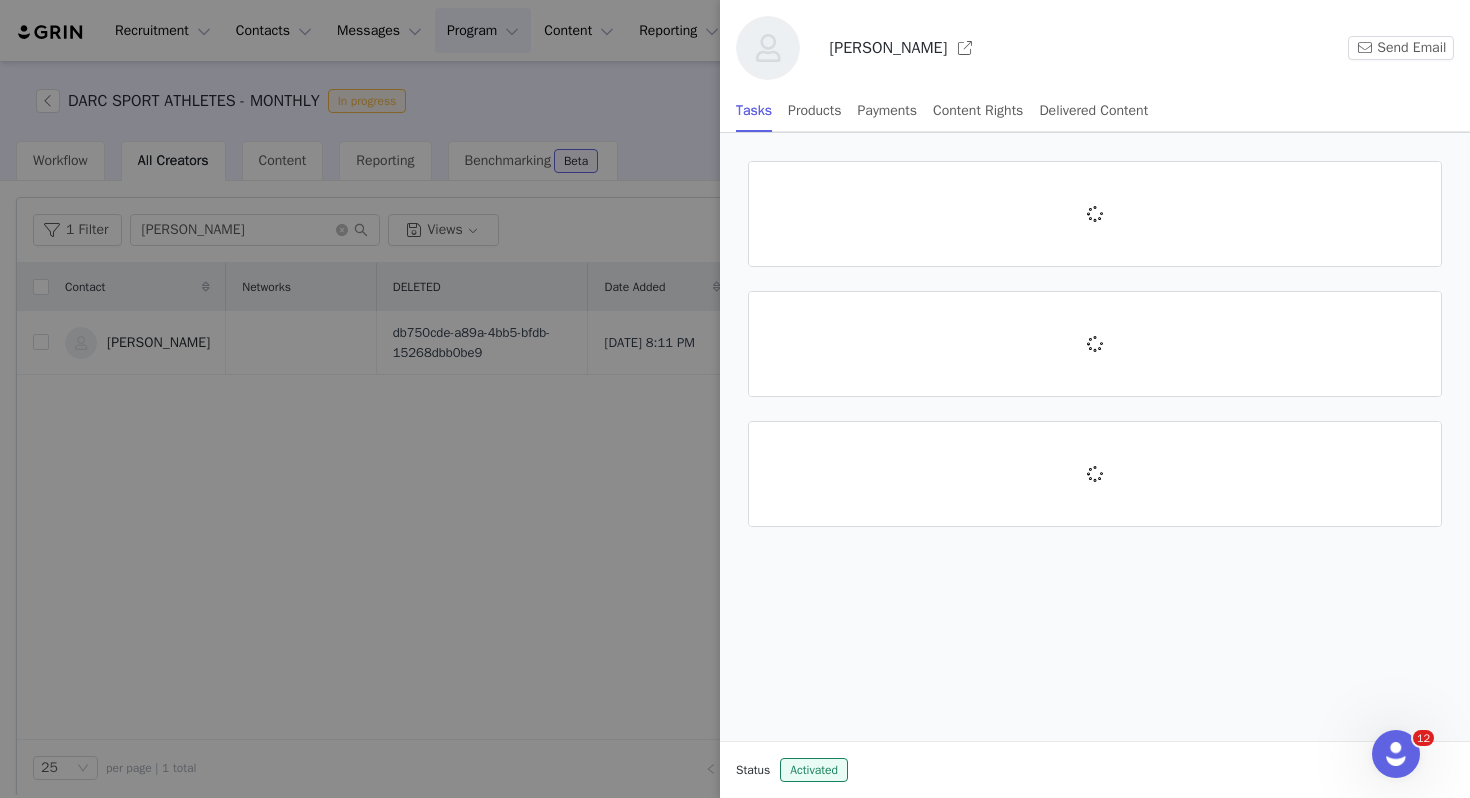 click at bounding box center (735, 399) 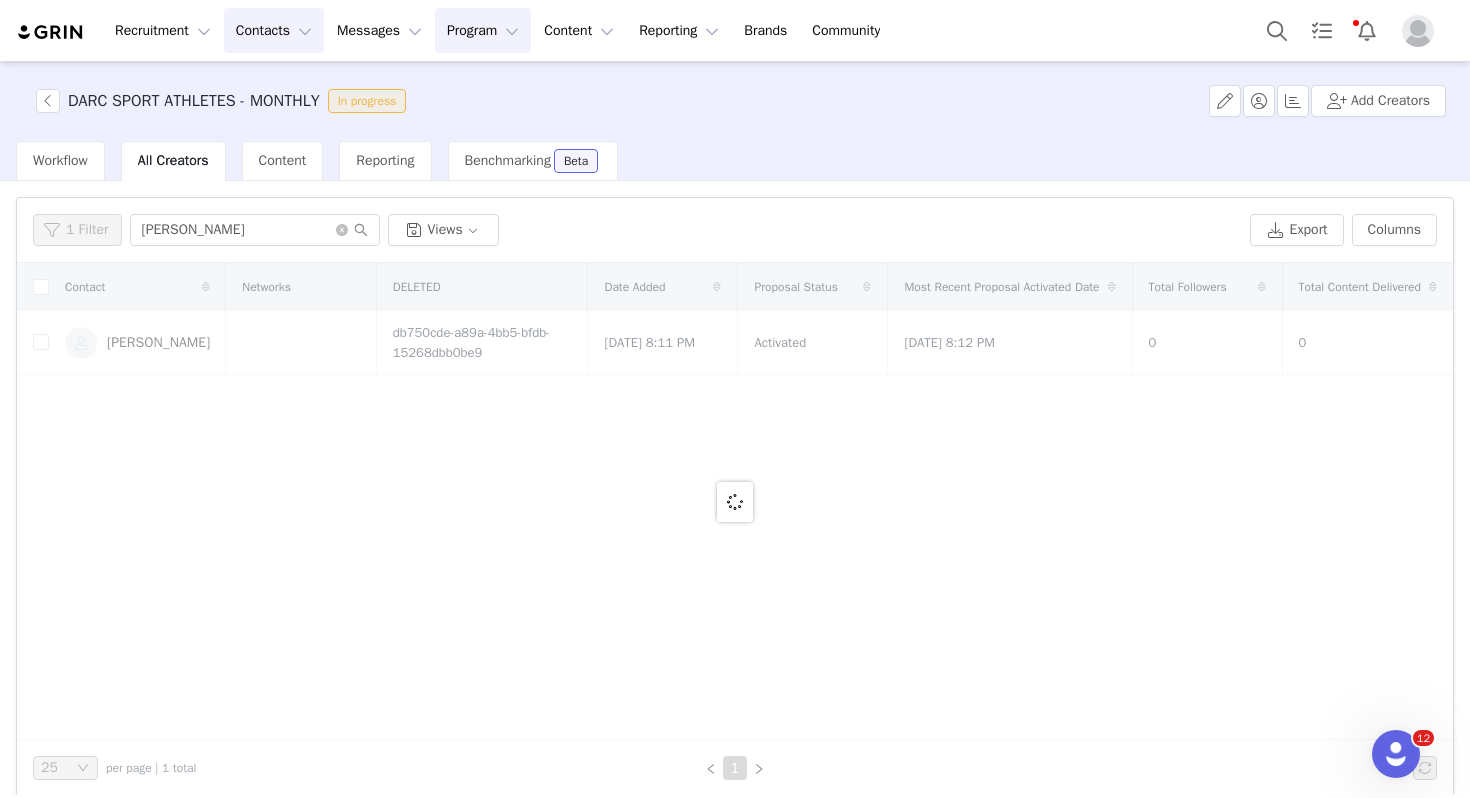 click on "Contacts Contacts" at bounding box center (274, 30) 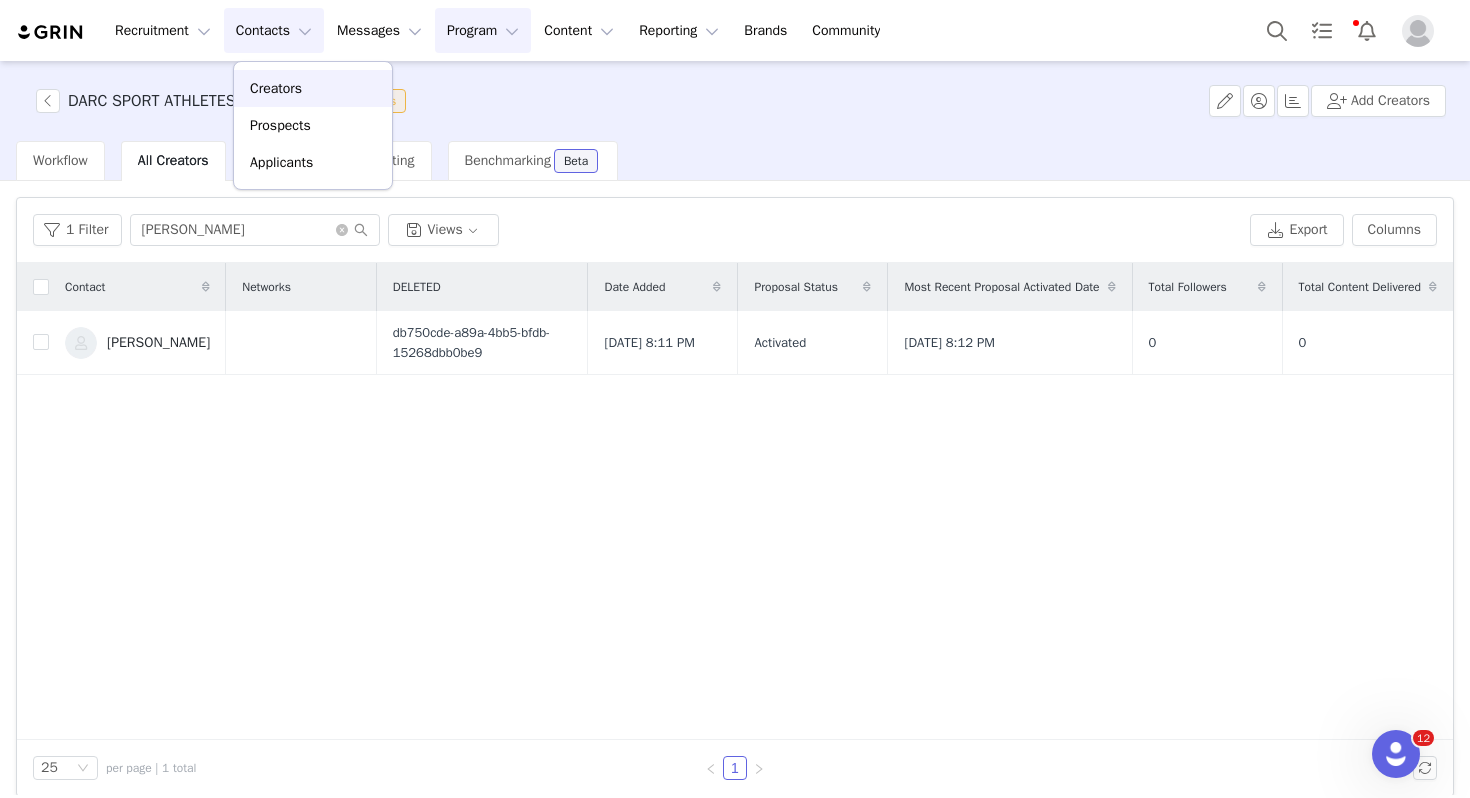 click on "Creators" at bounding box center [276, 88] 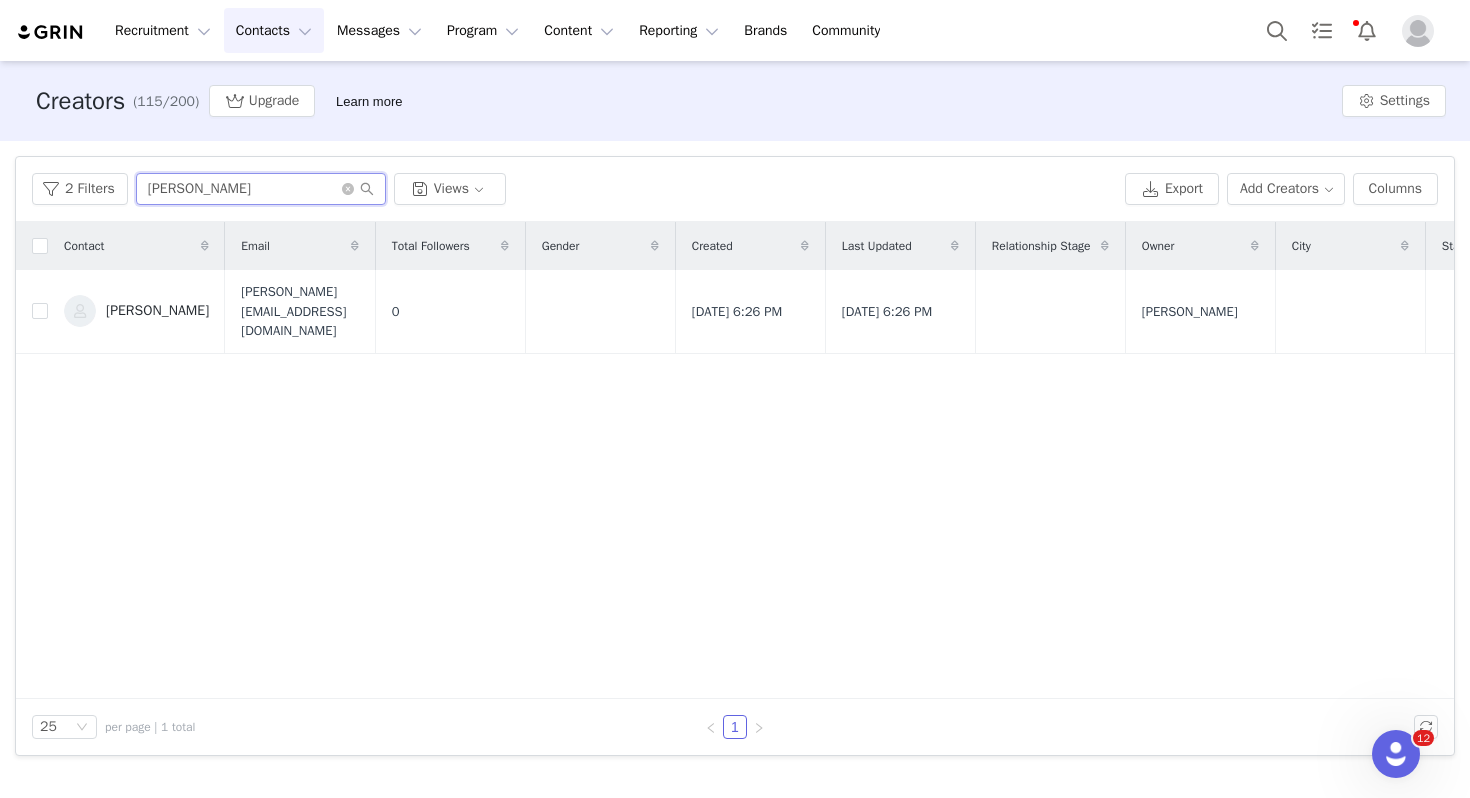 click on "[PERSON_NAME]" at bounding box center [261, 189] 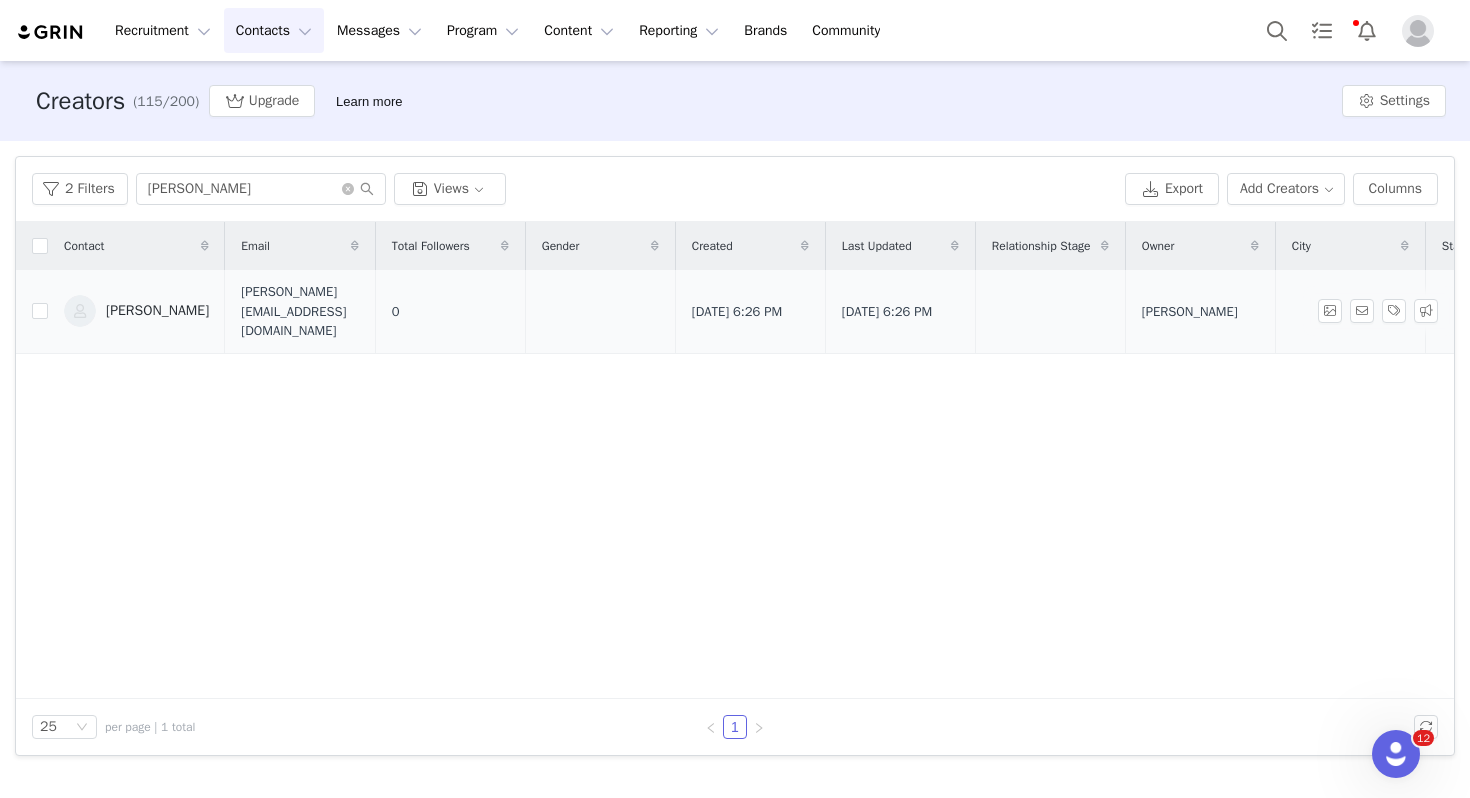 click on "[PERSON_NAME]" at bounding box center [157, 311] 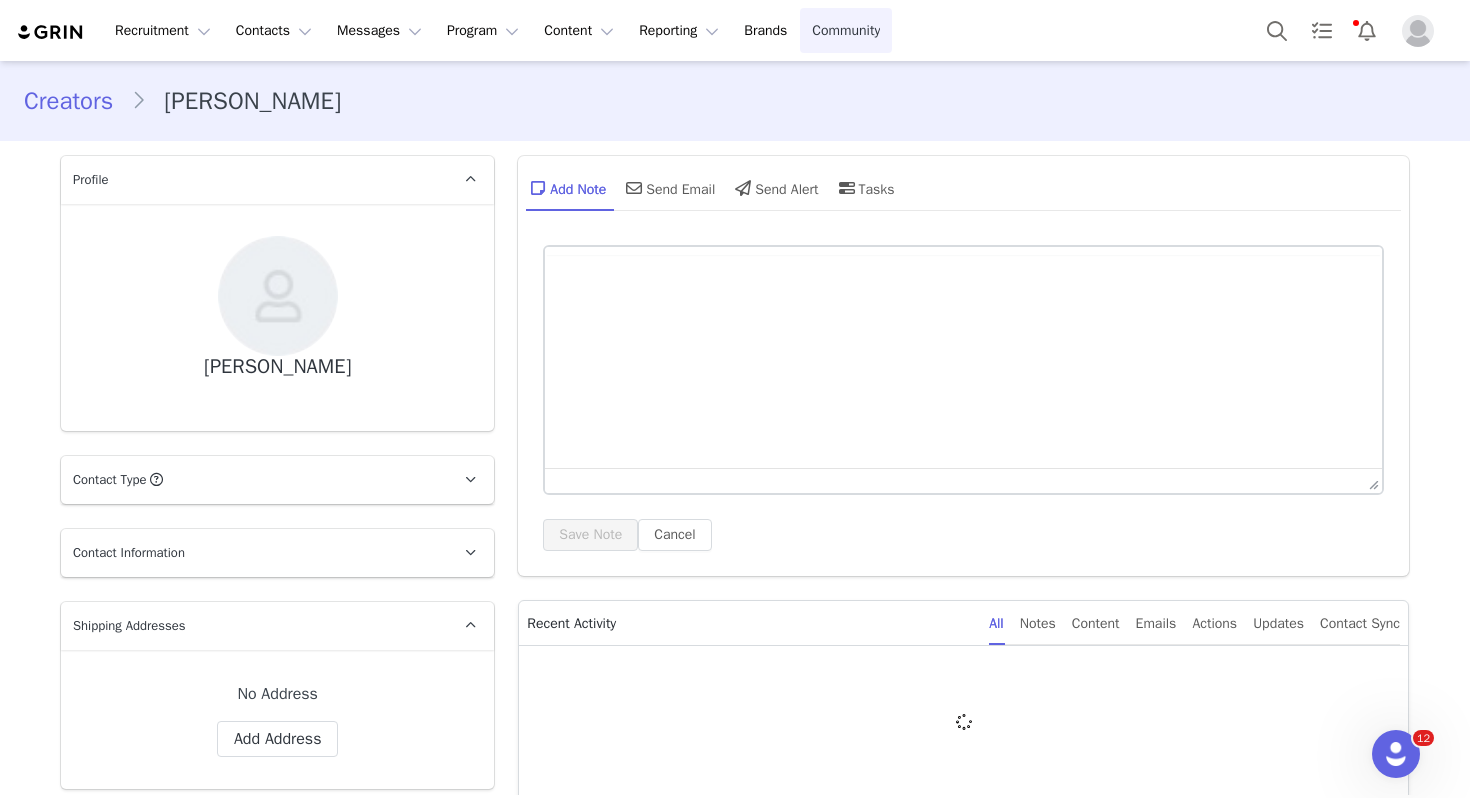 scroll, scrollTop: 0, scrollLeft: 0, axis: both 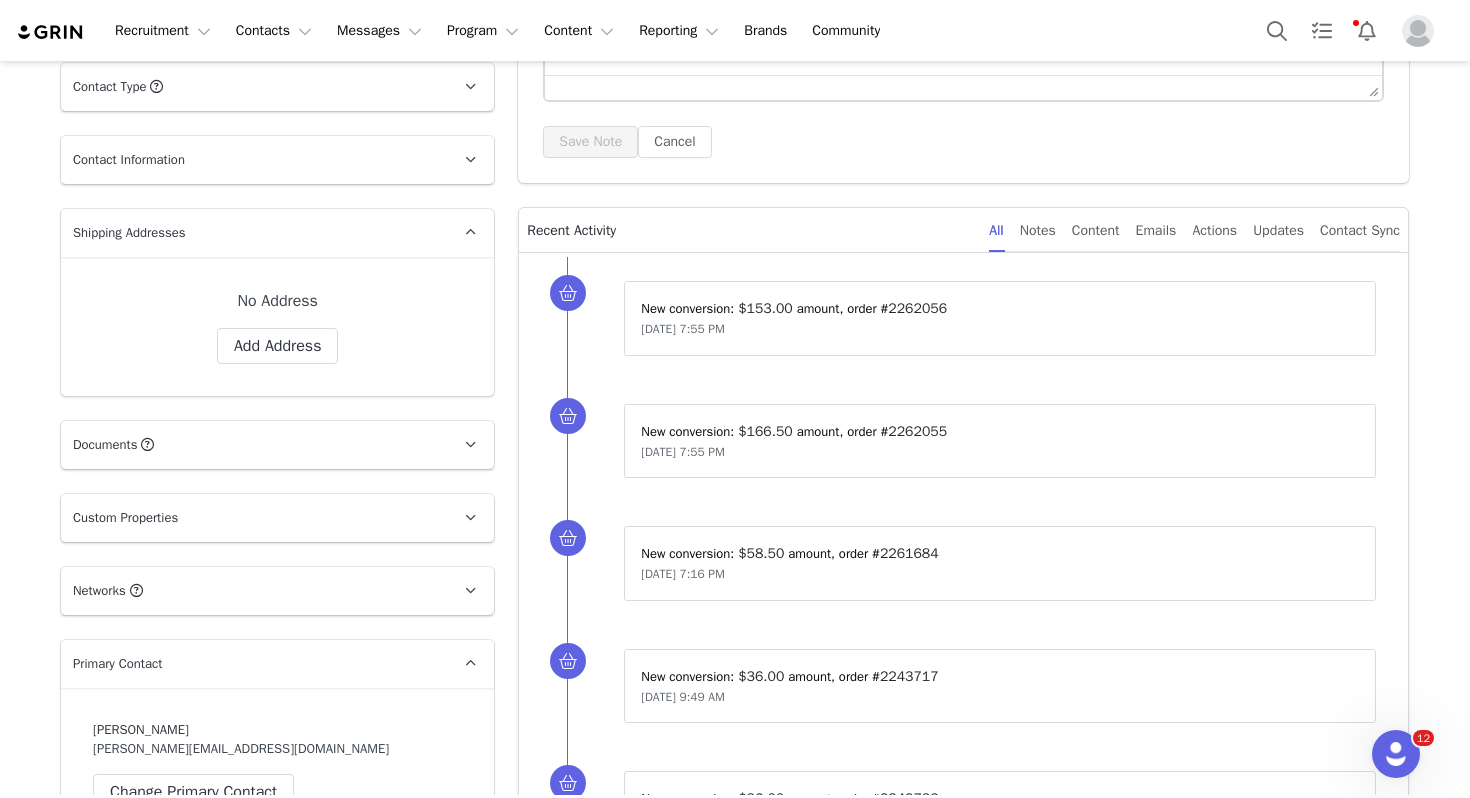 click on "Contact Information" at bounding box center [253, 160] 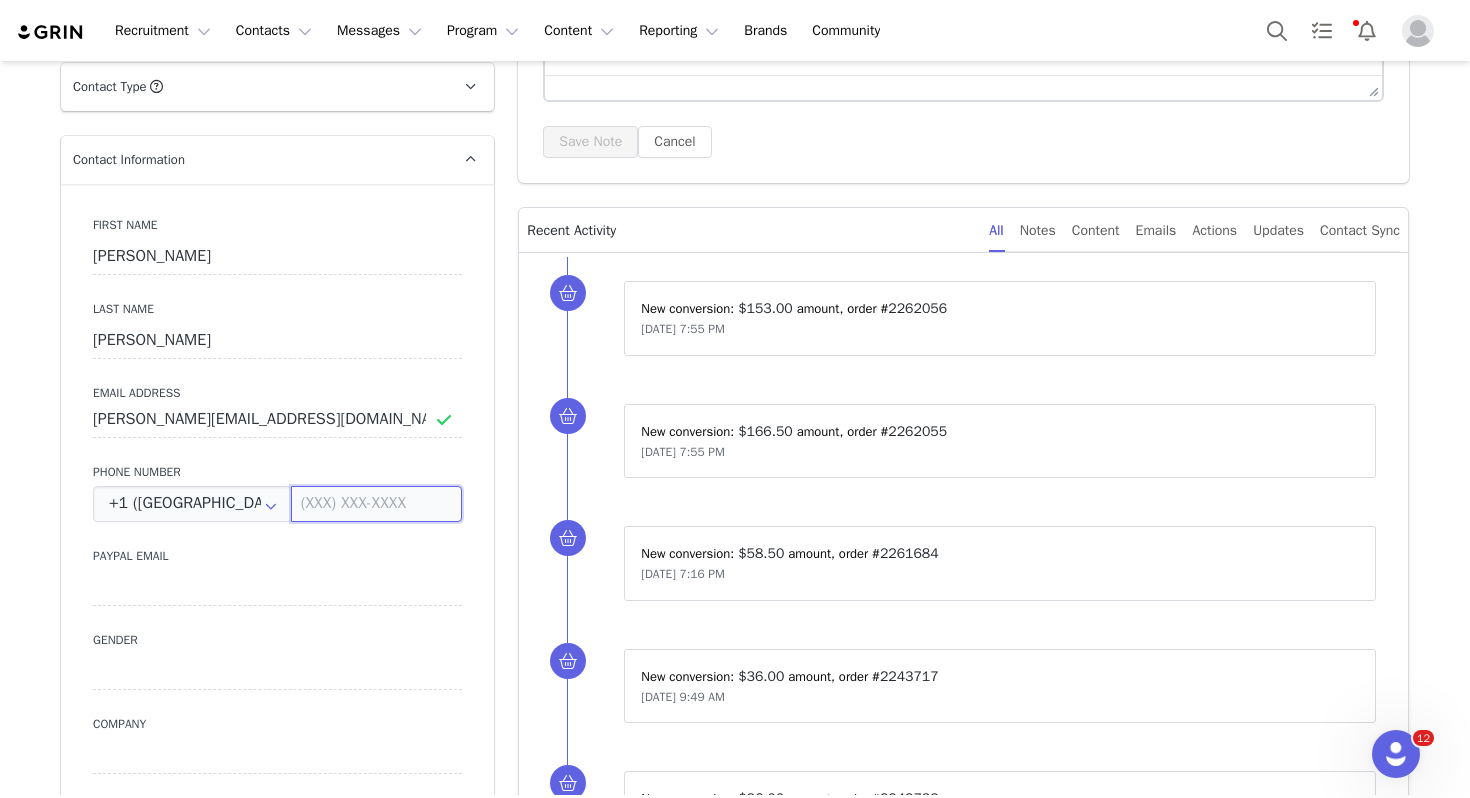 click at bounding box center (377, 504) 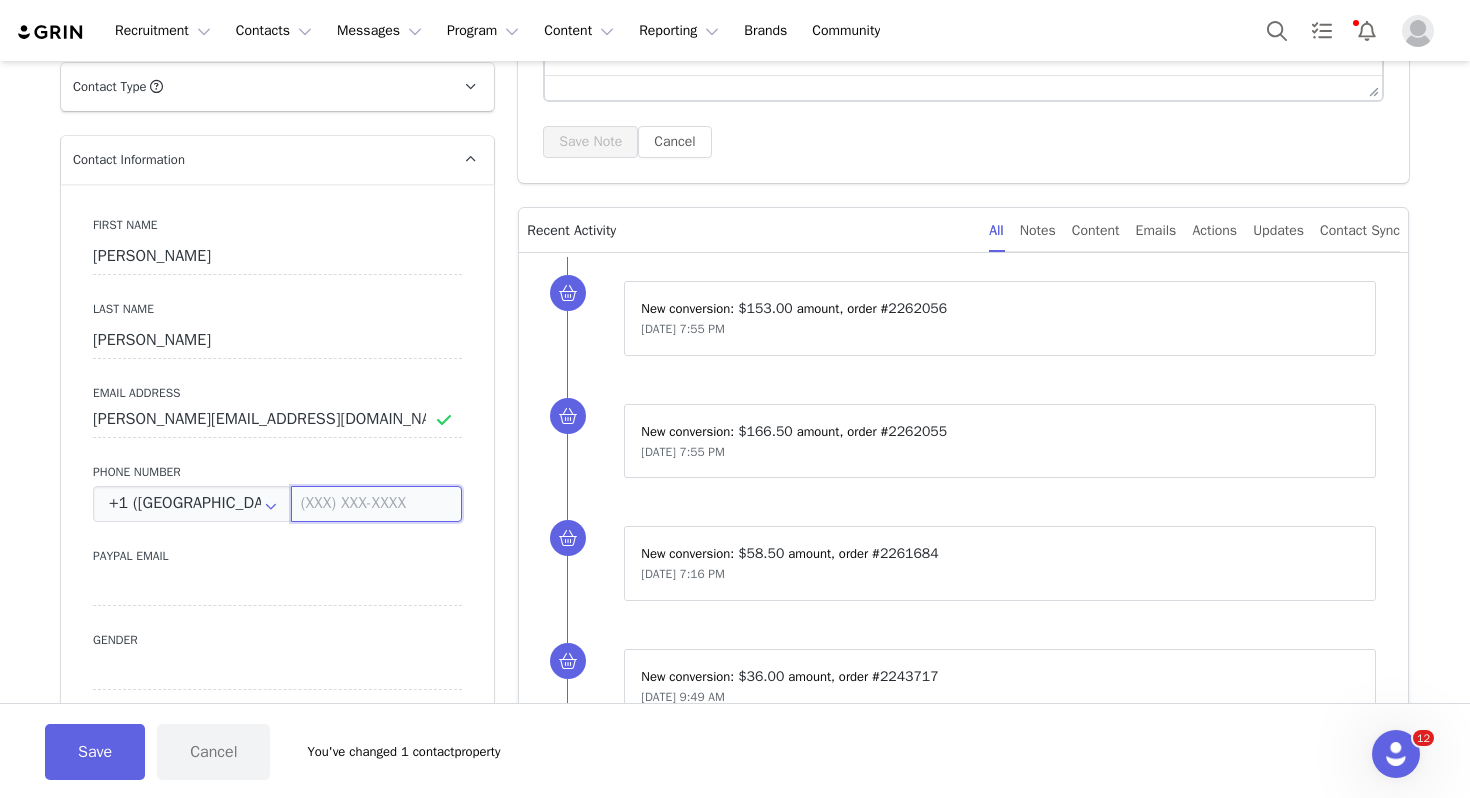 click at bounding box center [377, 504] 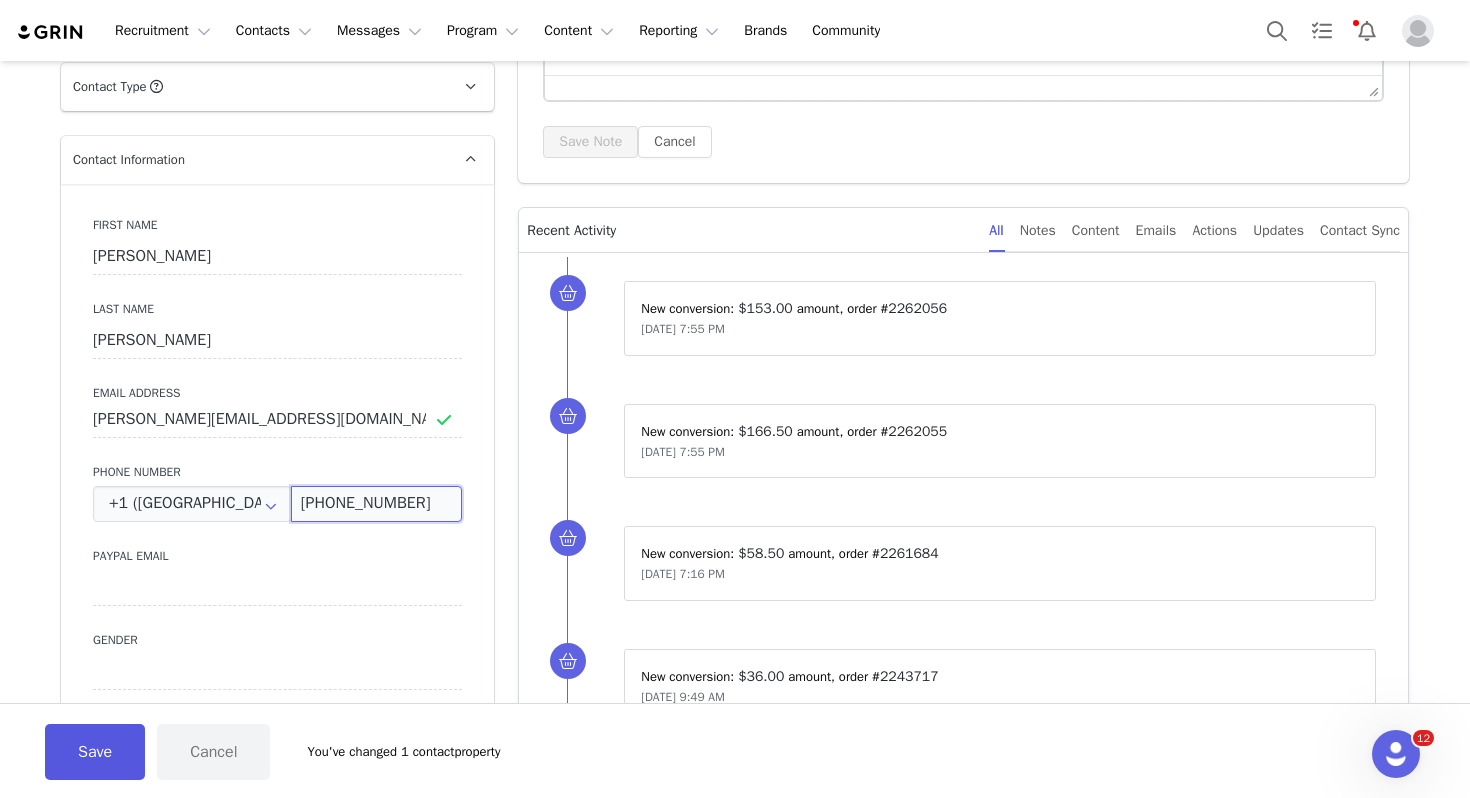 type on "[PHONE_NUMBER]" 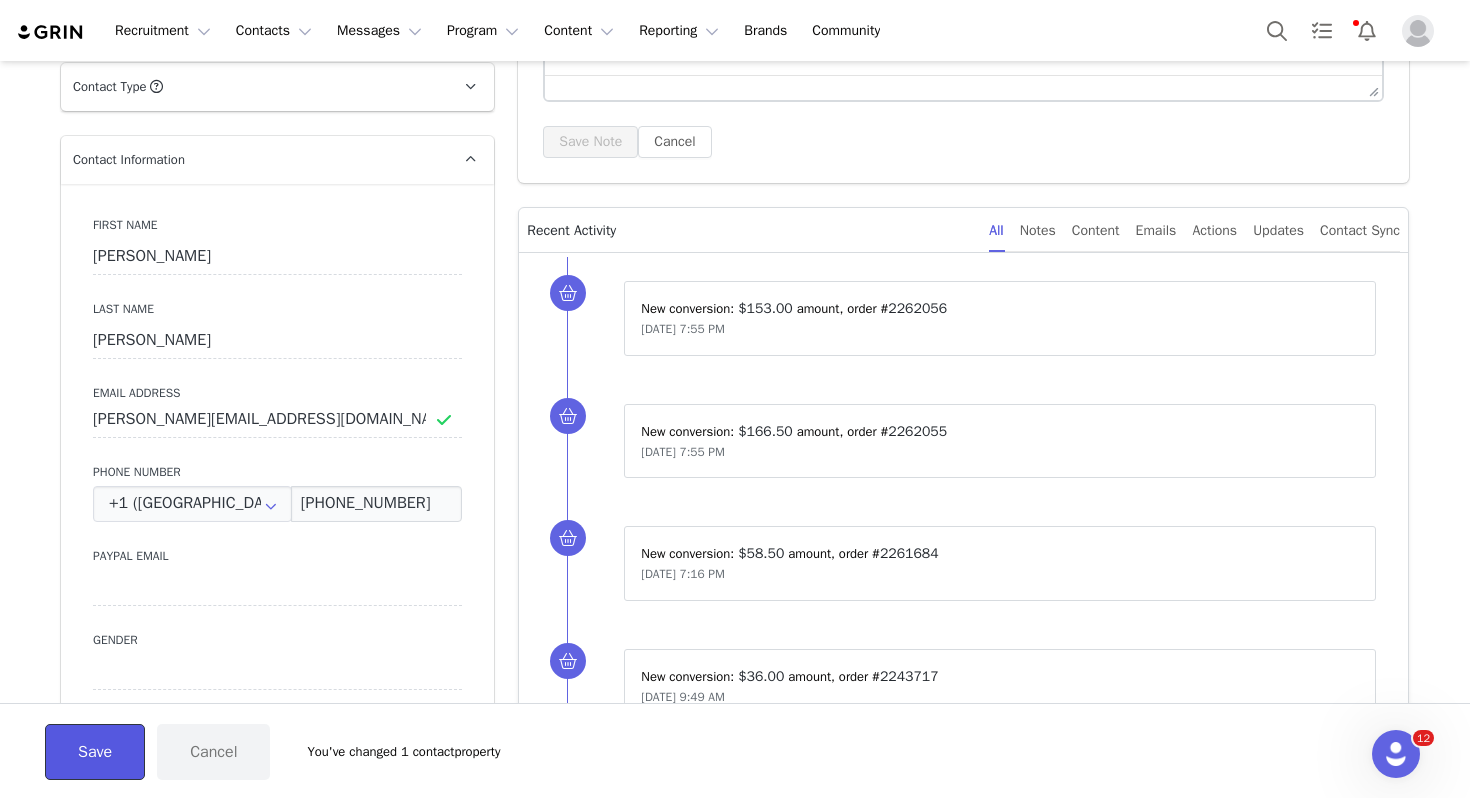 click on "Save" at bounding box center [95, 752] 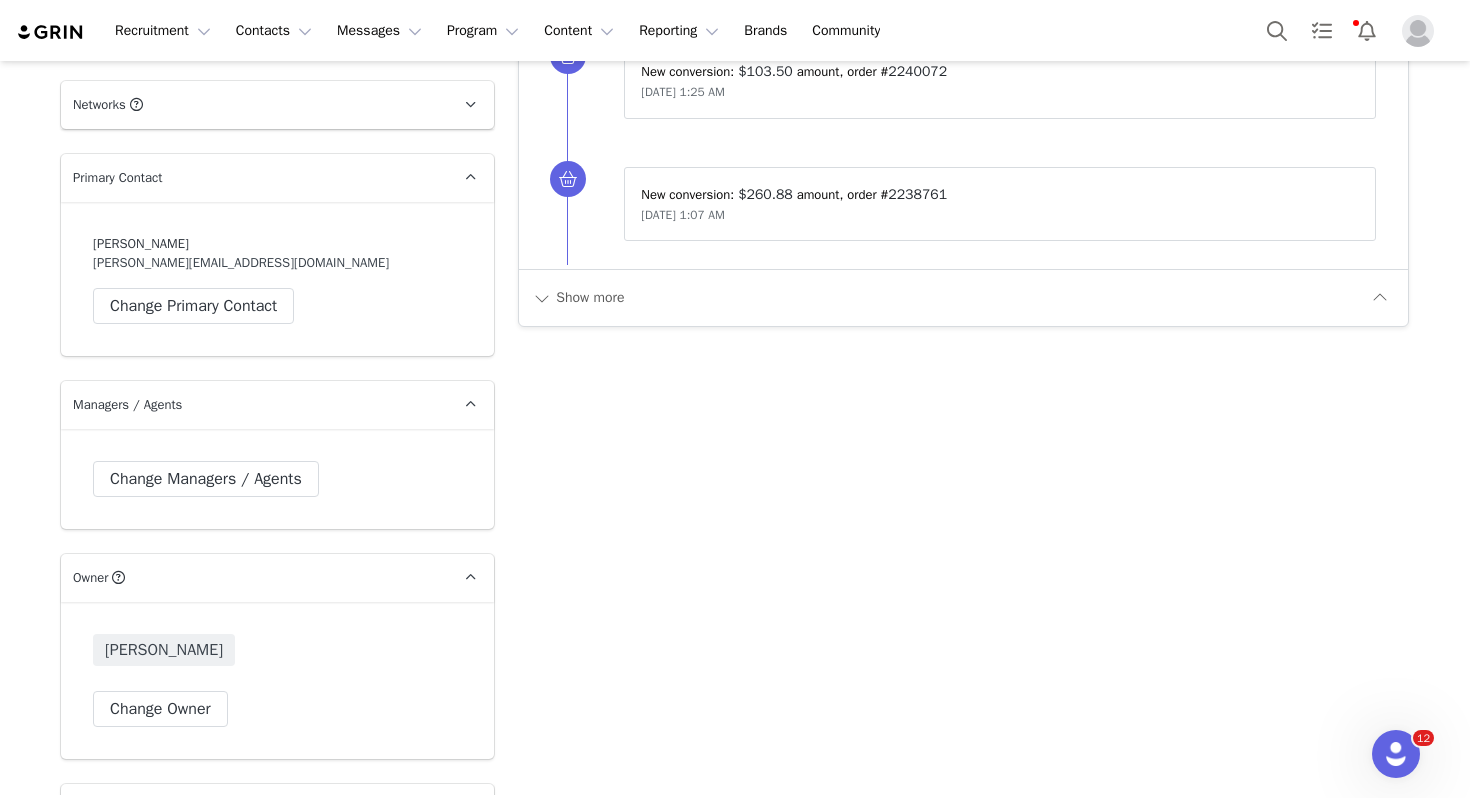 scroll, scrollTop: 1445, scrollLeft: 0, axis: vertical 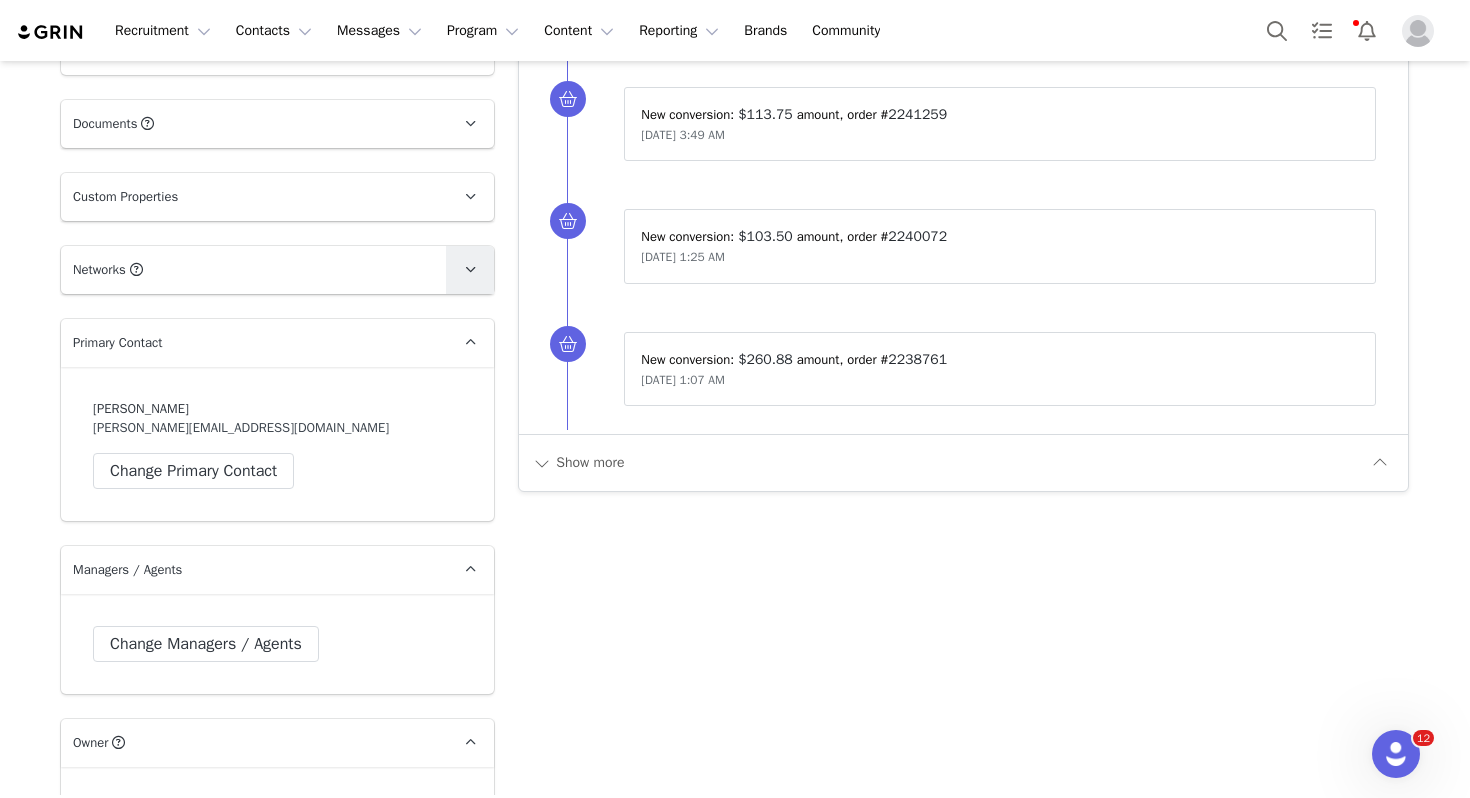click at bounding box center [470, 270] 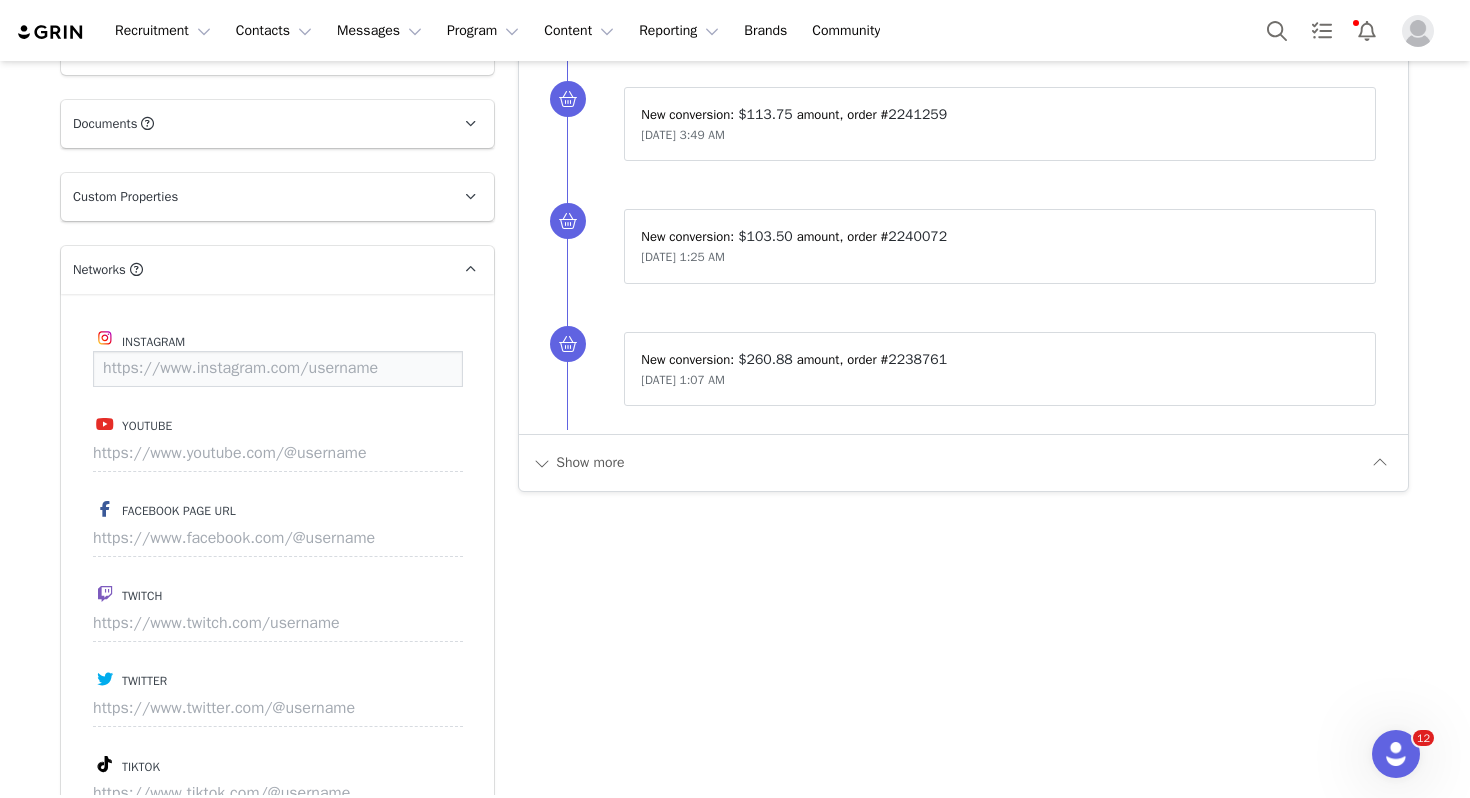 click at bounding box center (278, 369) 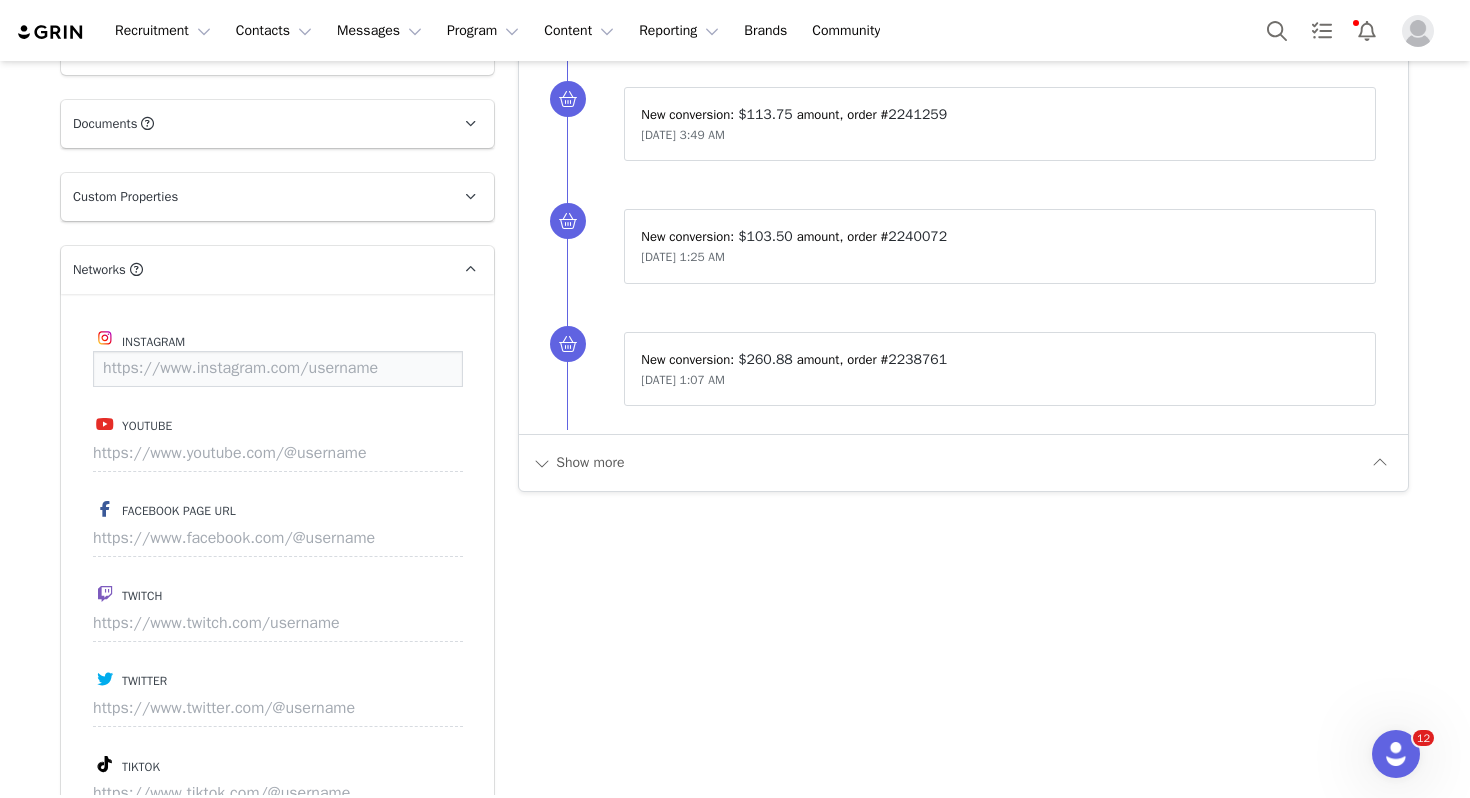 paste on "[URL][DOMAIN_NAME]" 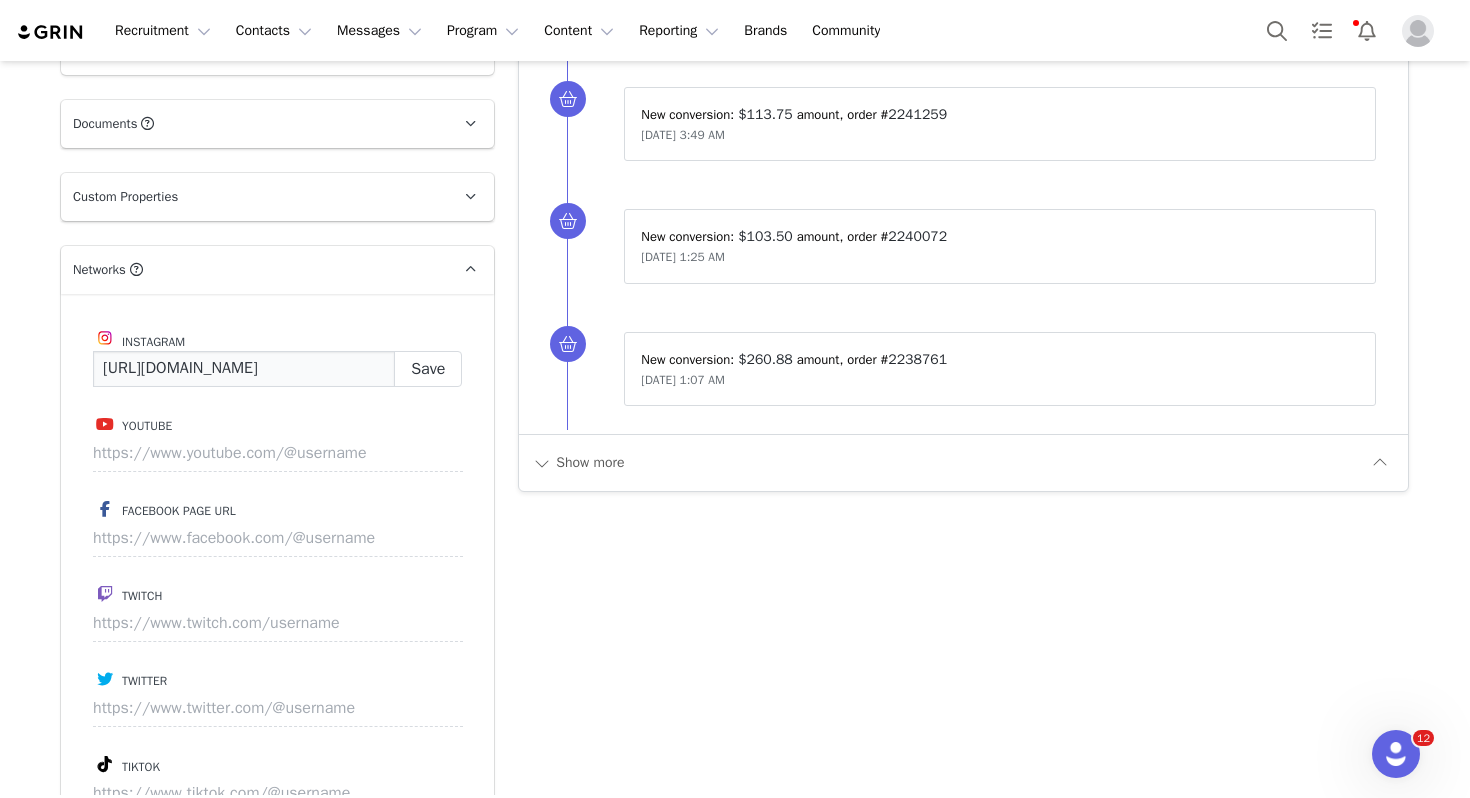 scroll, scrollTop: 0, scrollLeft: 2, axis: horizontal 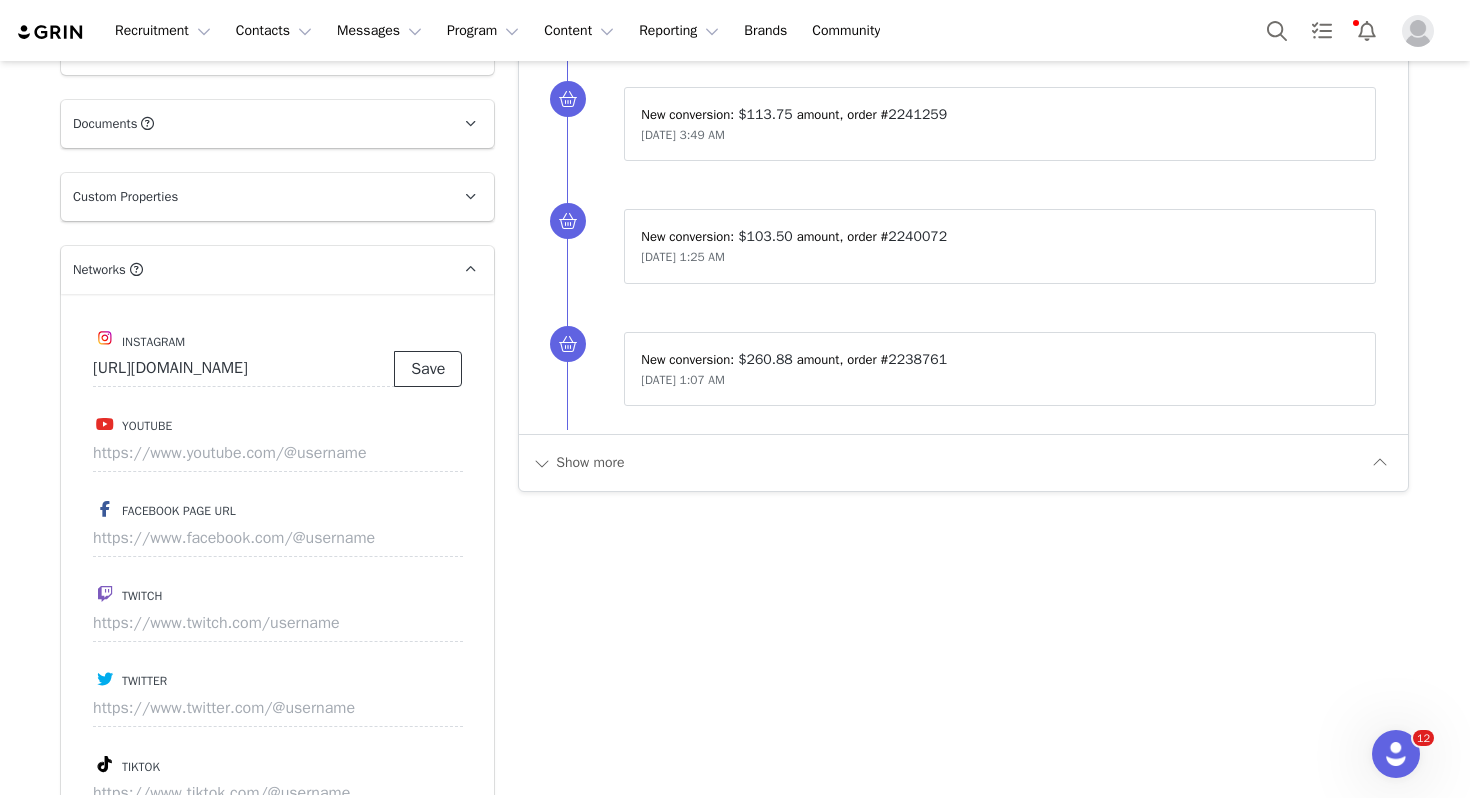 click on "Save" at bounding box center (428, 369) 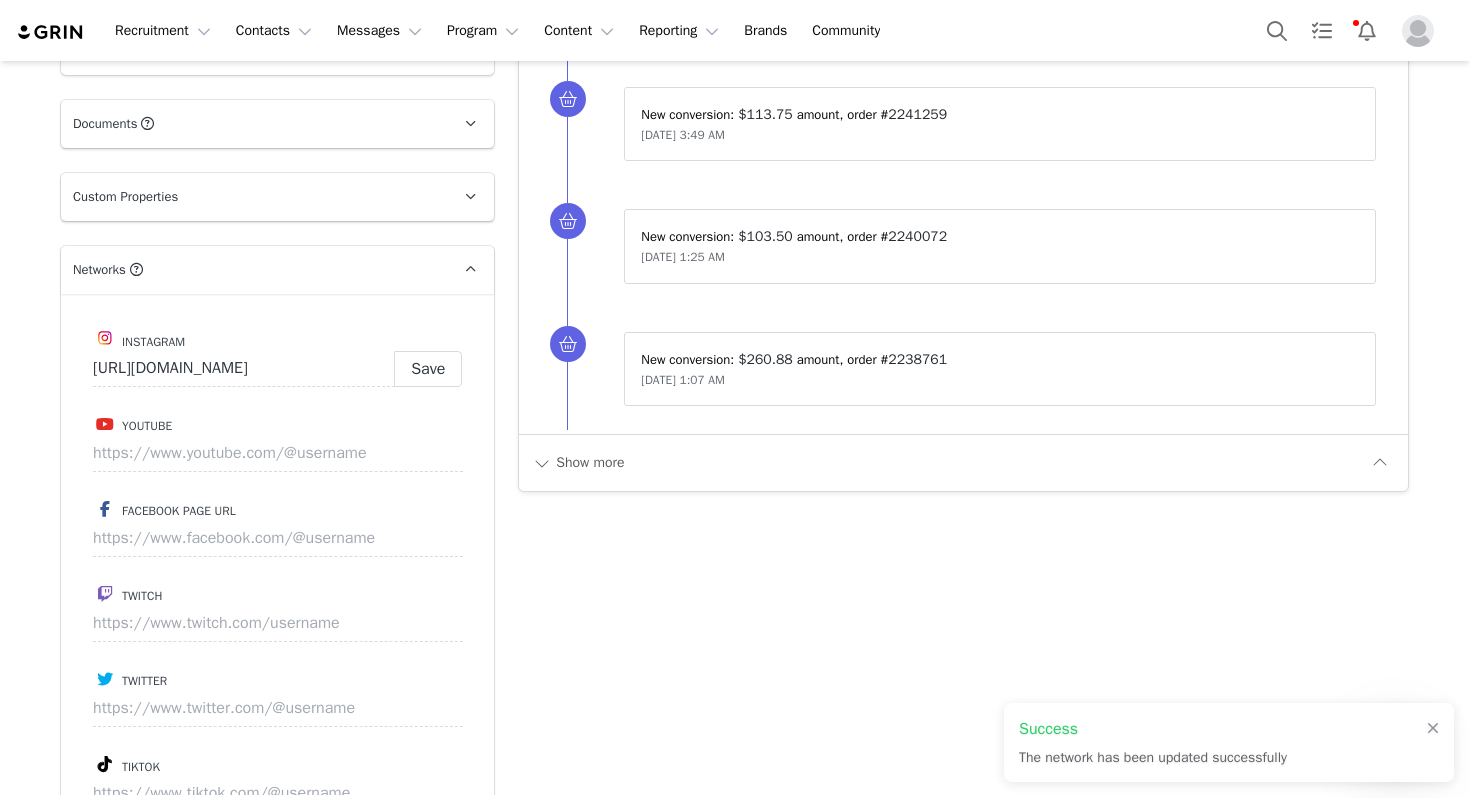 type on "[URL][DOMAIN_NAME]" 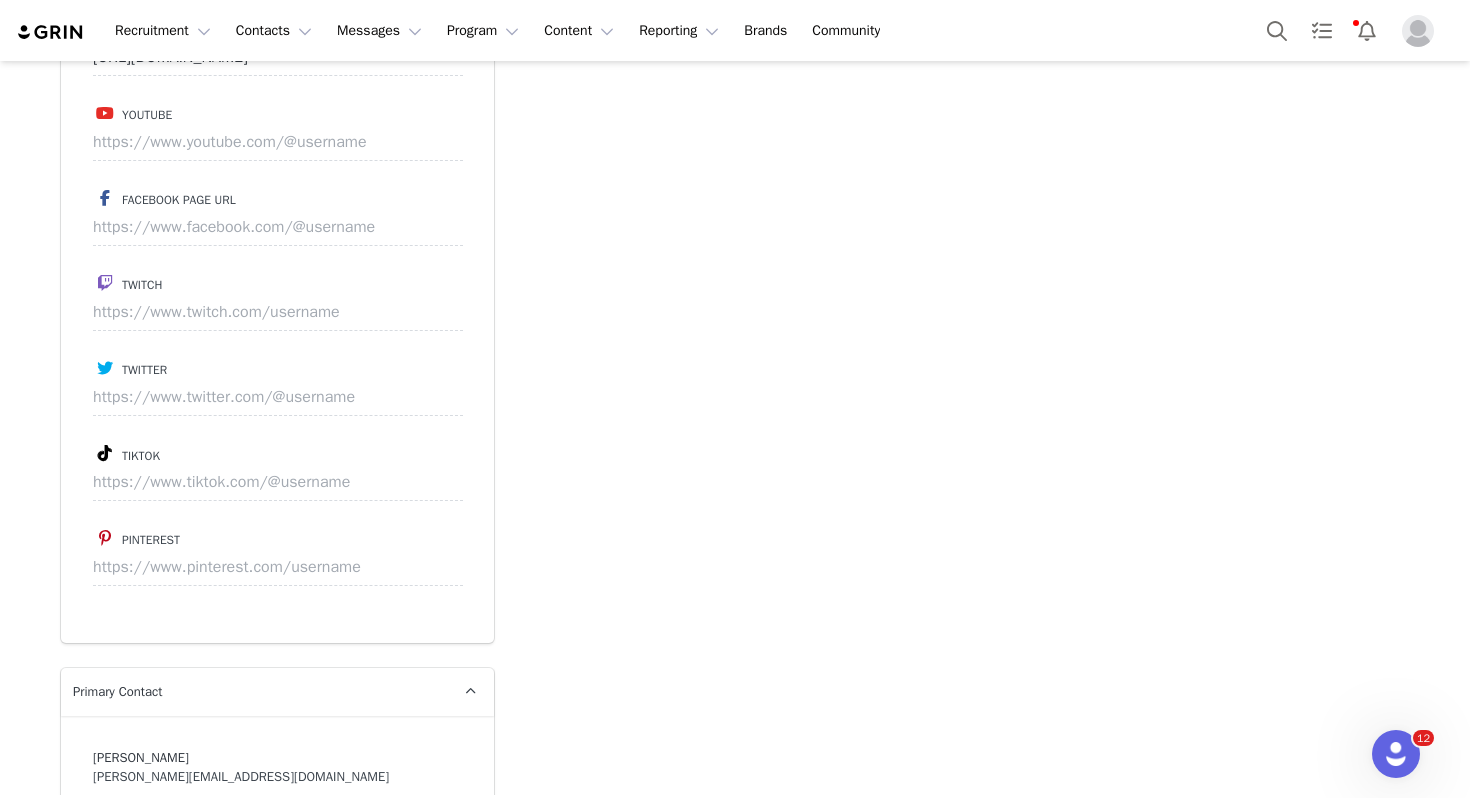 scroll, scrollTop: 1889, scrollLeft: 0, axis: vertical 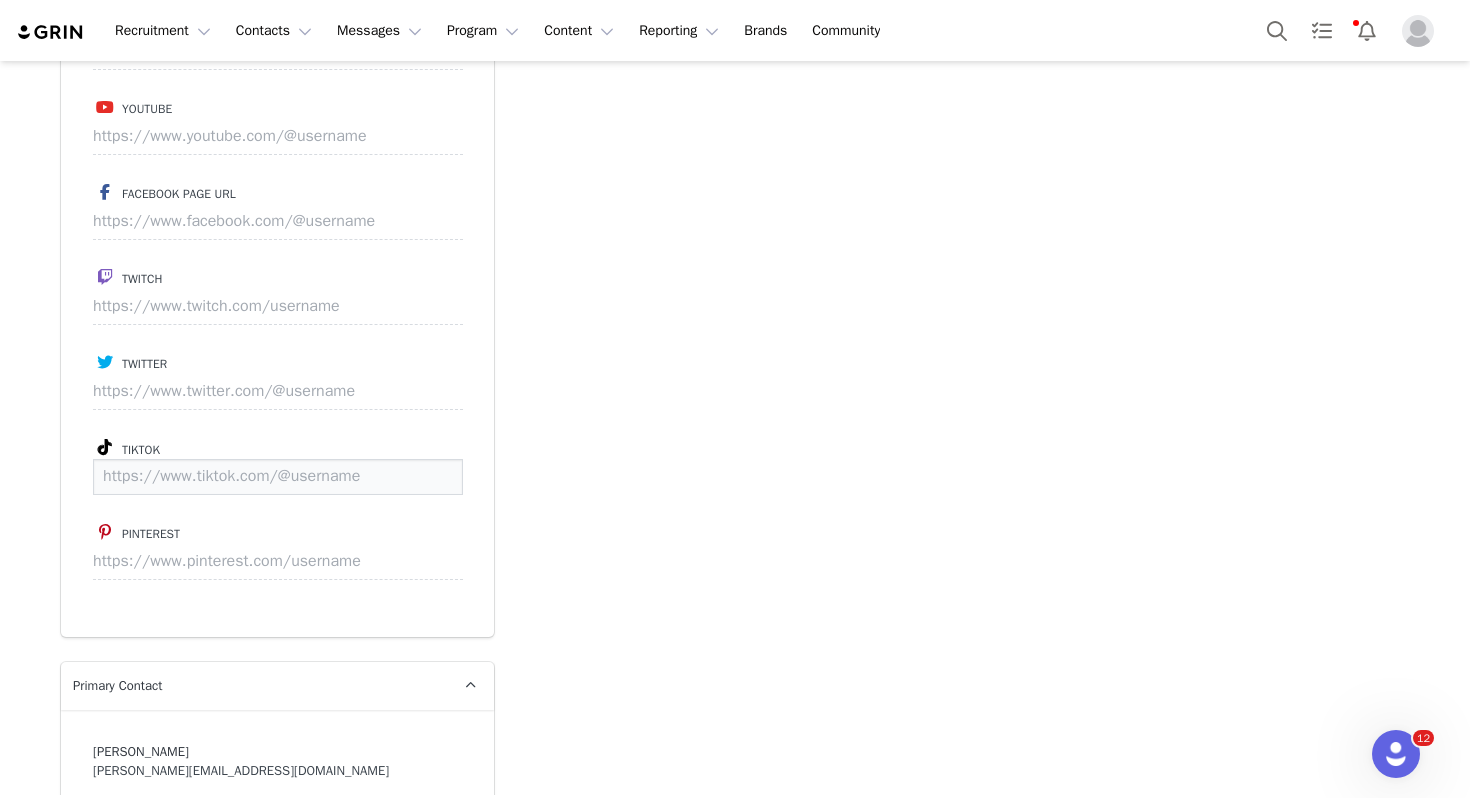 click at bounding box center (278, 477) 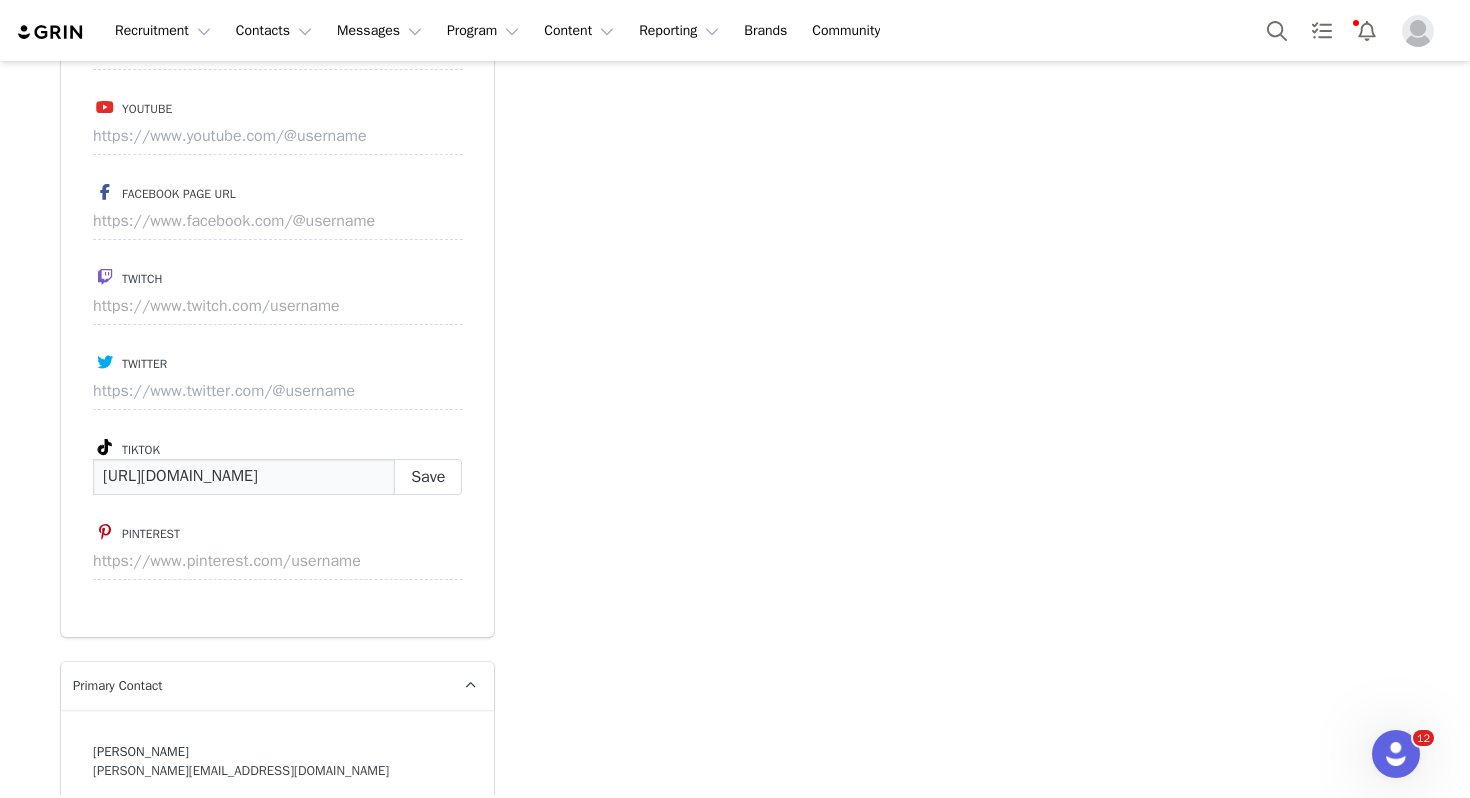 scroll, scrollTop: 0, scrollLeft: 51, axis: horizontal 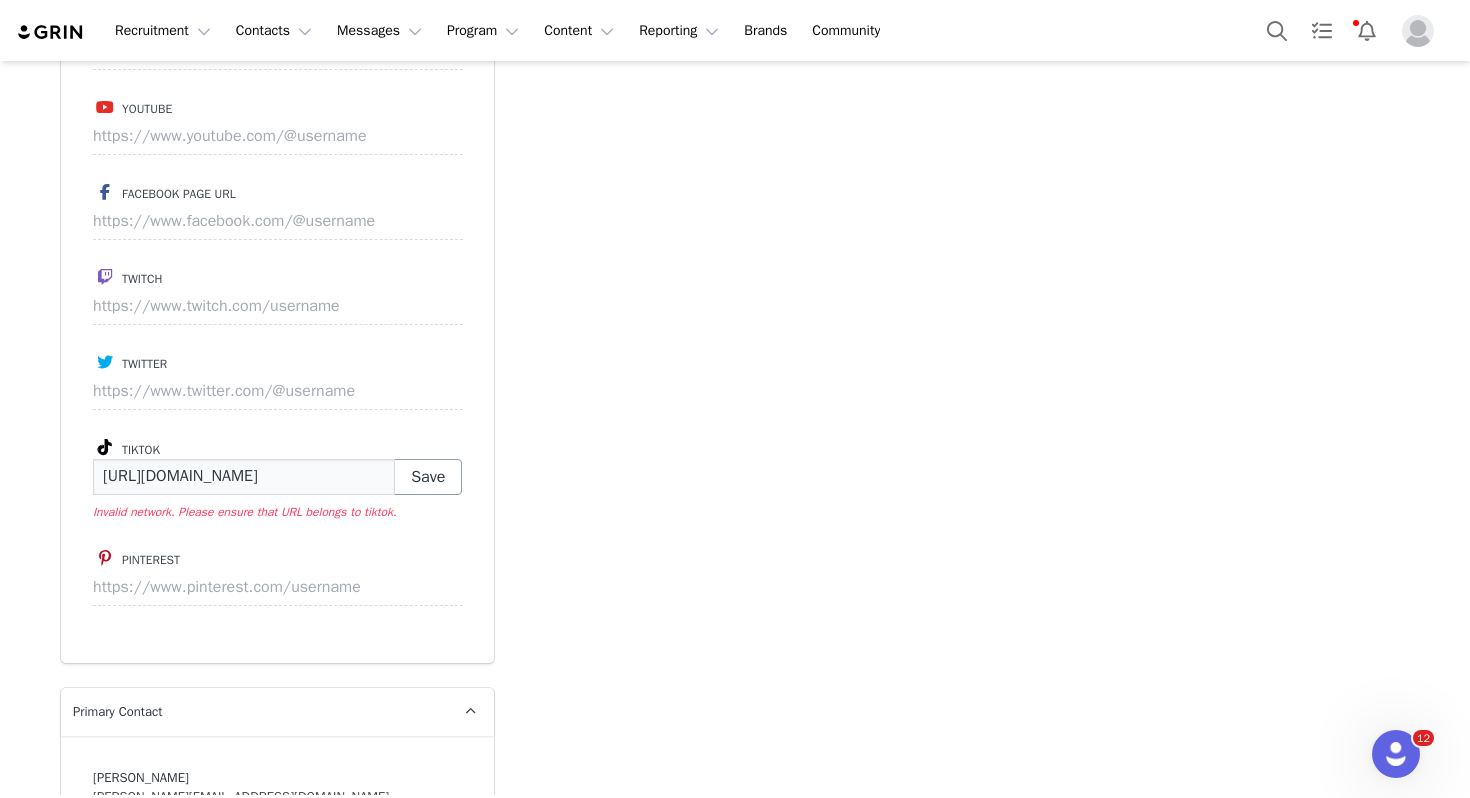 type on "[URL][DOMAIN_NAME]" 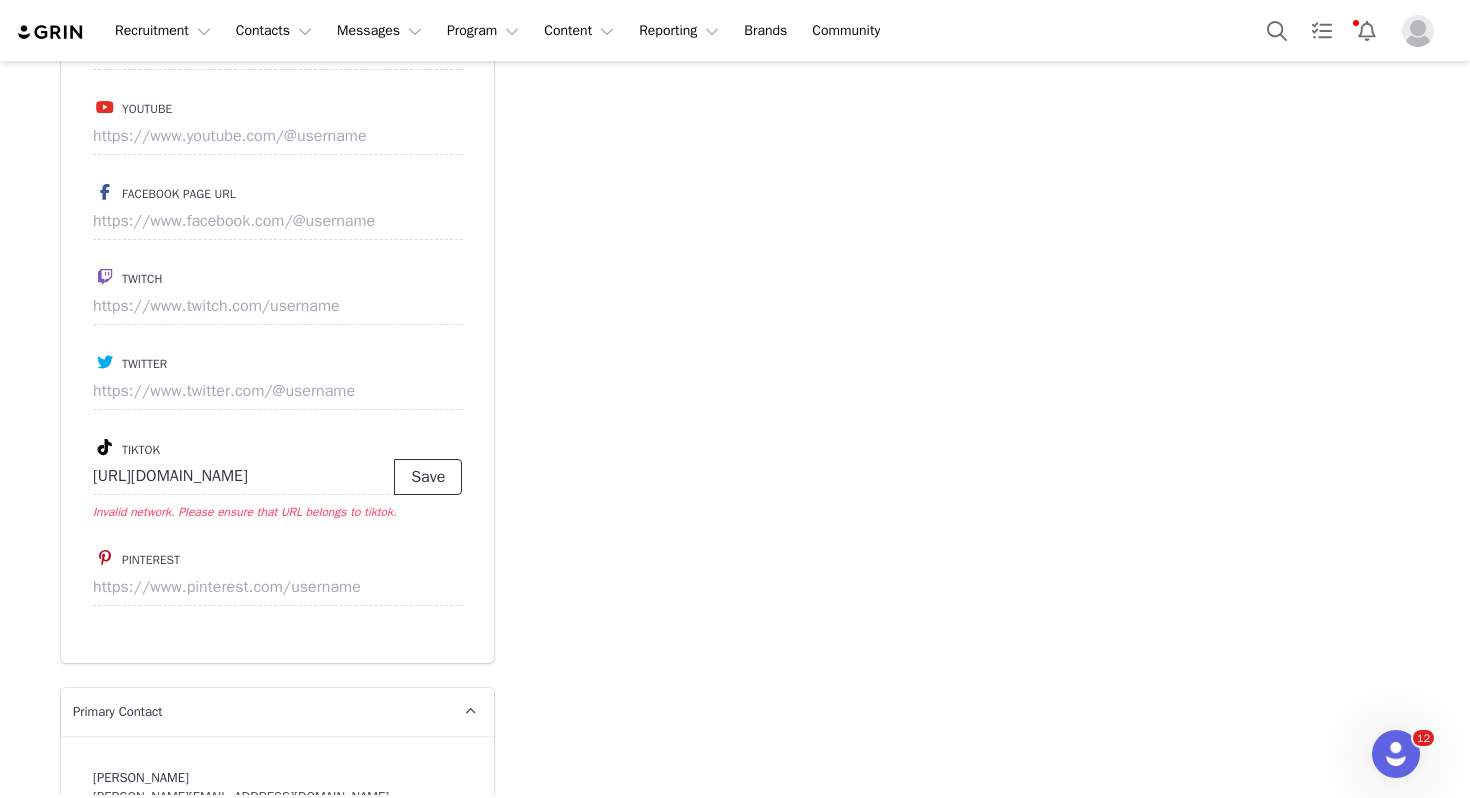 scroll, scrollTop: 0, scrollLeft: 0, axis: both 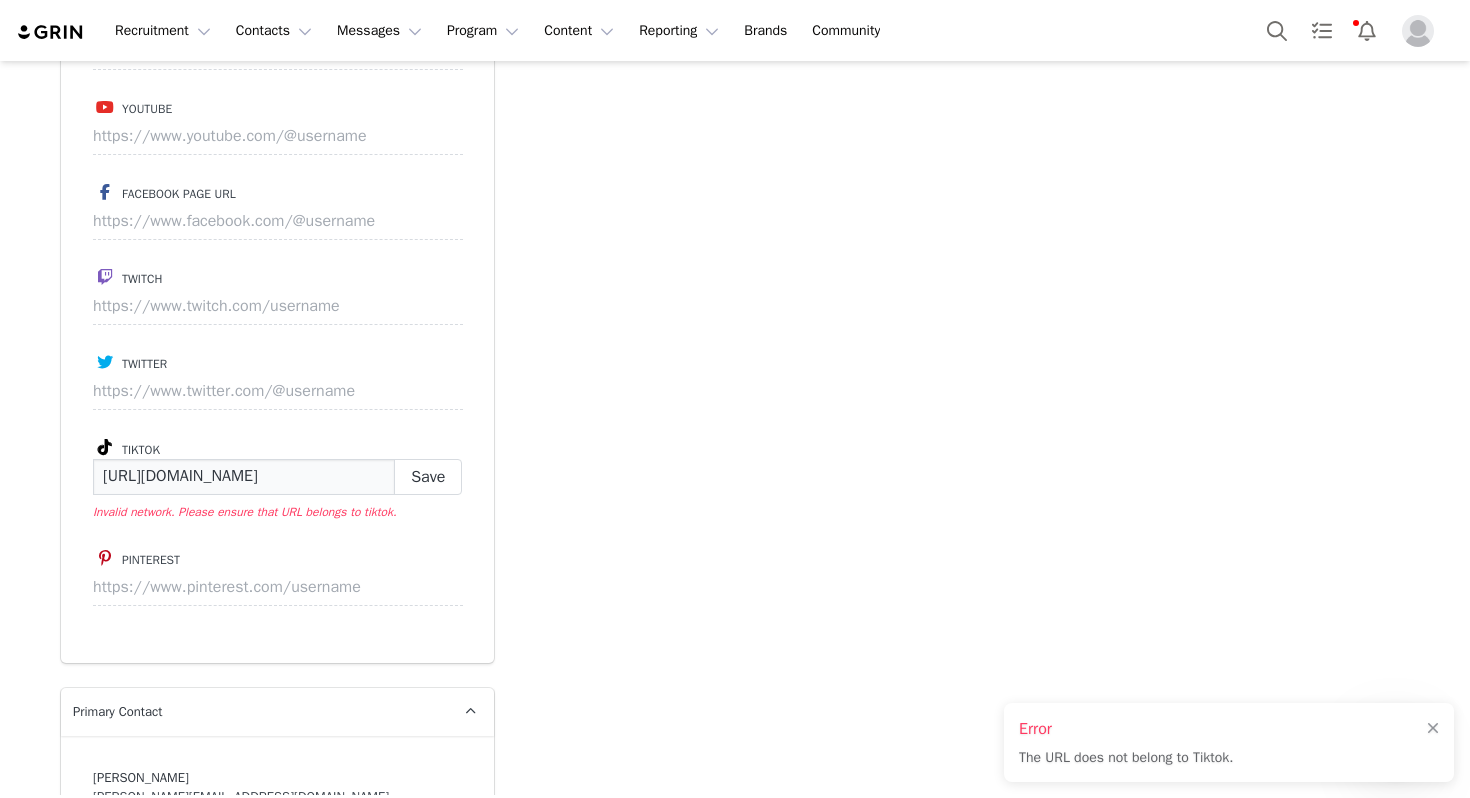 click on "[URL][DOMAIN_NAME]" at bounding box center (244, 477) 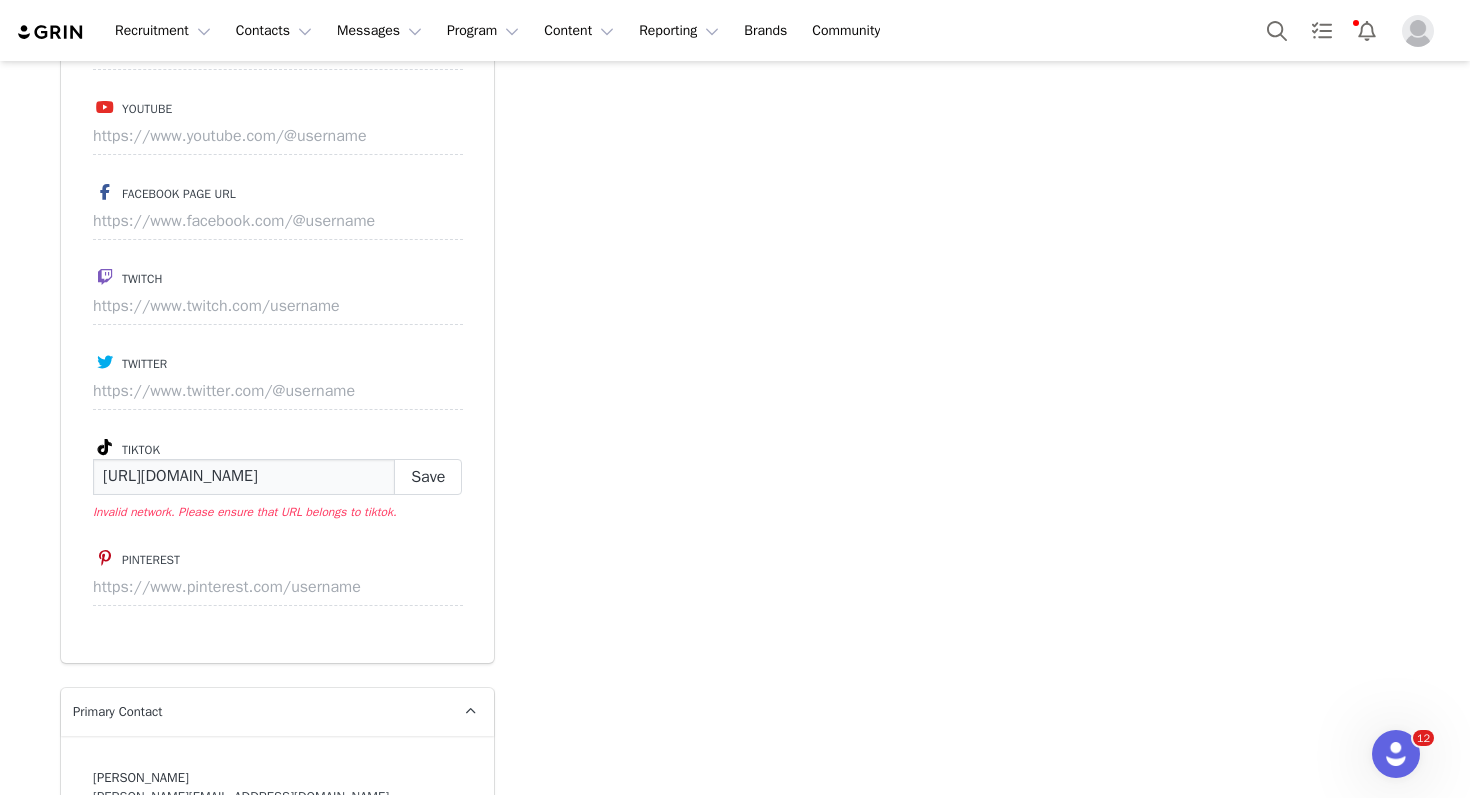 click on "[URL][DOMAIN_NAME]" at bounding box center [244, 477] 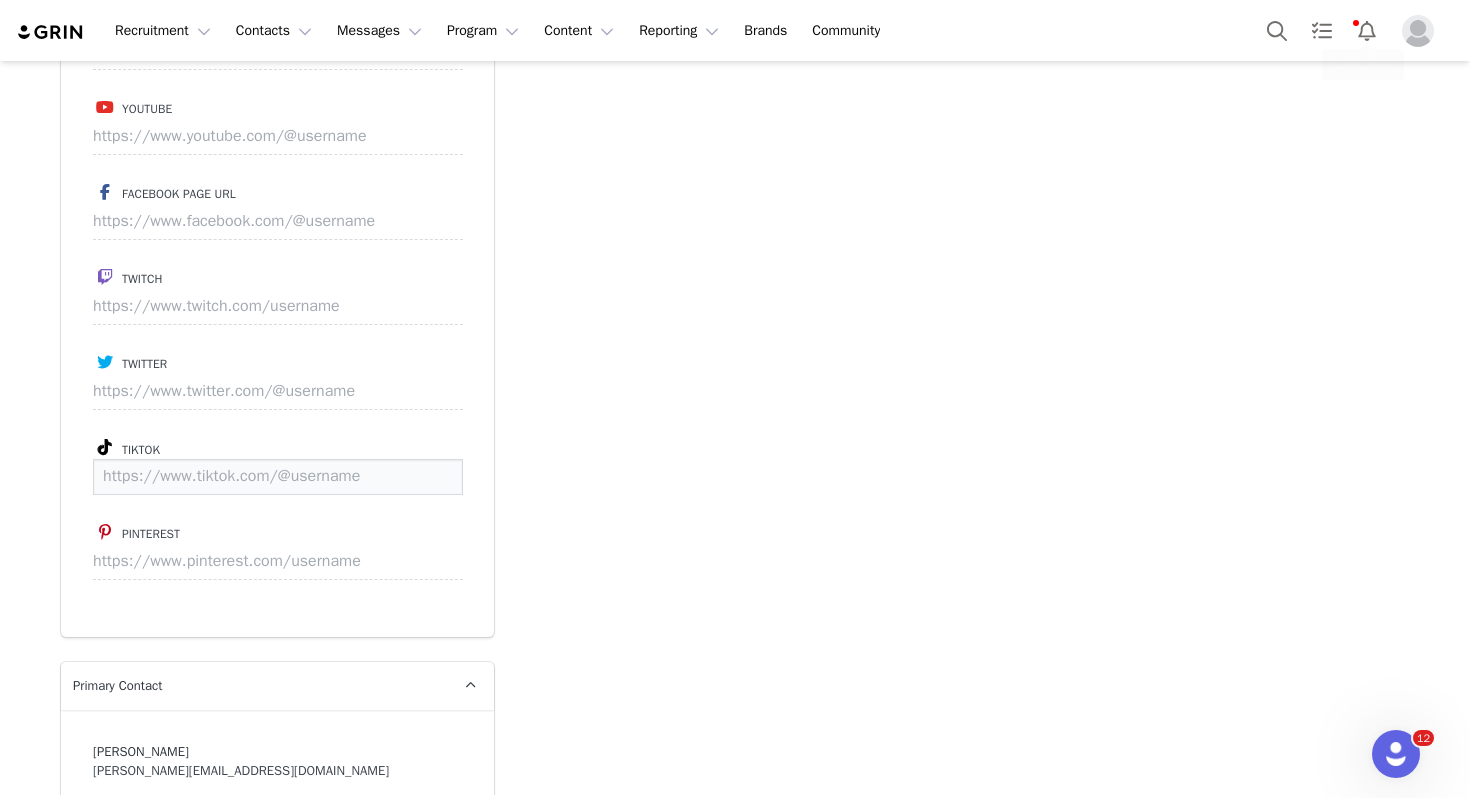 type 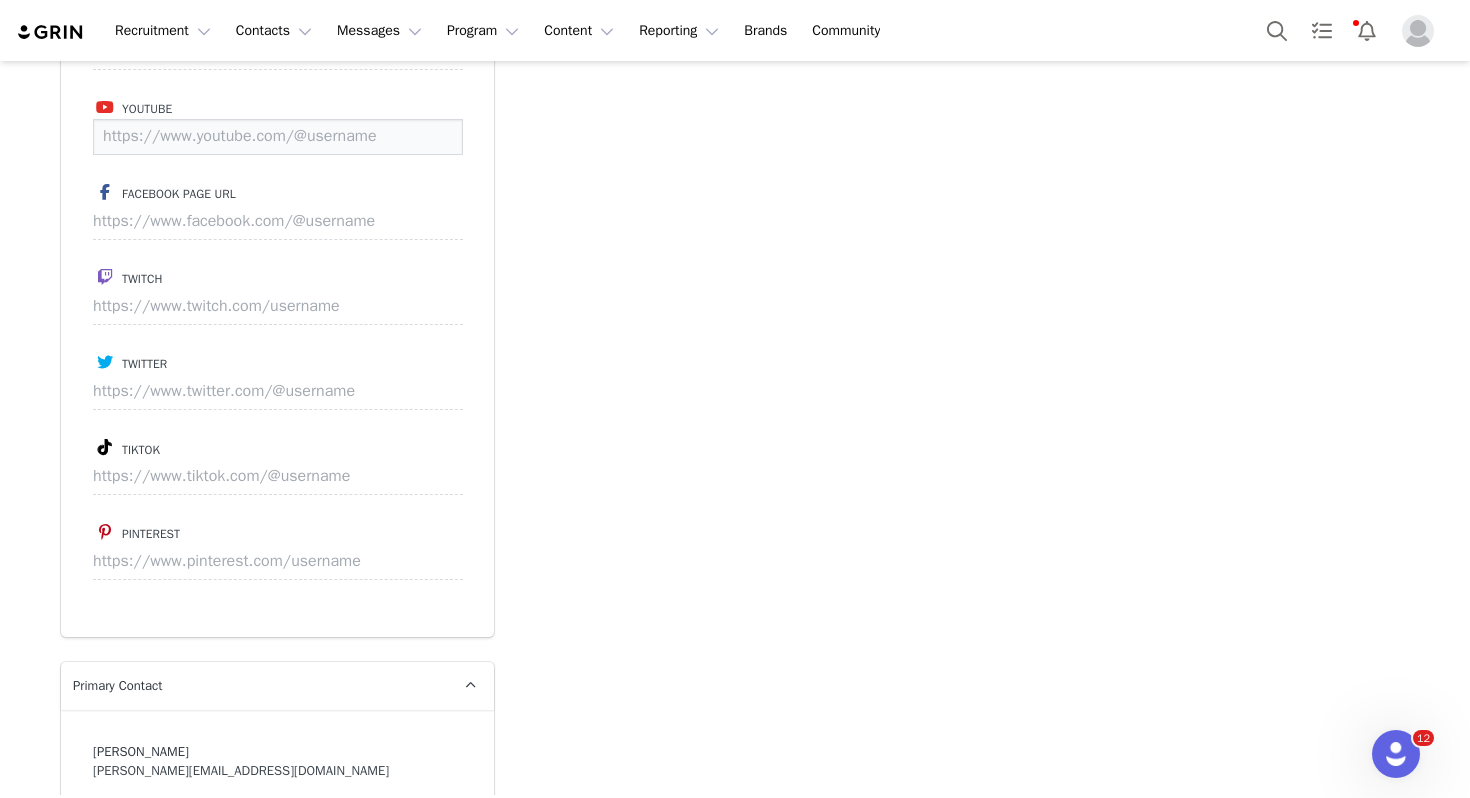 click at bounding box center (278, 137) 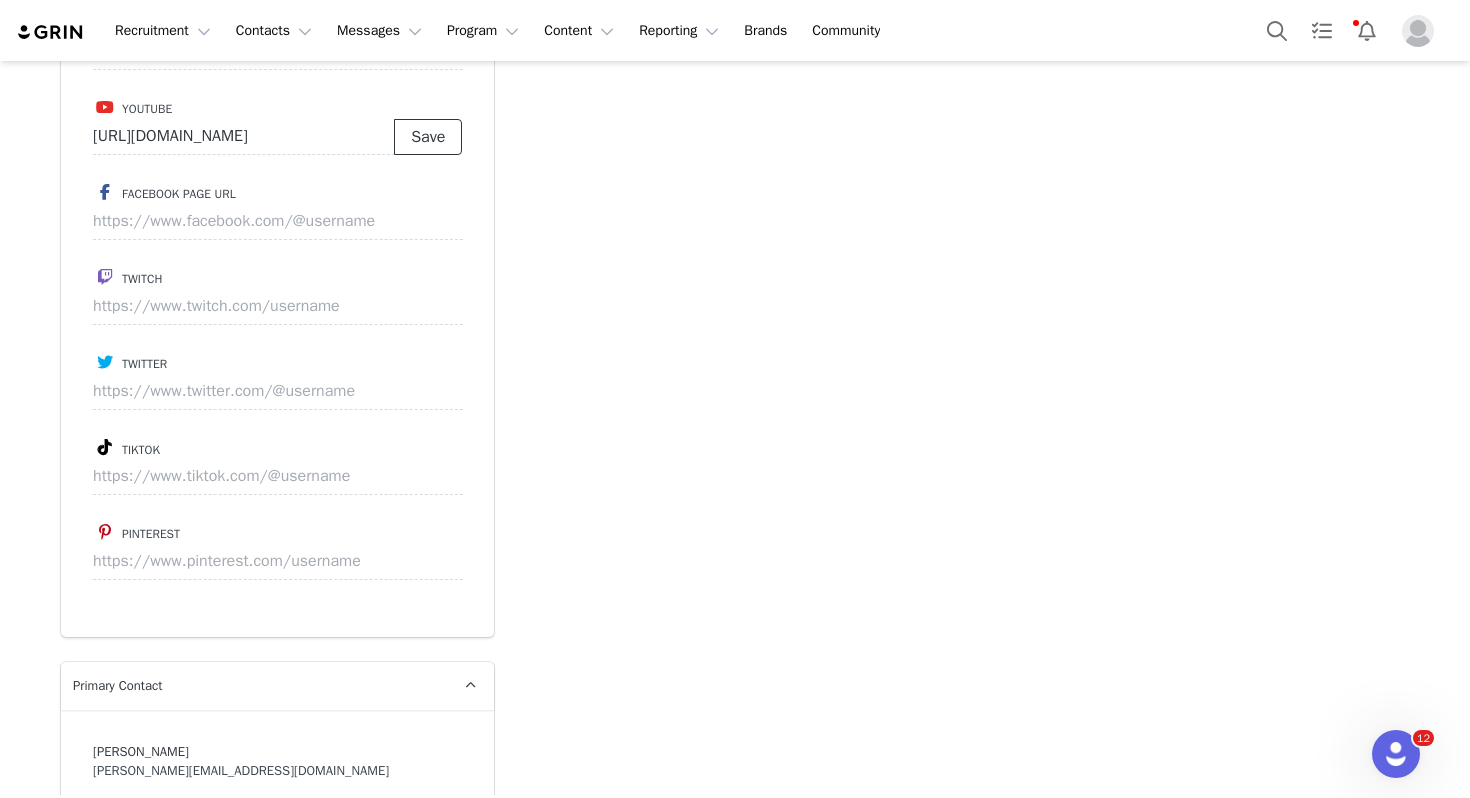click on "Save" at bounding box center (428, 137) 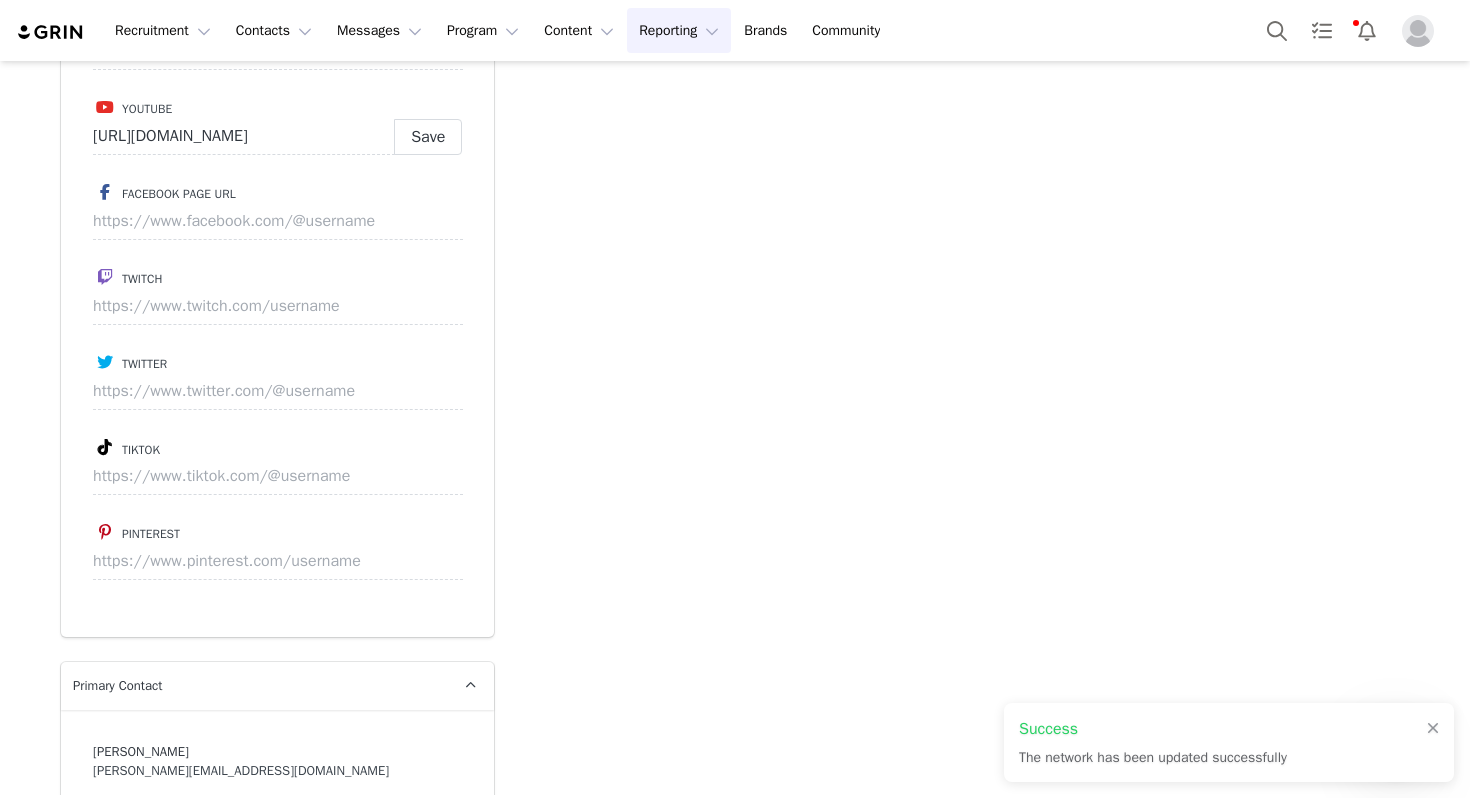type on "[URL][DOMAIN_NAME]" 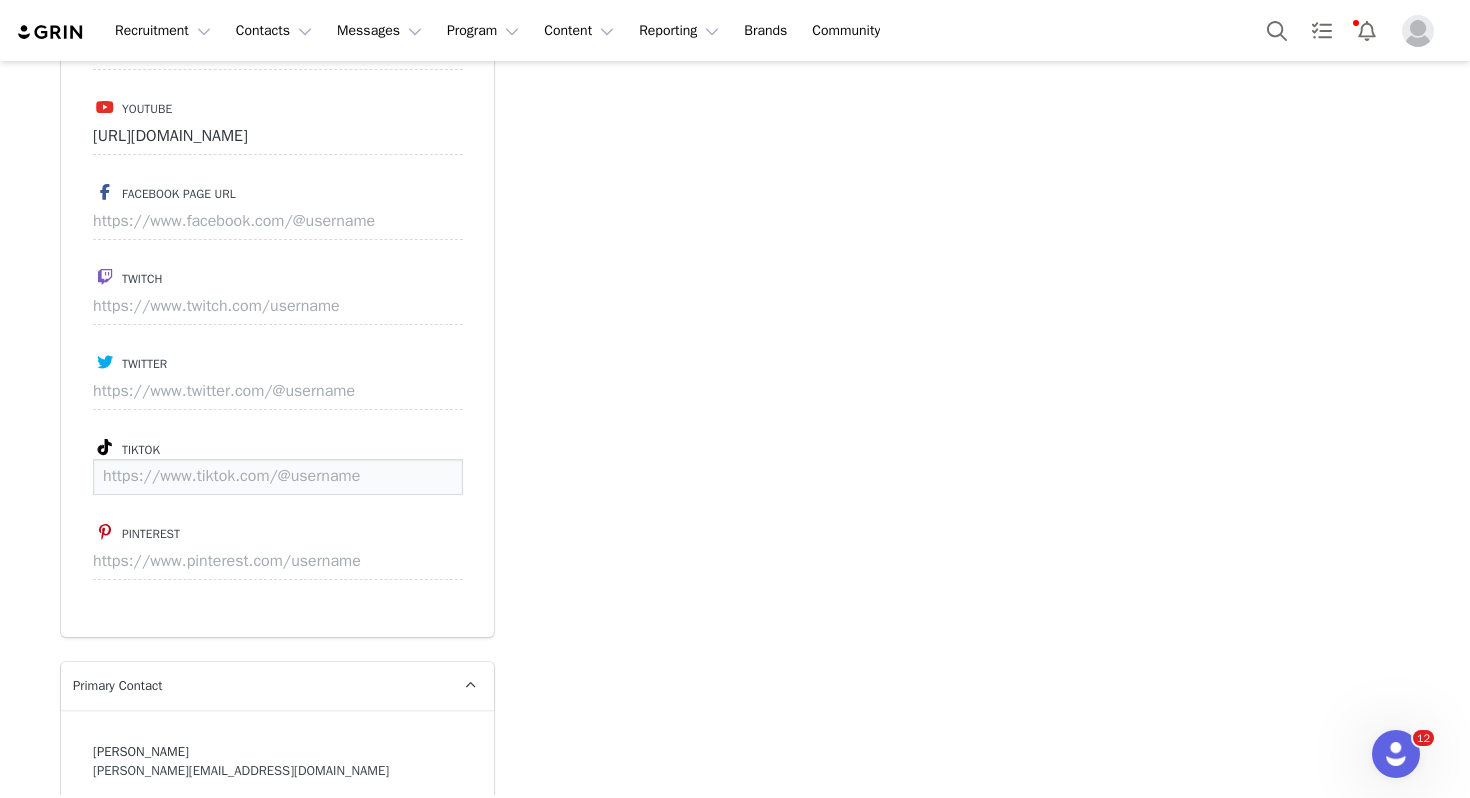 click at bounding box center [278, 477] 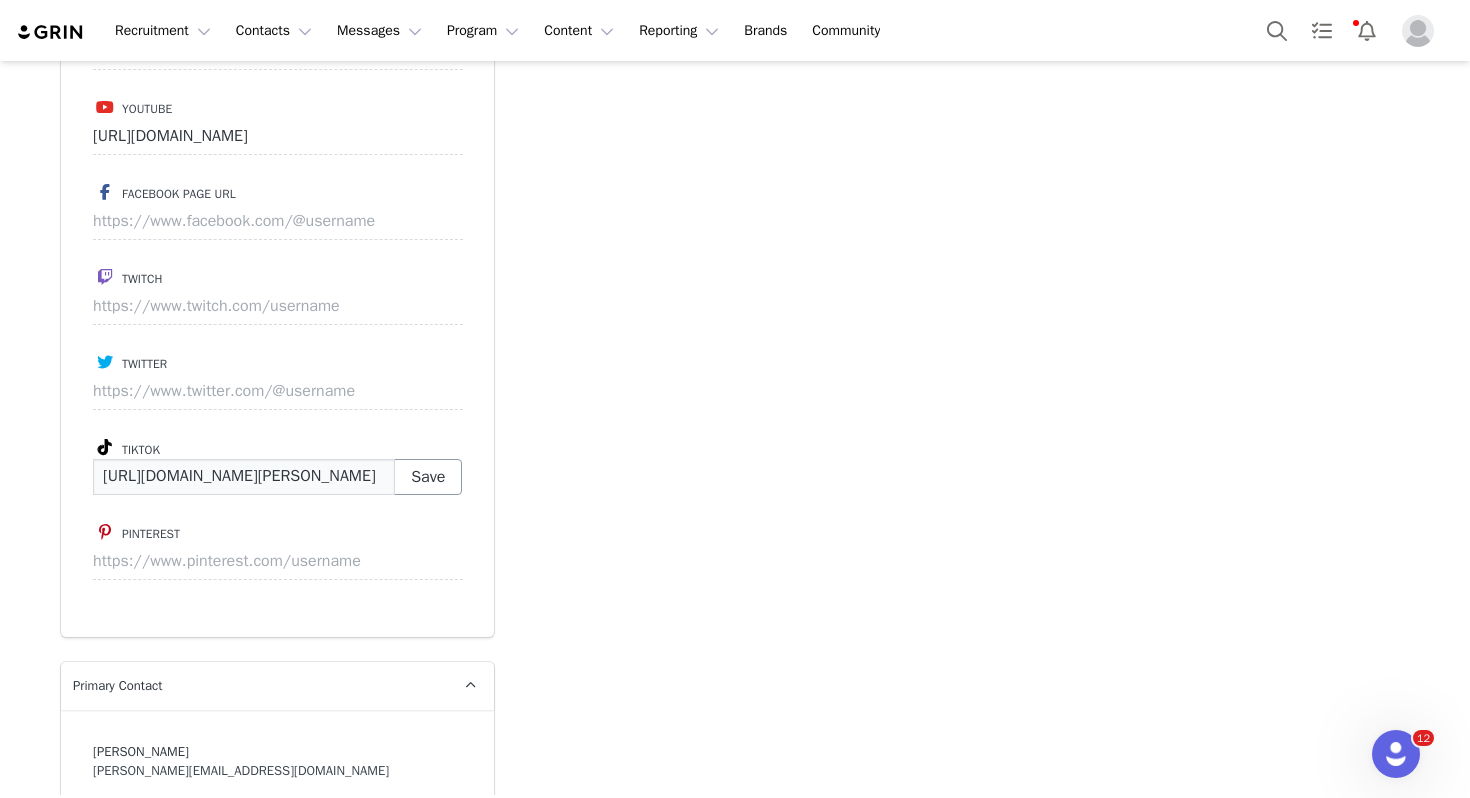 scroll, scrollTop: 0, scrollLeft: 69, axis: horizontal 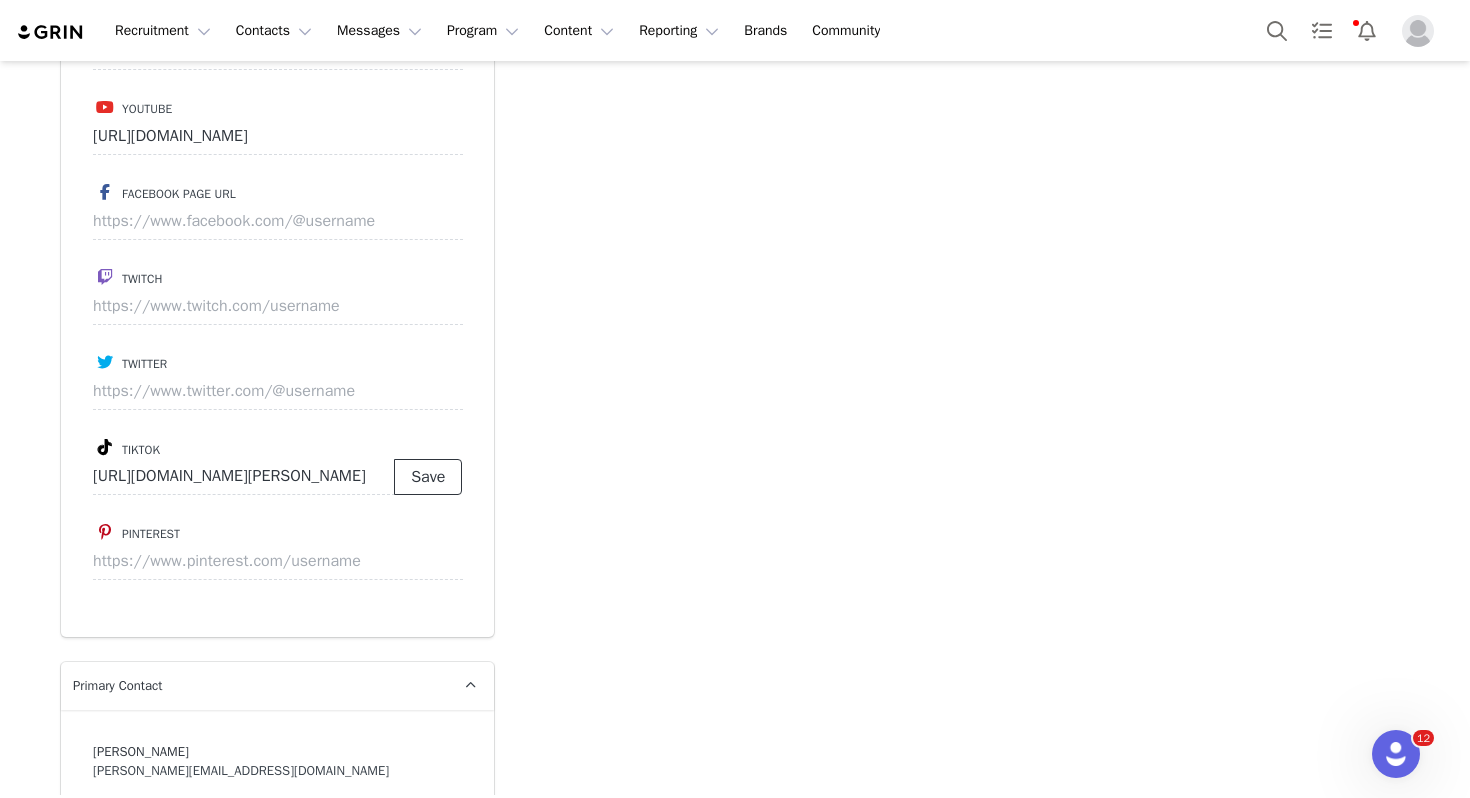click on "Save" at bounding box center (428, 477) 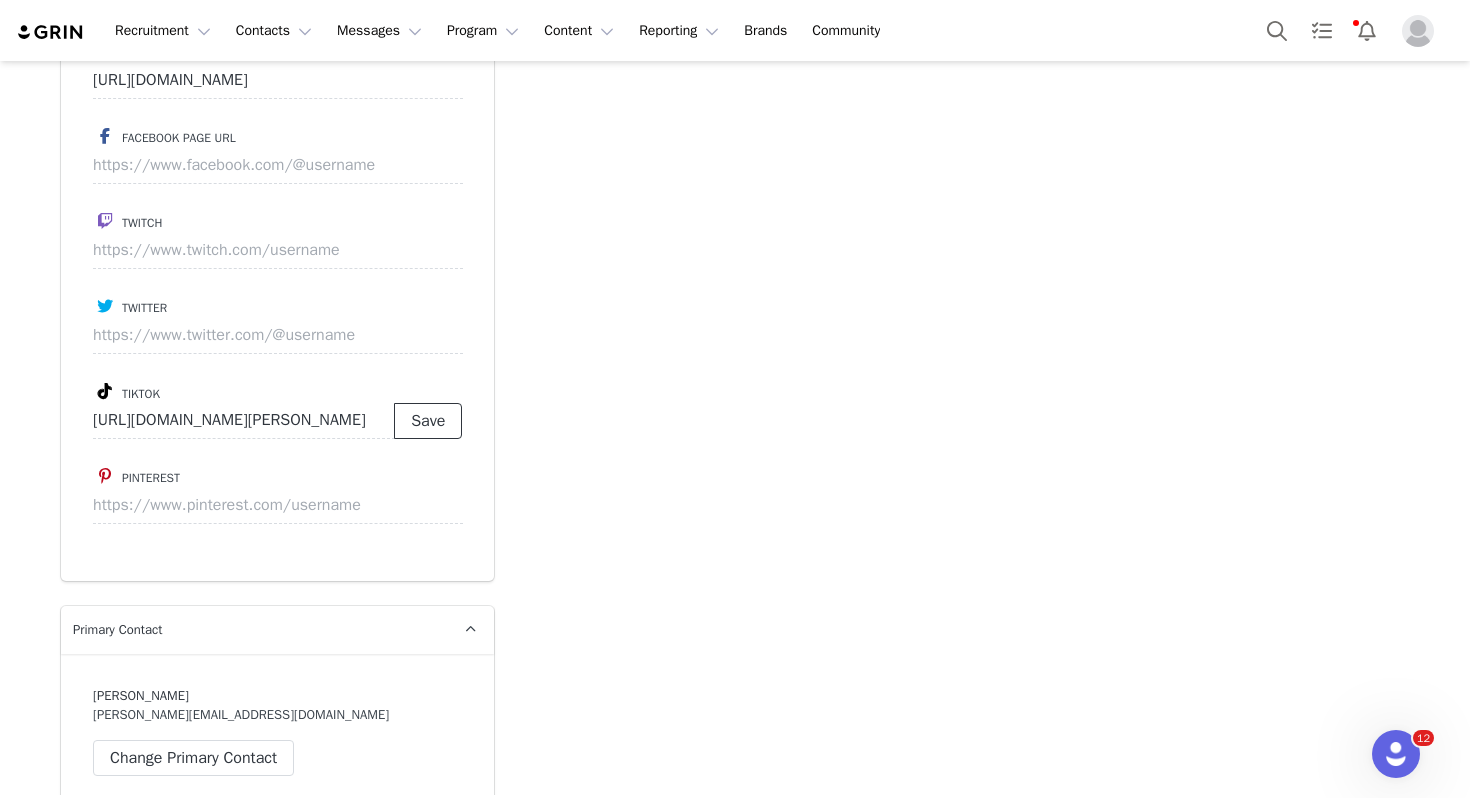 scroll, scrollTop: 1804, scrollLeft: 0, axis: vertical 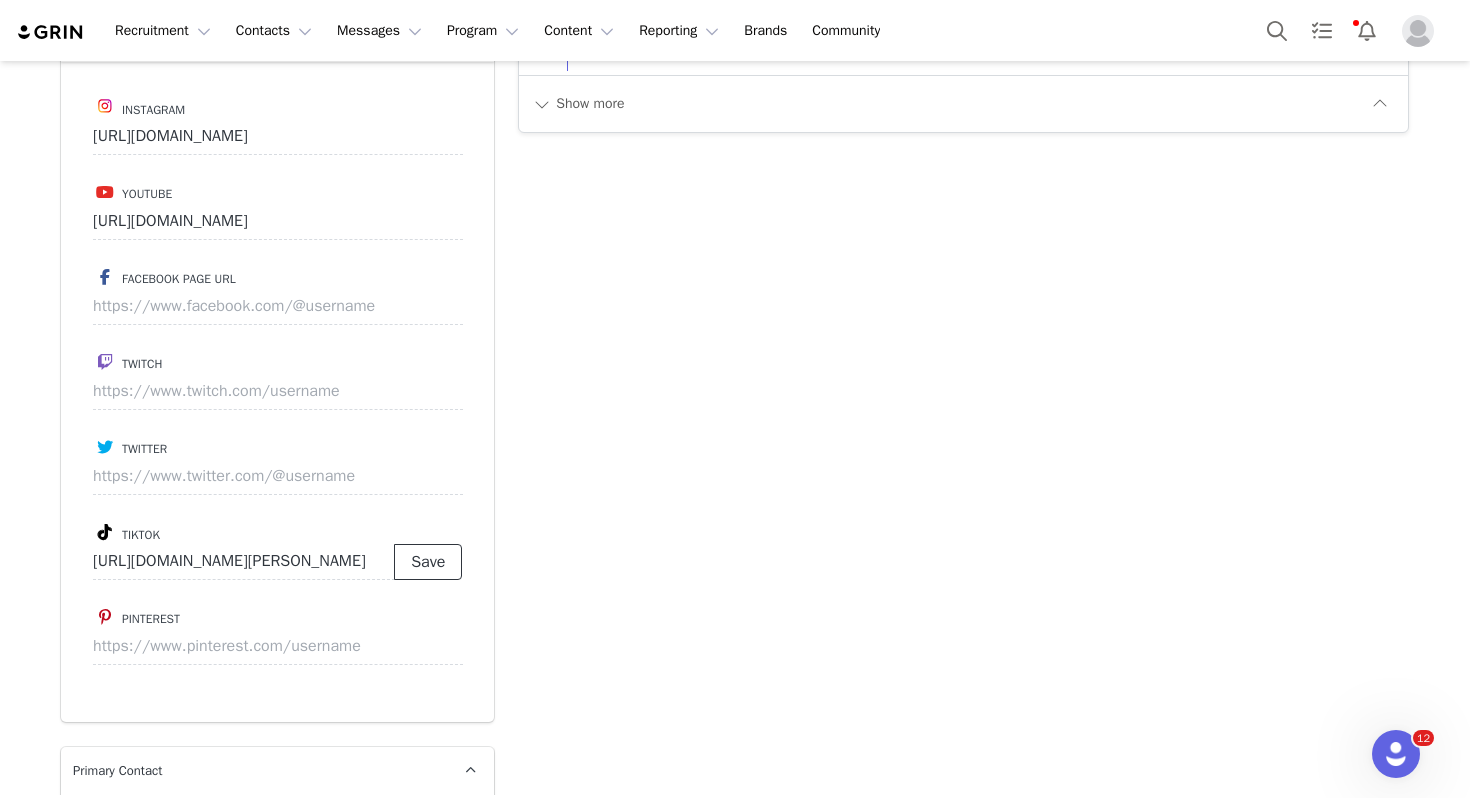 click on "Save" at bounding box center (428, 562) 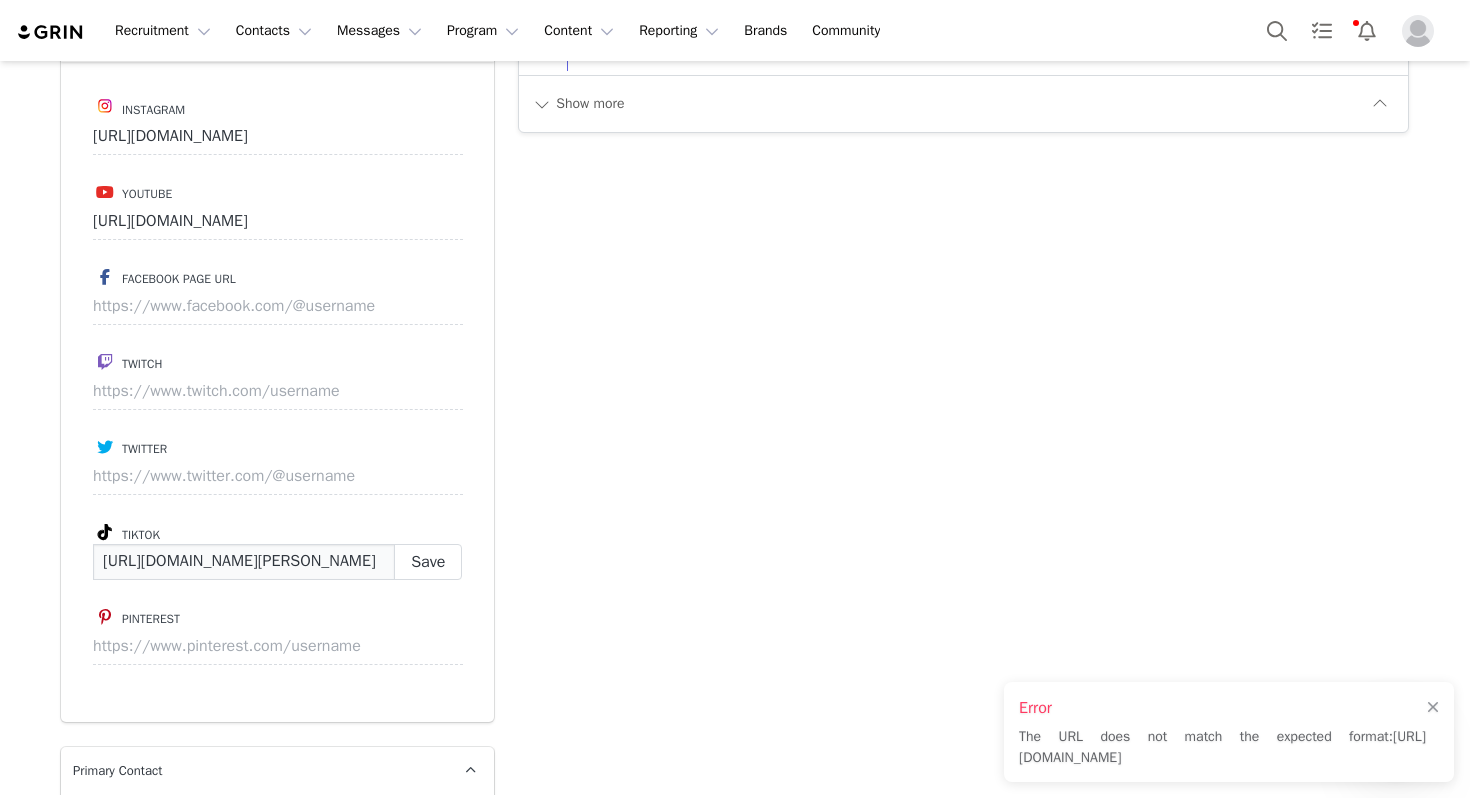 click on "[URL][DOMAIN_NAME][PERSON_NAME]" at bounding box center (244, 562) 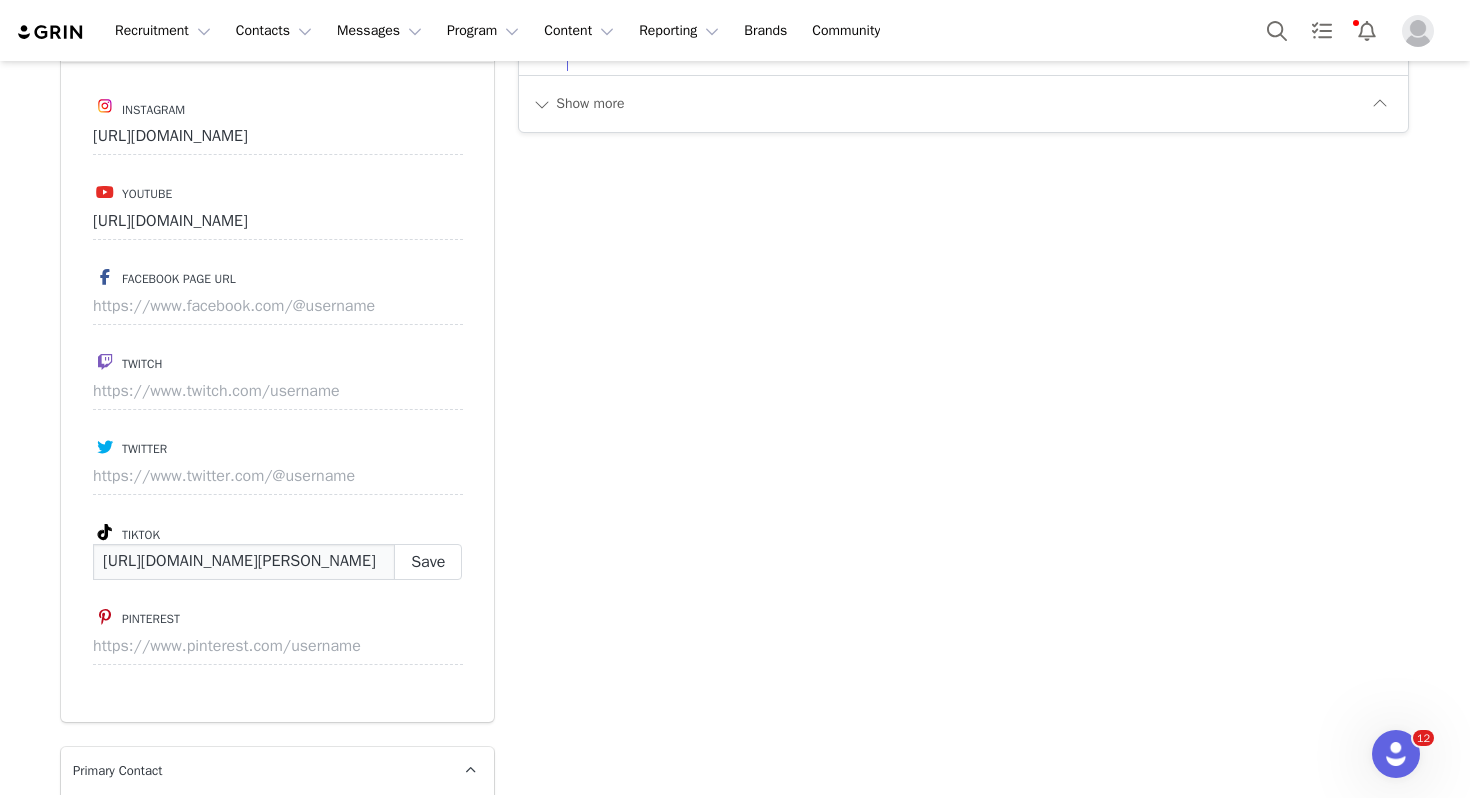 click on "[URL][DOMAIN_NAME][PERSON_NAME]" at bounding box center [244, 562] 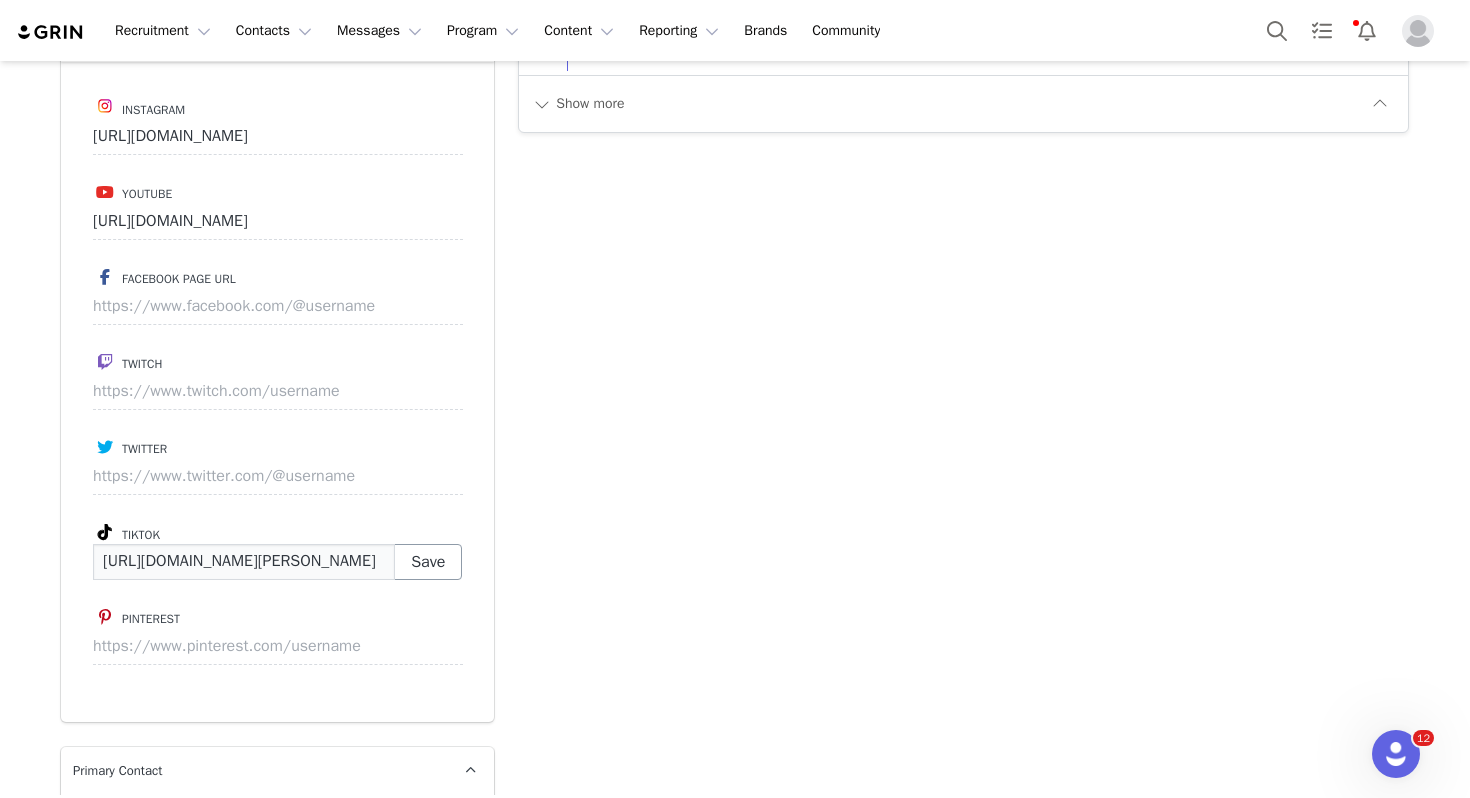 type on "[URL][DOMAIN_NAME][PERSON_NAME]" 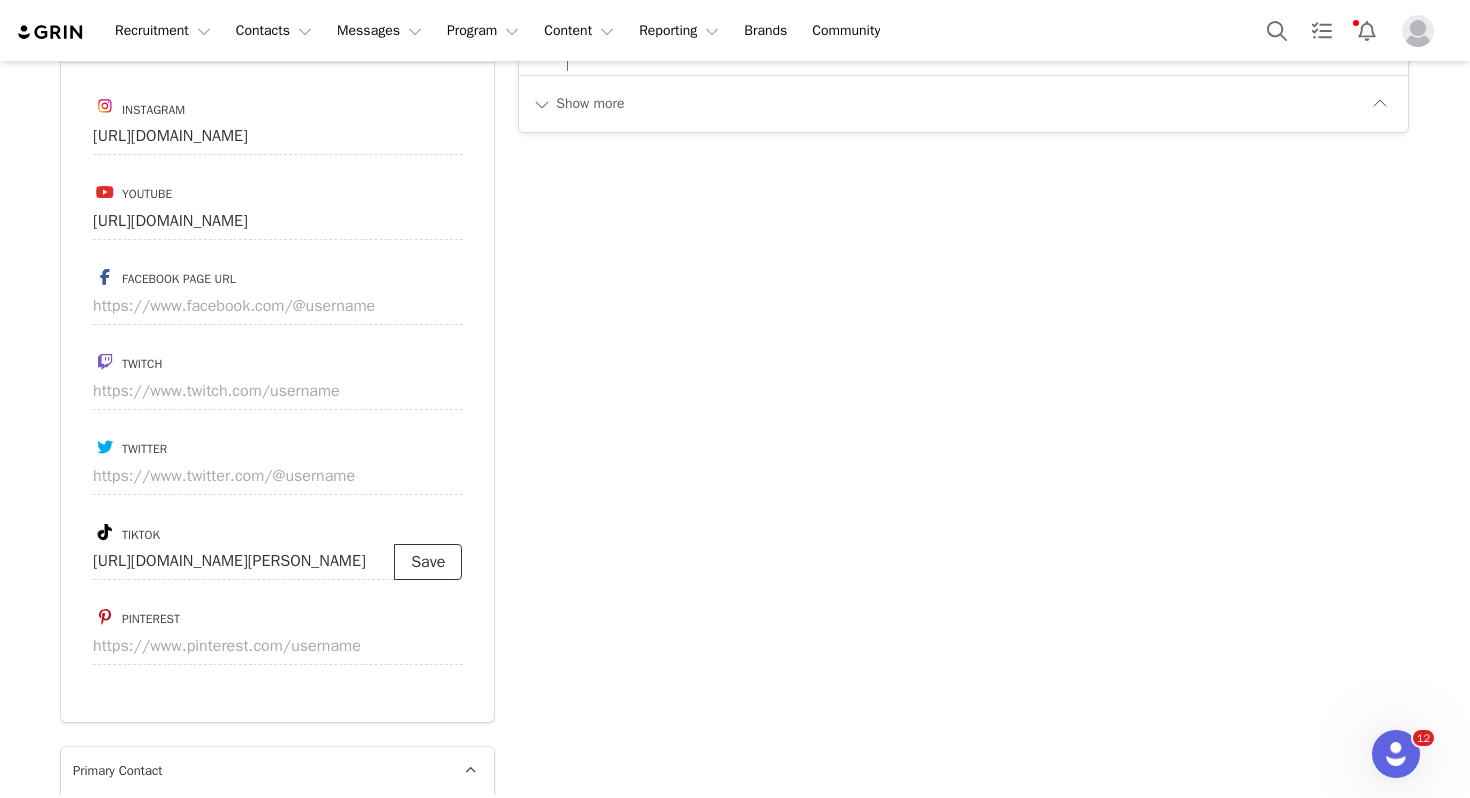 click on "Save" at bounding box center (428, 562) 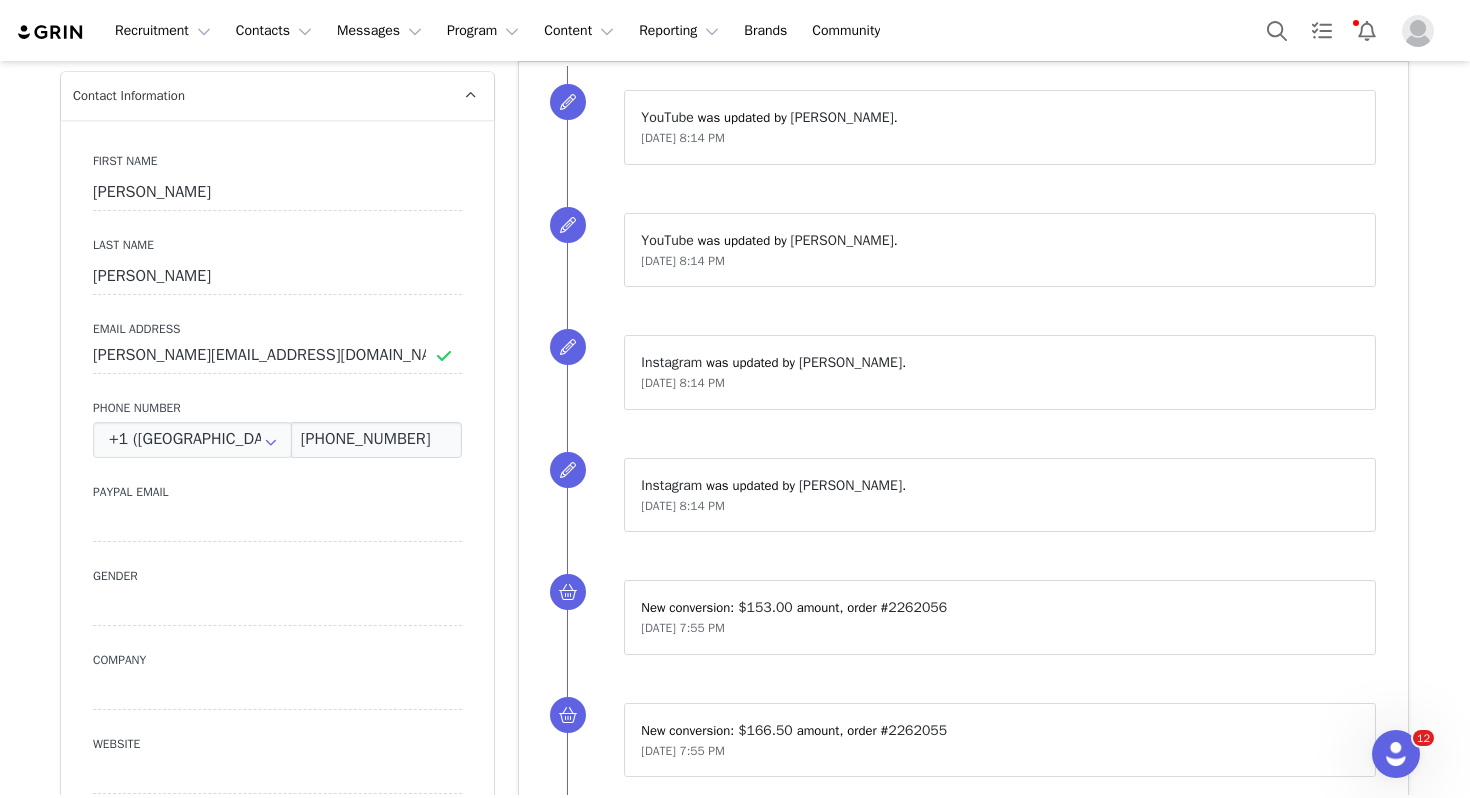 scroll, scrollTop: 195, scrollLeft: 0, axis: vertical 